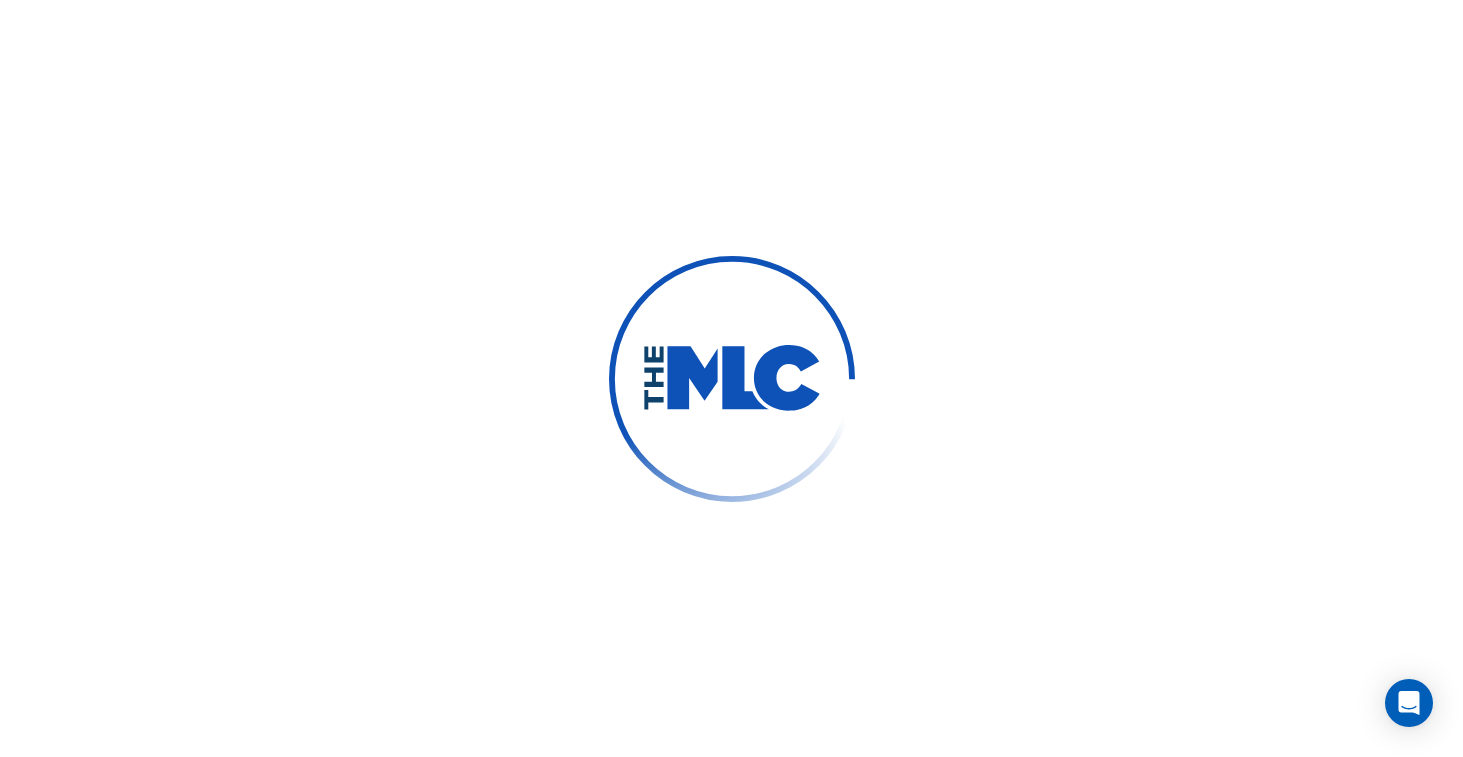 scroll, scrollTop: 0, scrollLeft: 0, axis: both 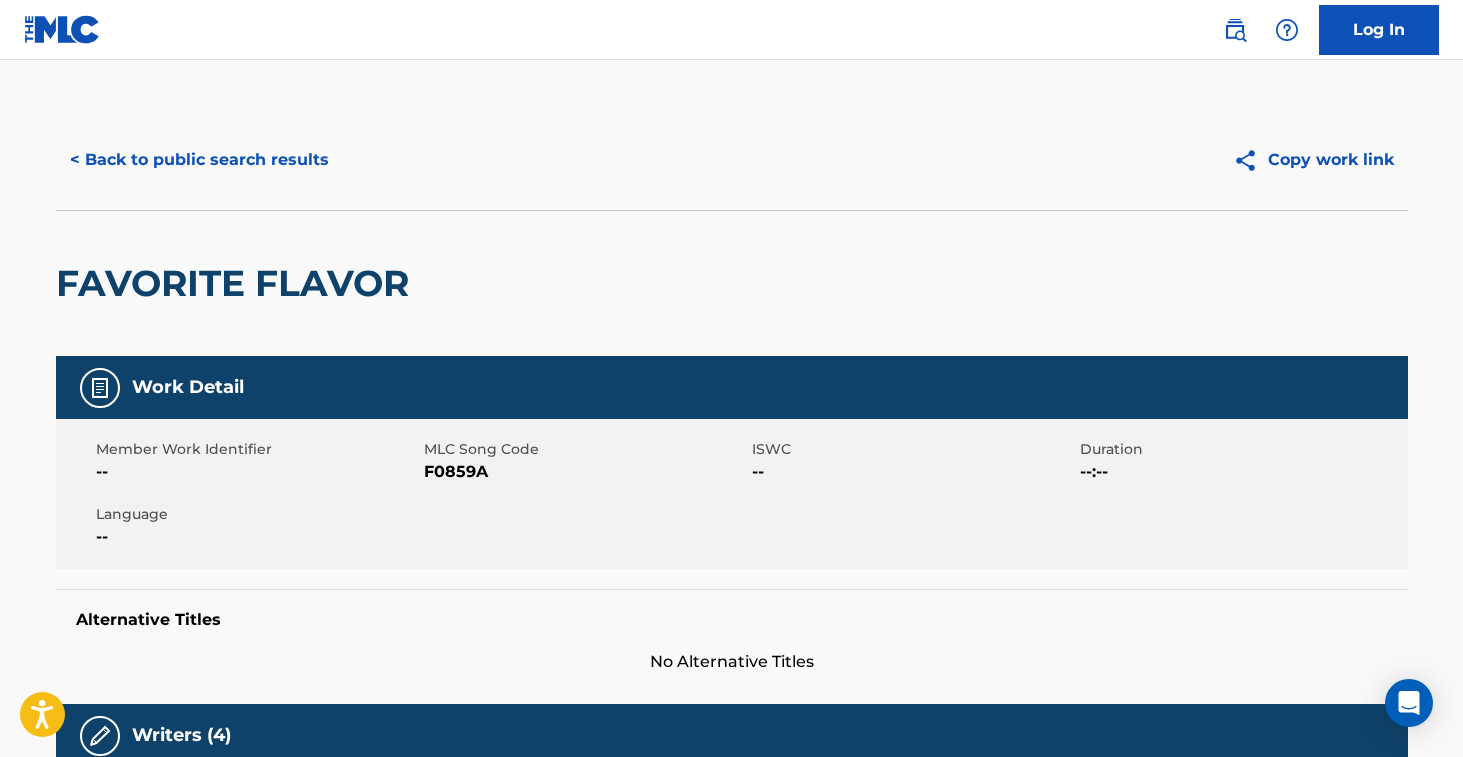 click on "< Back to public search results" at bounding box center [199, 160] 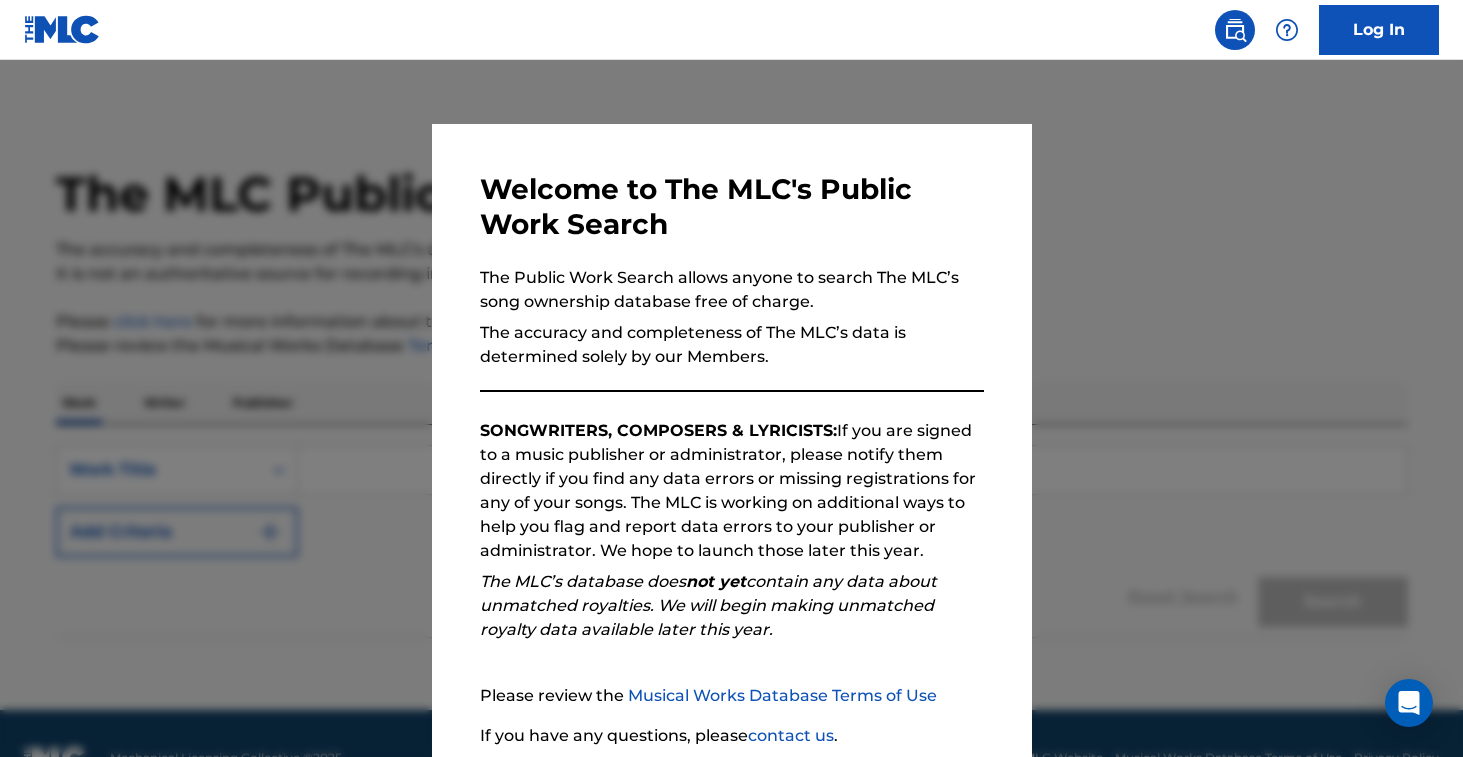 scroll, scrollTop: 0, scrollLeft: 0, axis: both 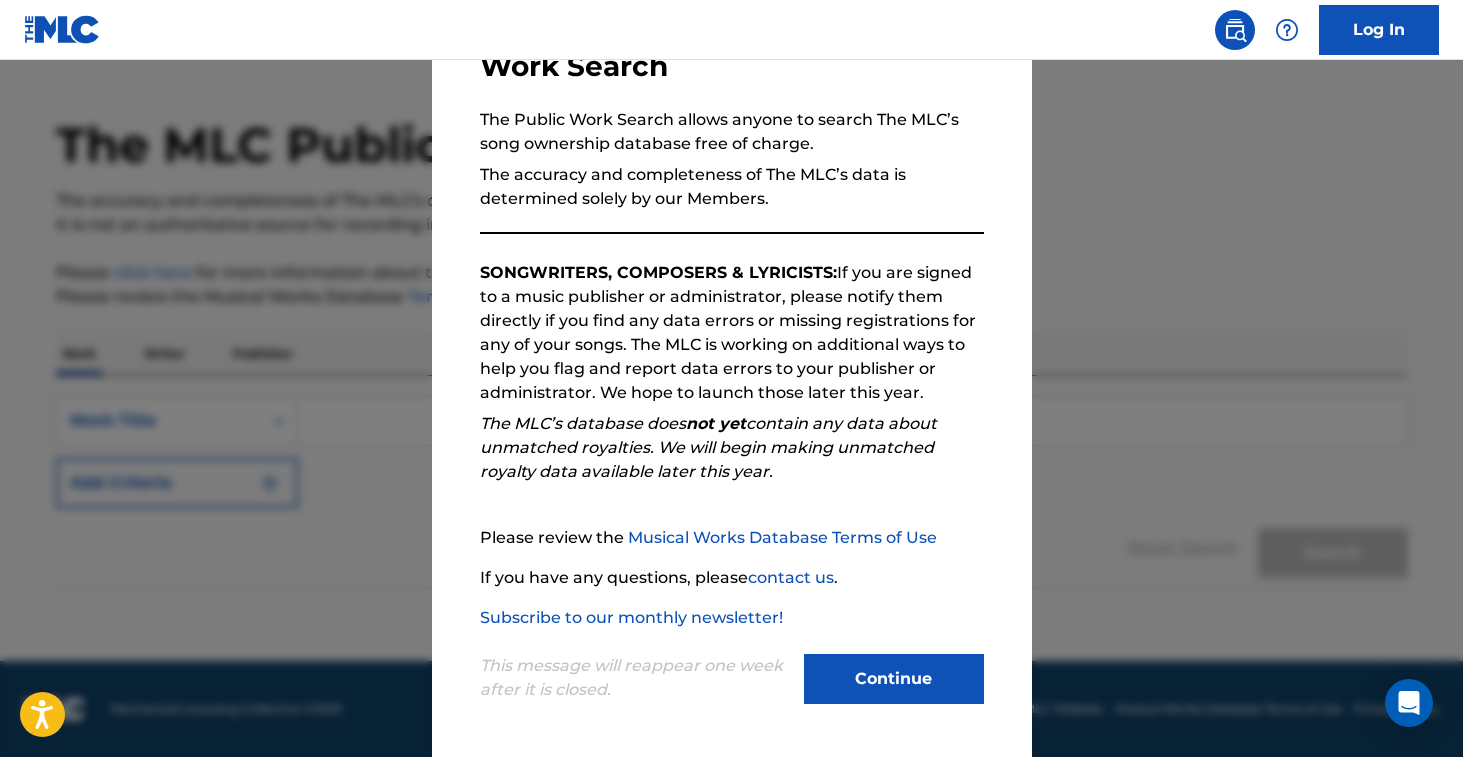 click on "Continue" at bounding box center (894, 679) 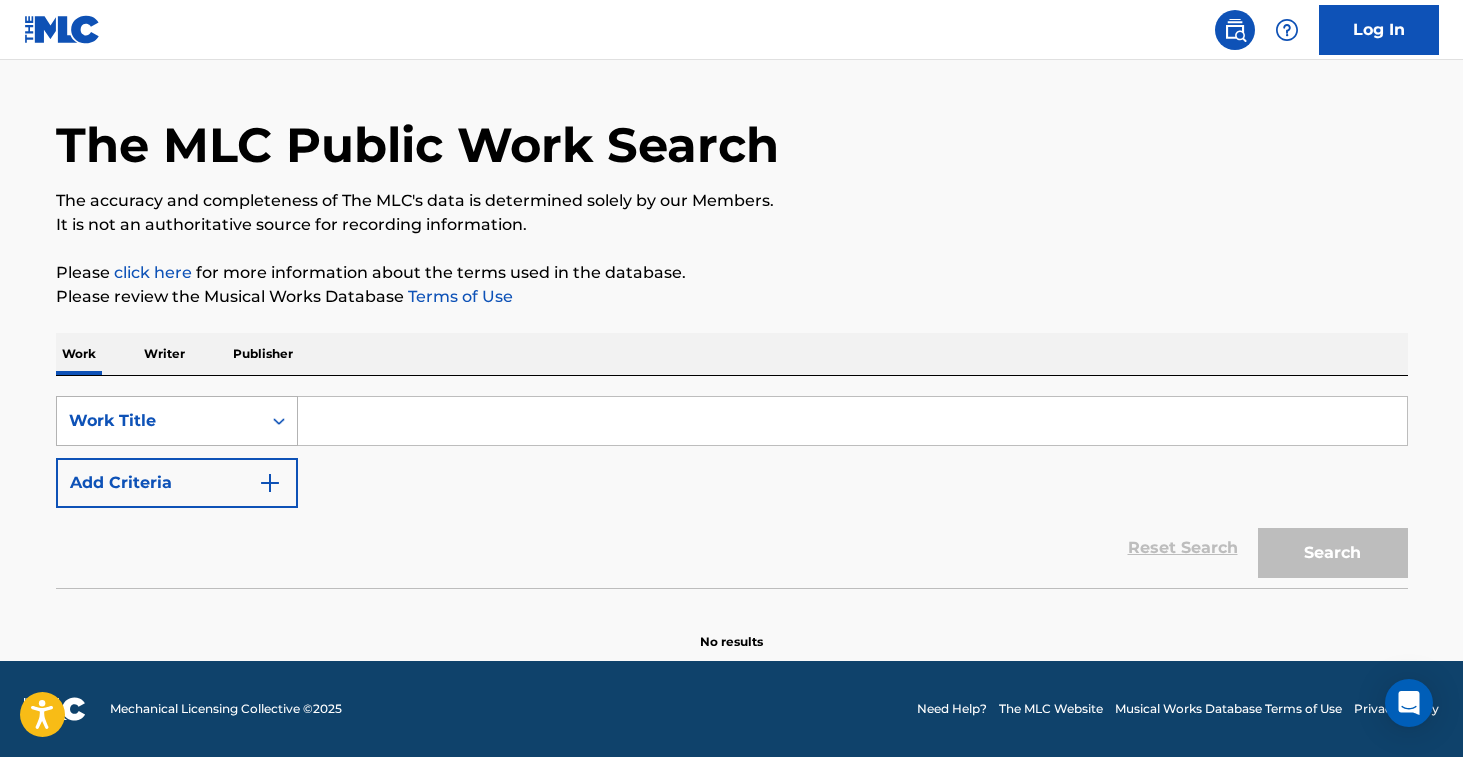 click on "Work Title" at bounding box center (159, 421) 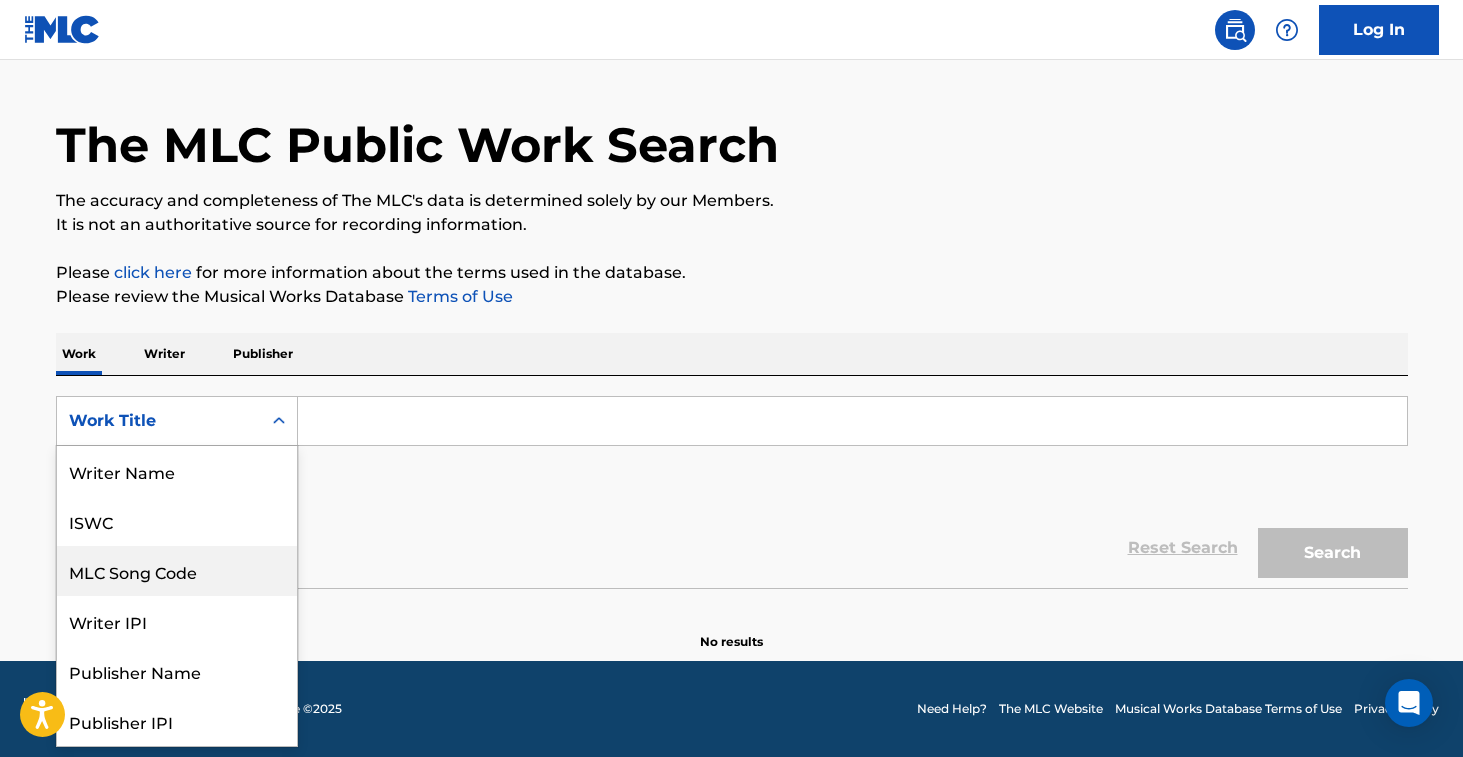 scroll, scrollTop: 100, scrollLeft: 0, axis: vertical 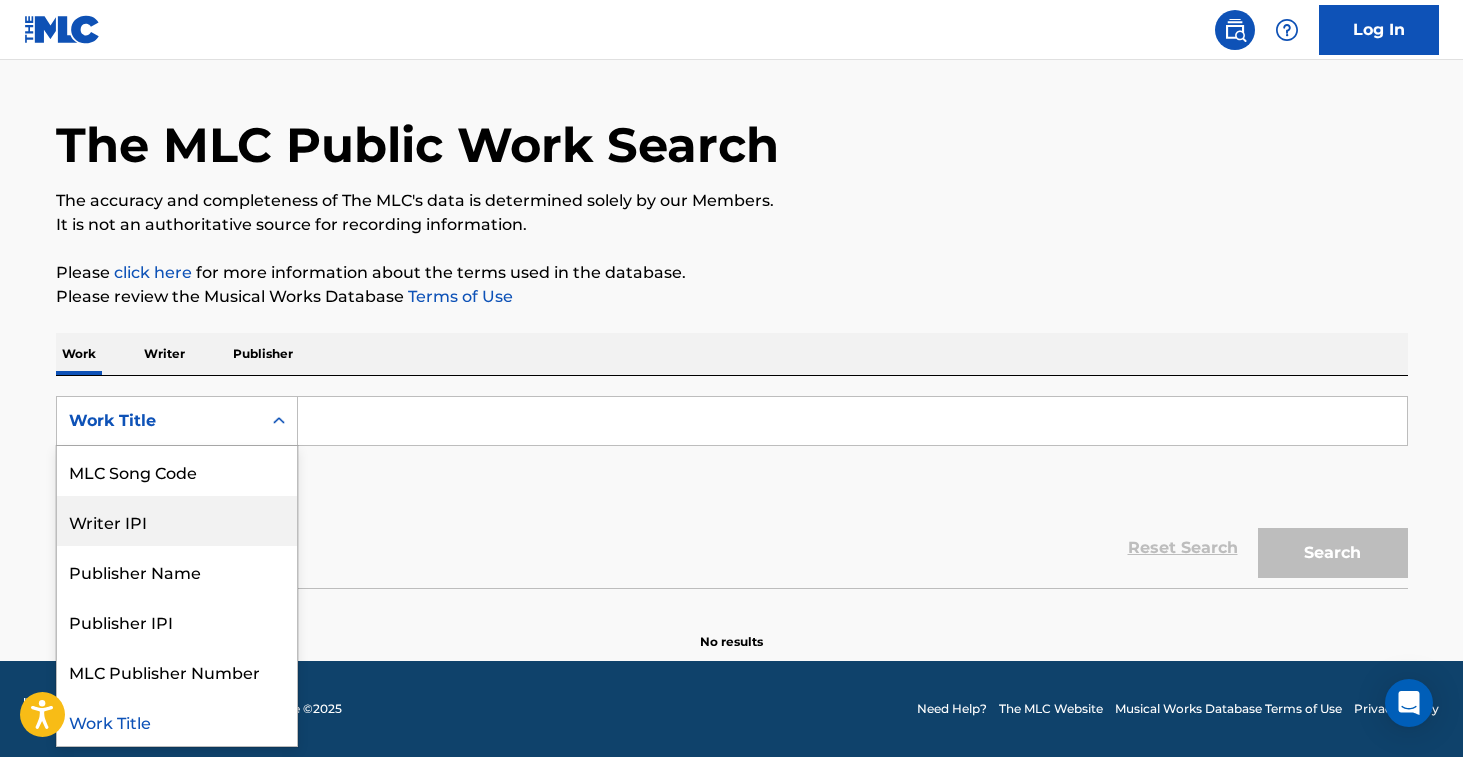 click on "Reset Search Search" at bounding box center [732, 548] 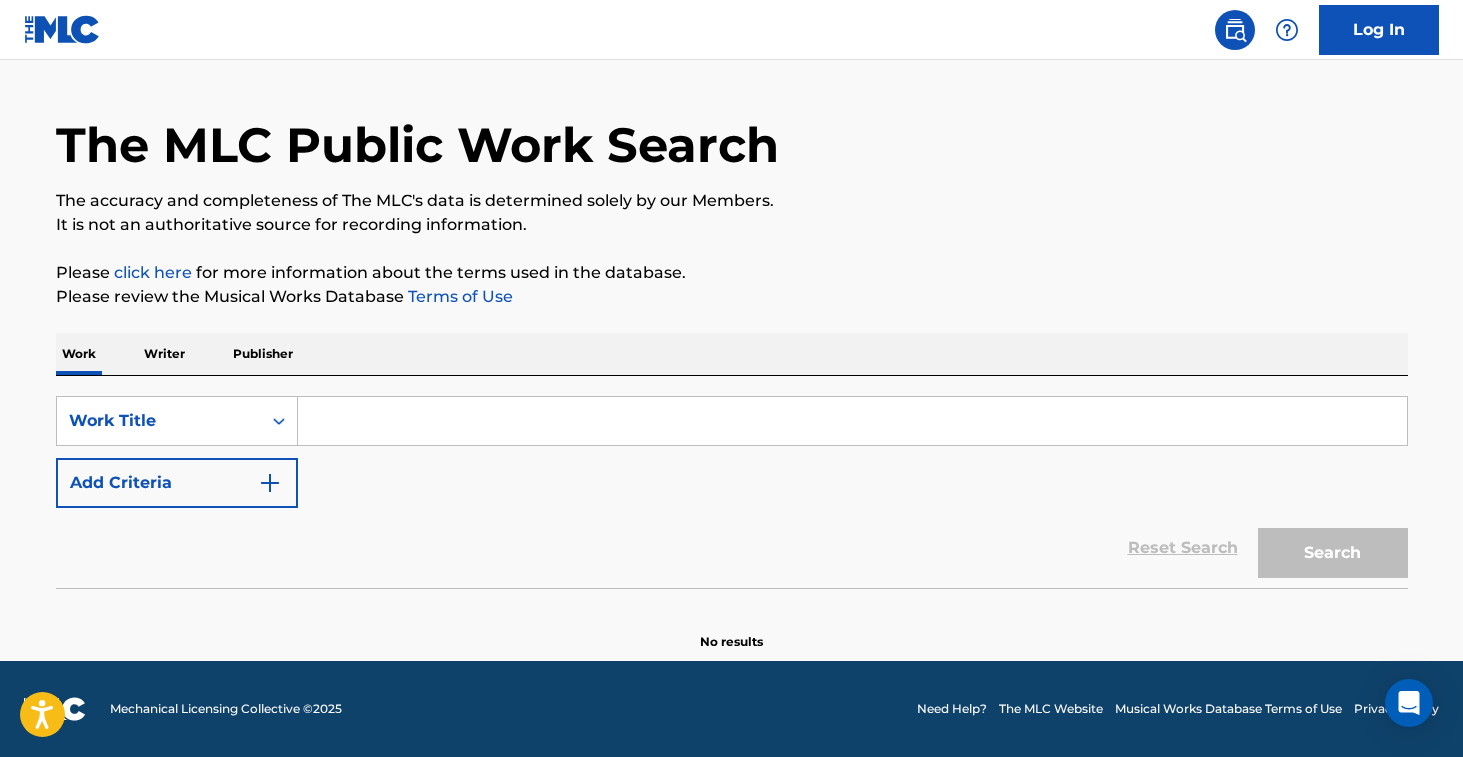 click on "Writer" at bounding box center [164, 354] 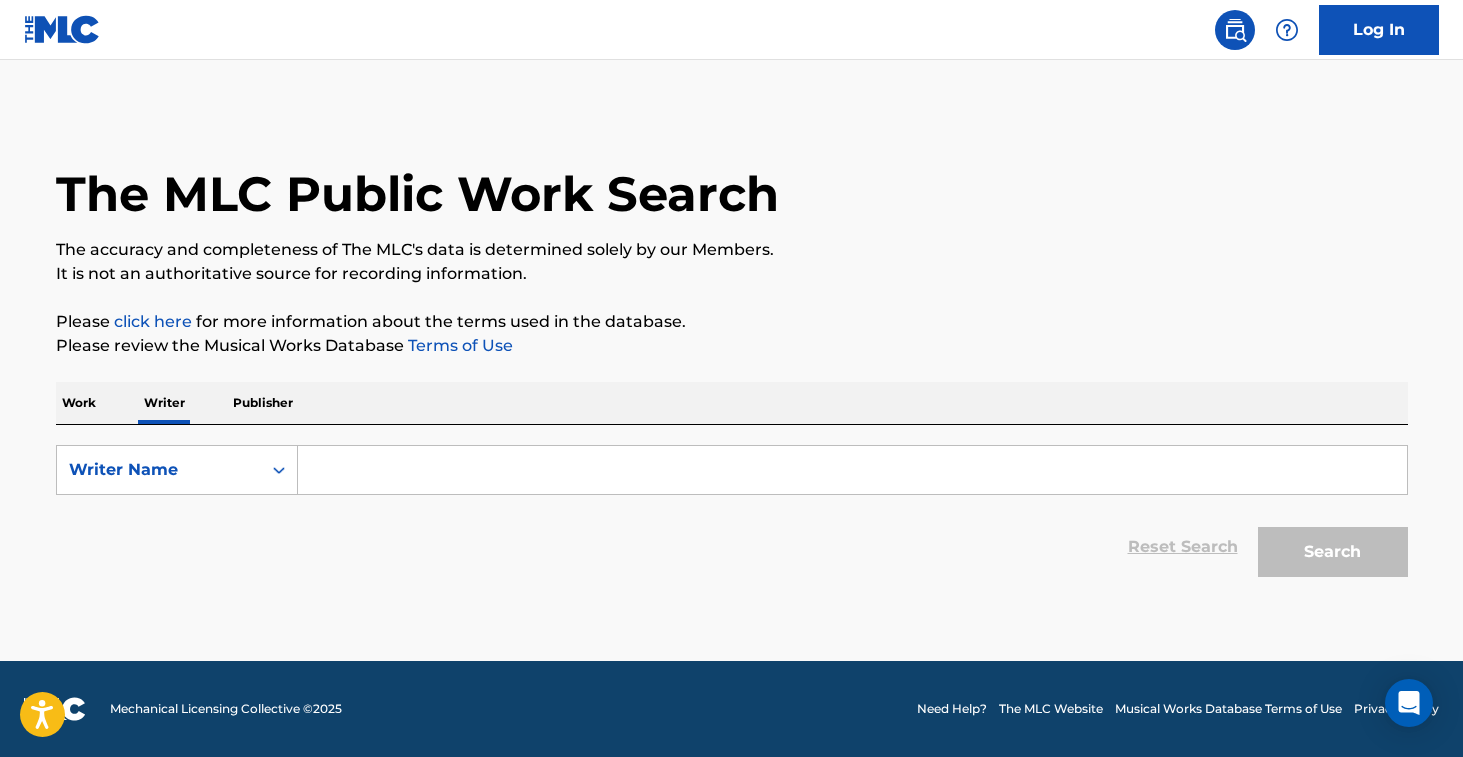 scroll, scrollTop: 0, scrollLeft: 0, axis: both 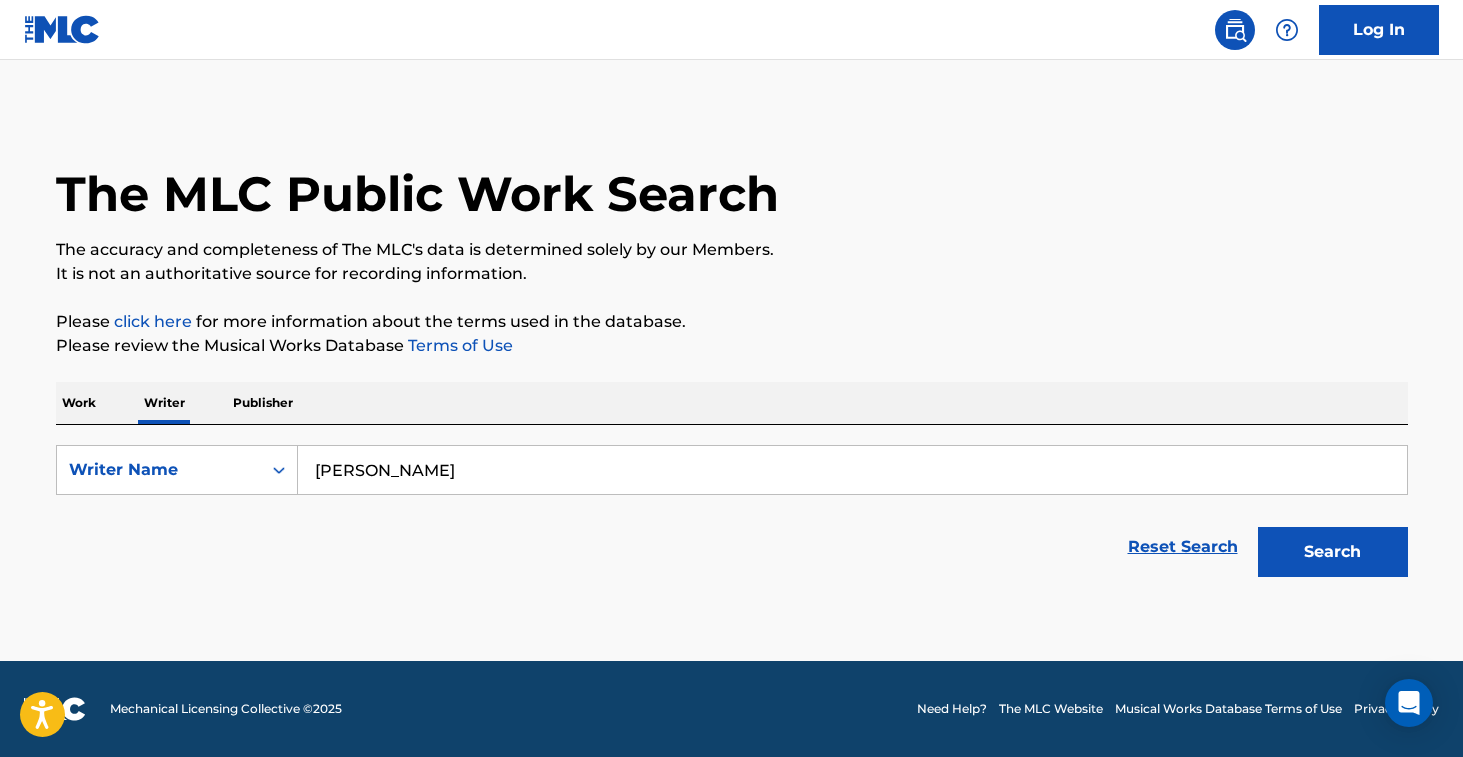type on "[PERSON_NAME]" 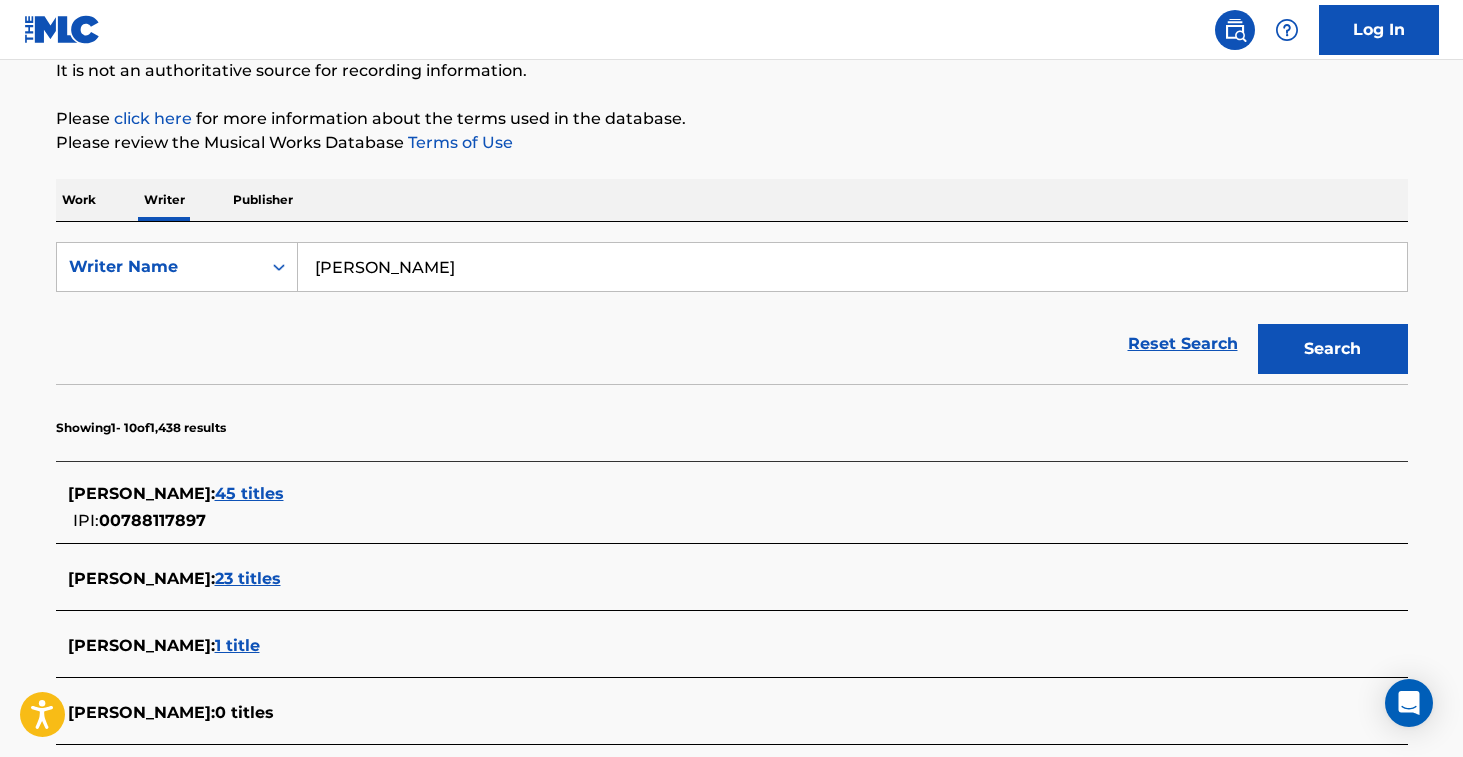 scroll, scrollTop: 260, scrollLeft: 0, axis: vertical 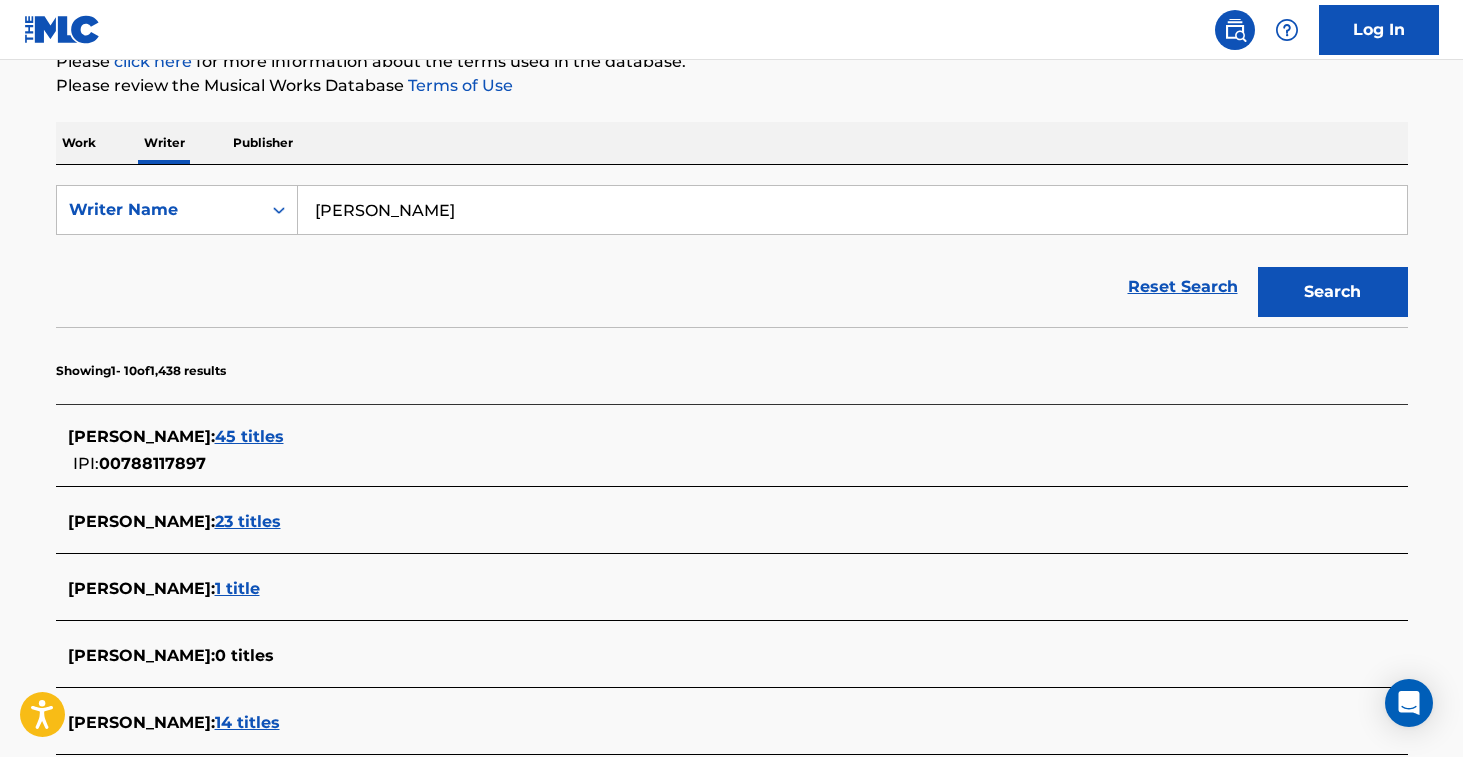 click on "45 titles" at bounding box center (249, 436) 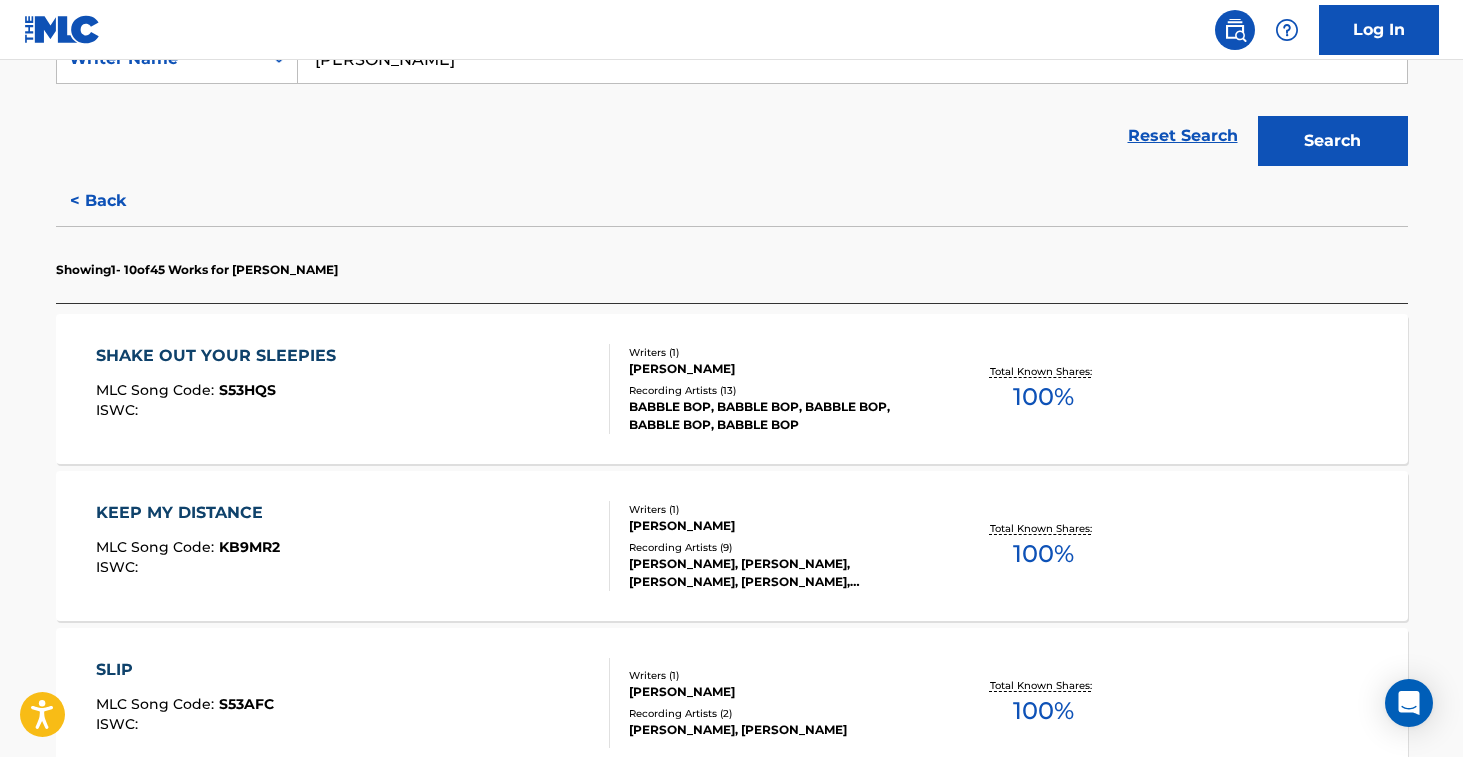 scroll, scrollTop: 451, scrollLeft: 0, axis: vertical 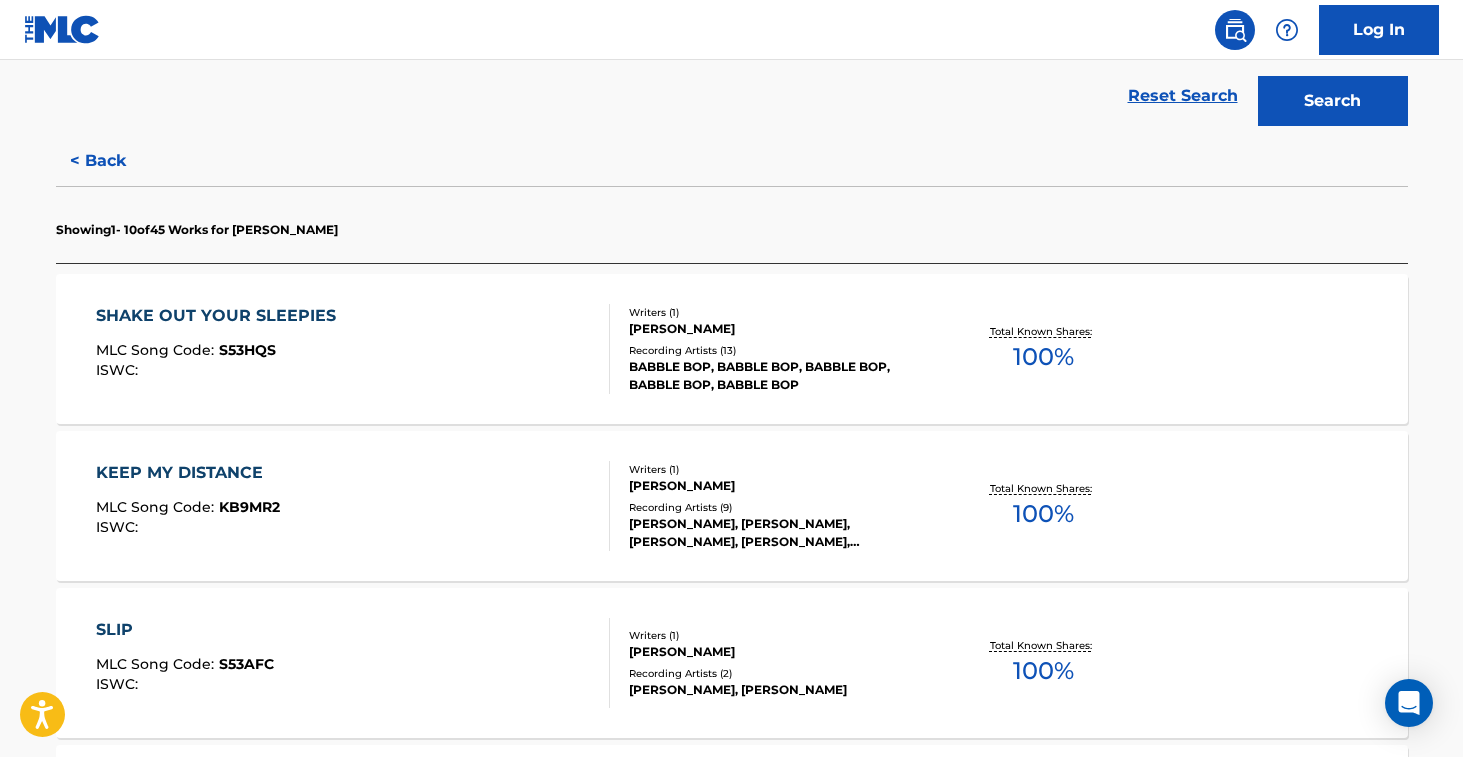 click on "SHAKE OUT YOUR SLEEPIES MLC Song Code : S53HQS ISWC :" at bounding box center [353, 349] 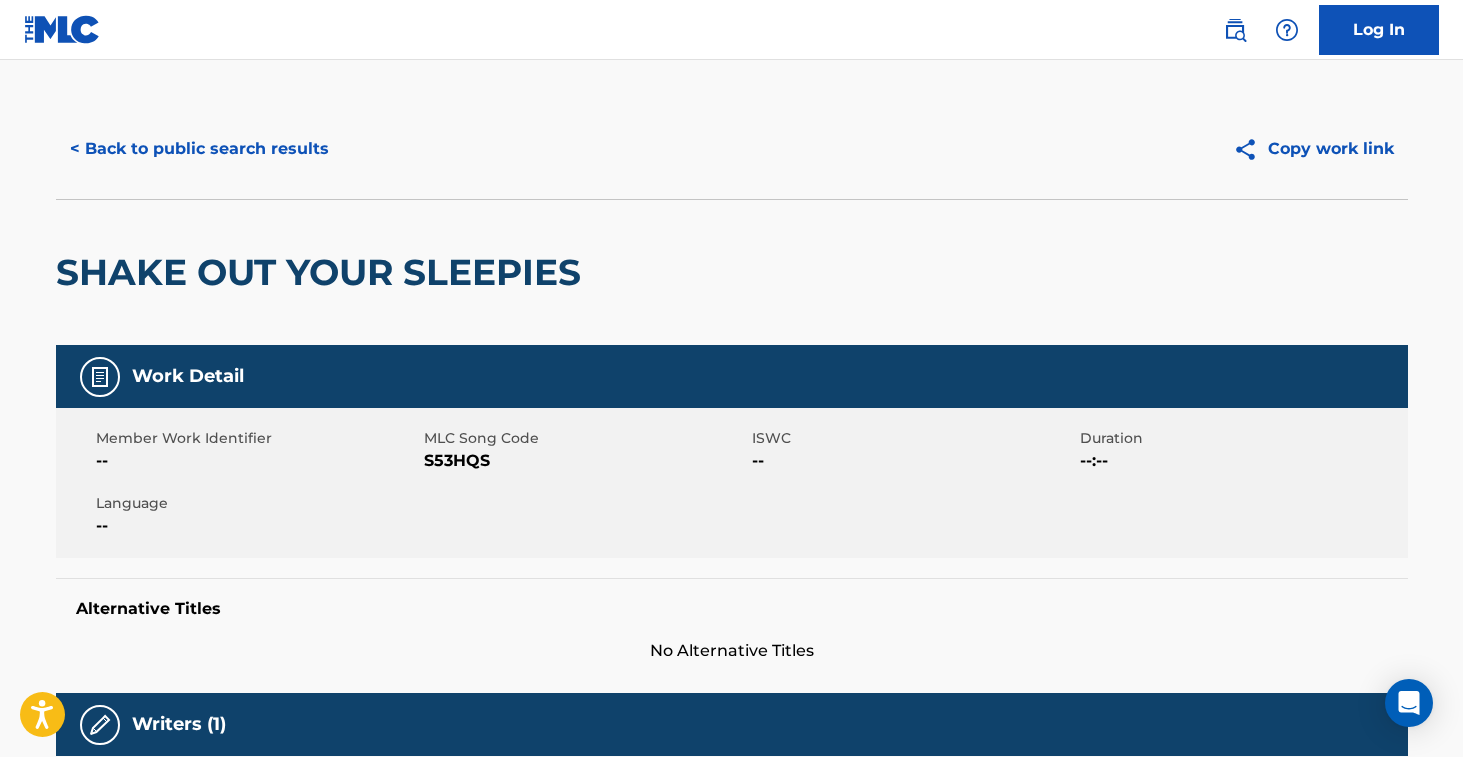 scroll, scrollTop: 0, scrollLeft: 0, axis: both 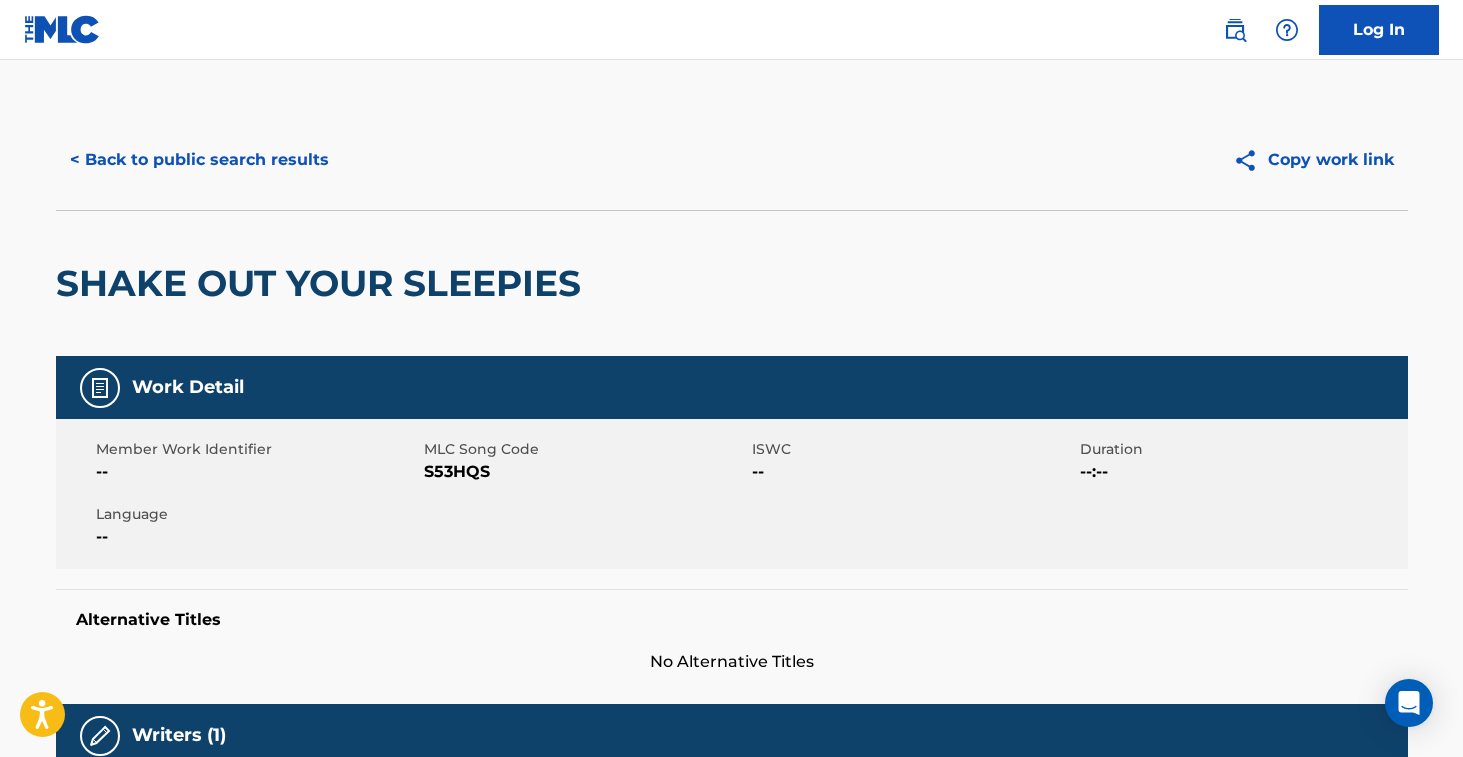 click on "< Back to public search results" at bounding box center (199, 160) 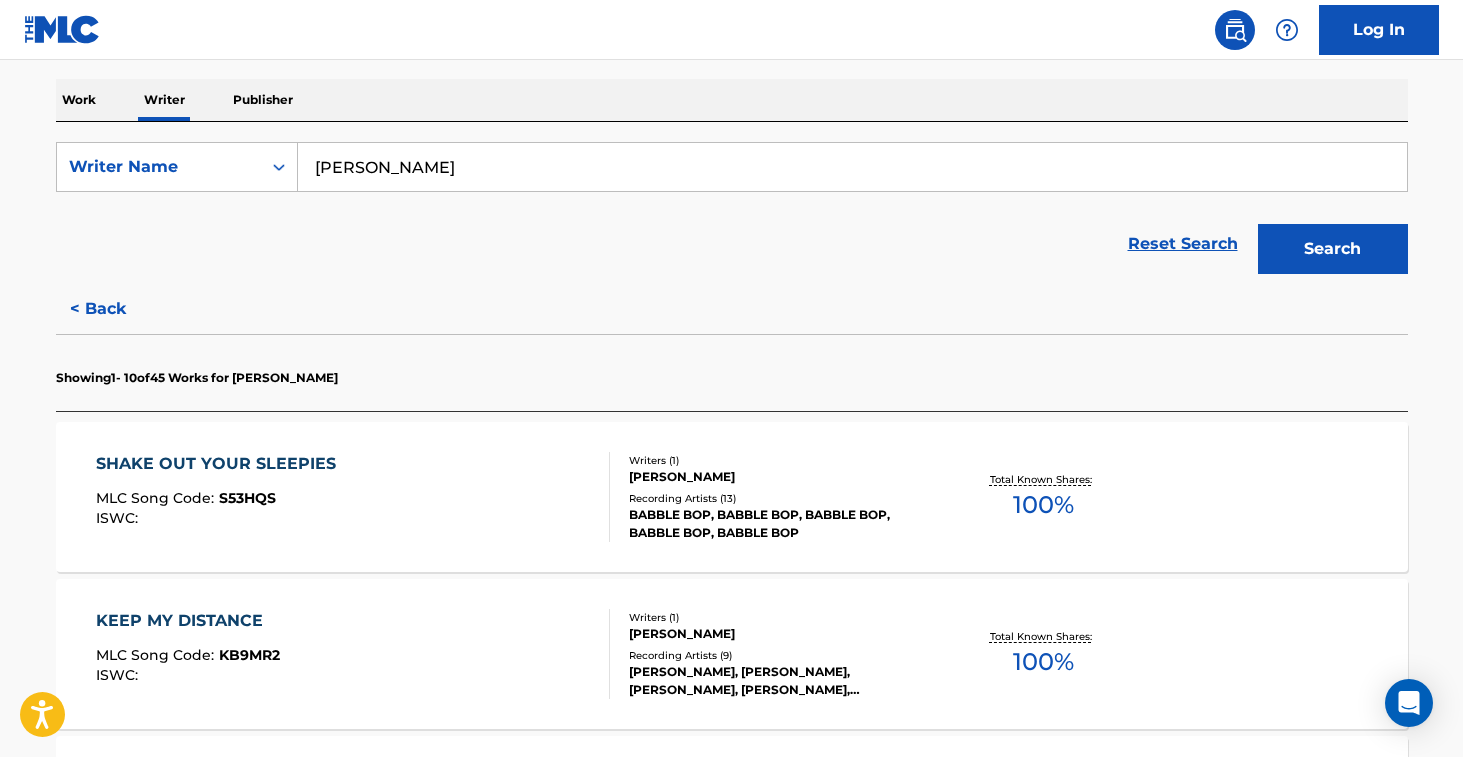scroll, scrollTop: 350, scrollLeft: 0, axis: vertical 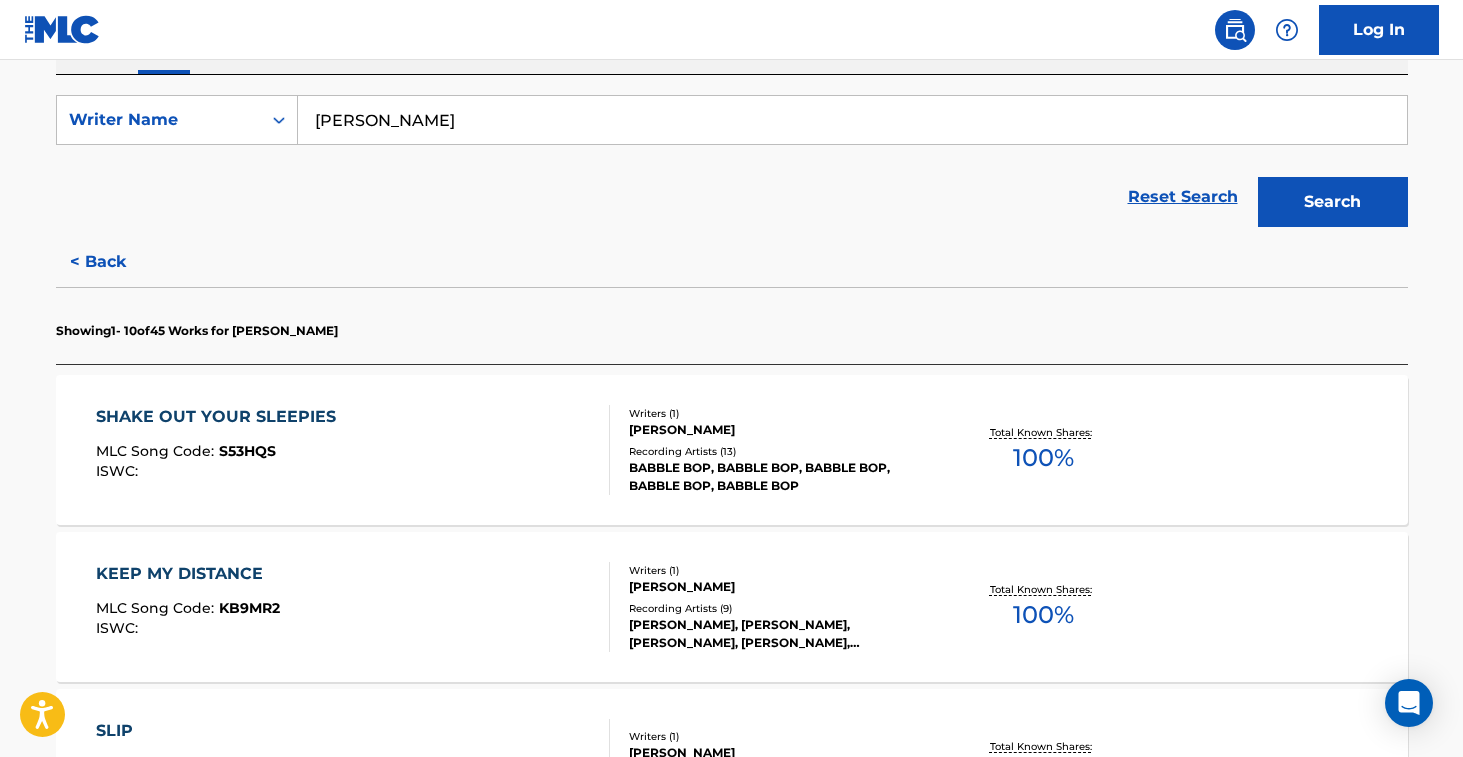 click on "KEEP MY DISTANCE MLC Song Code : KB9MR2 ISWC :" at bounding box center [353, 607] 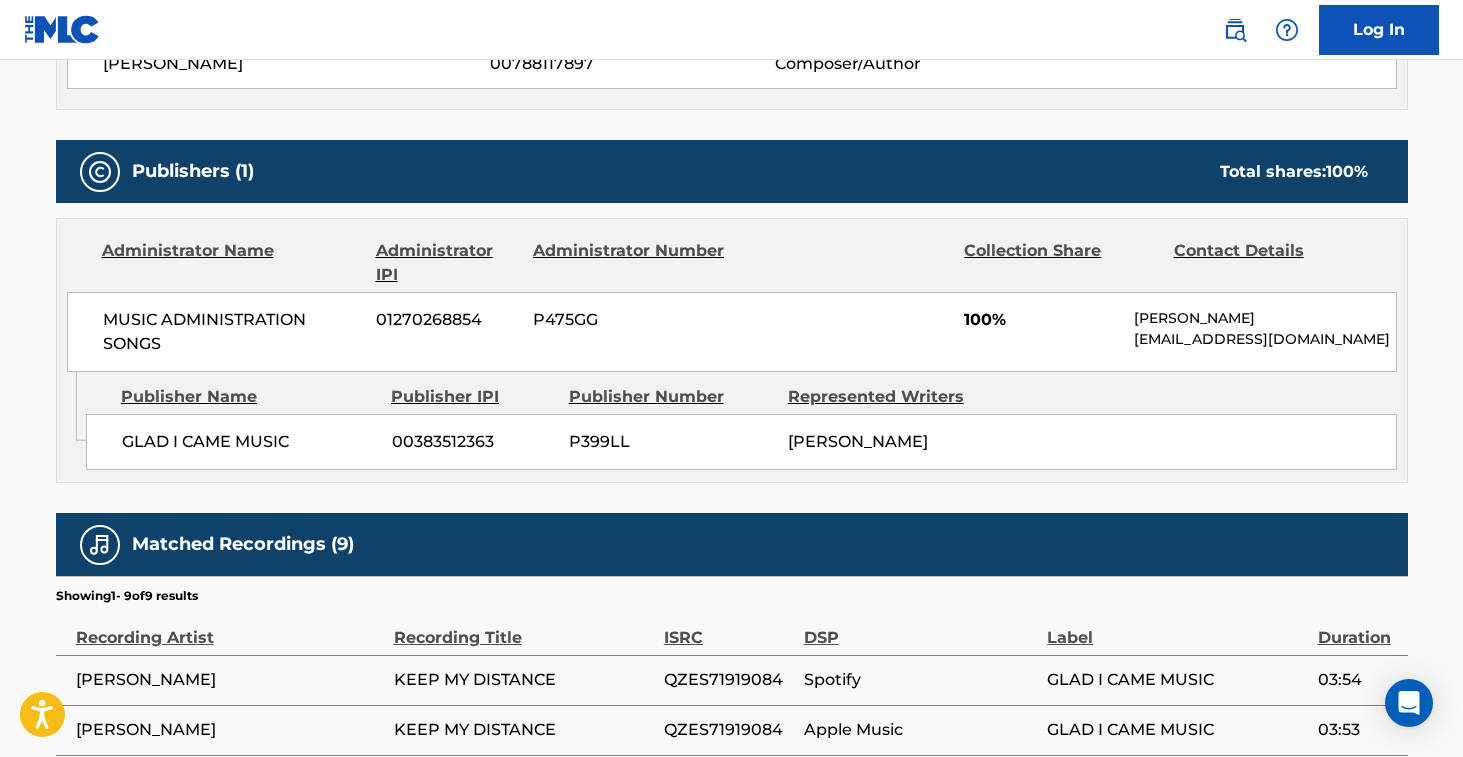 scroll, scrollTop: 0, scrollLeft: 0, axis: both 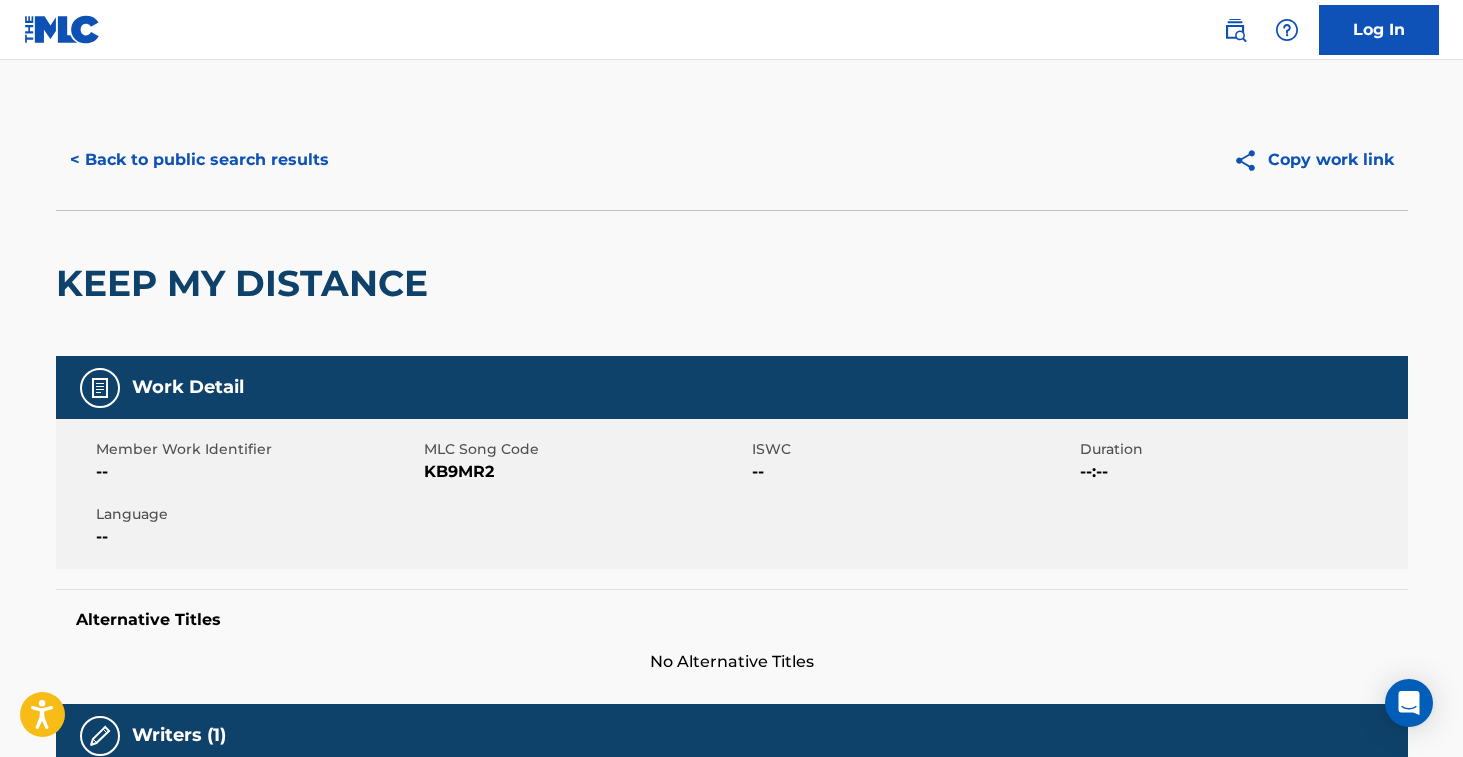 click on "< Back to public search results" at bounding box center [199, 160] 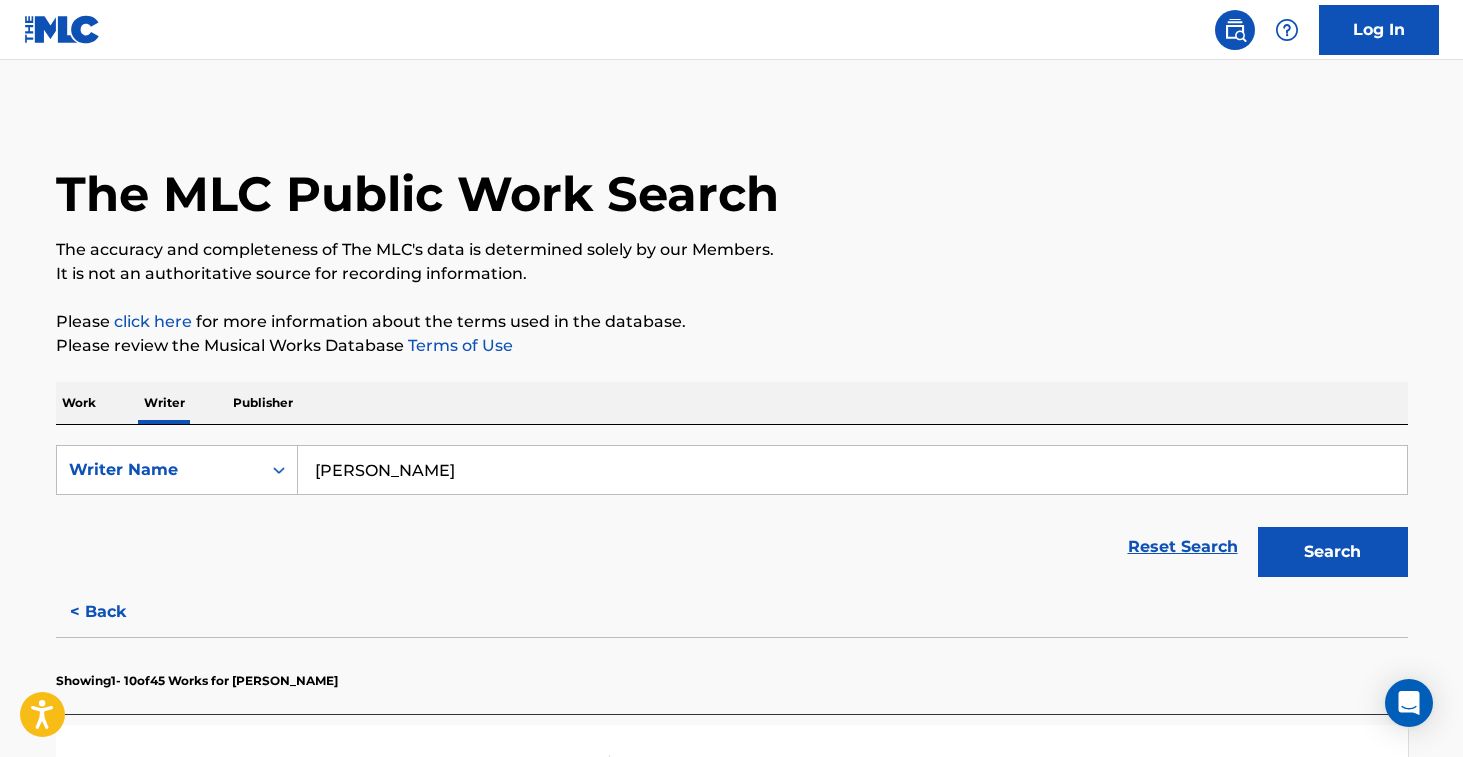 drag, startPoint x: 82, startPoint y: 404, endPoint x: 138, endPoint y: 422, distance: 58.821766 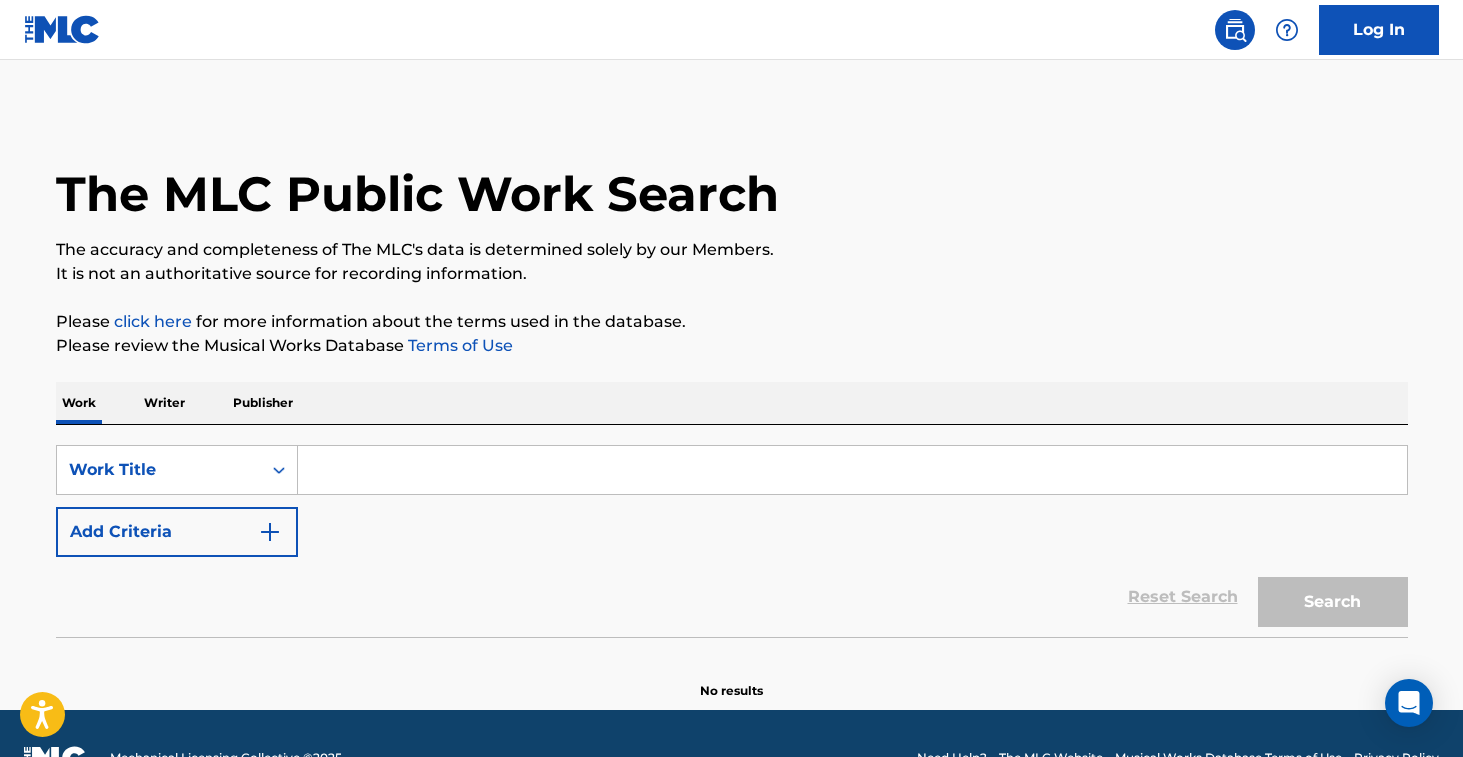 click on "Add Criteria" at bounding box center [177, 532] 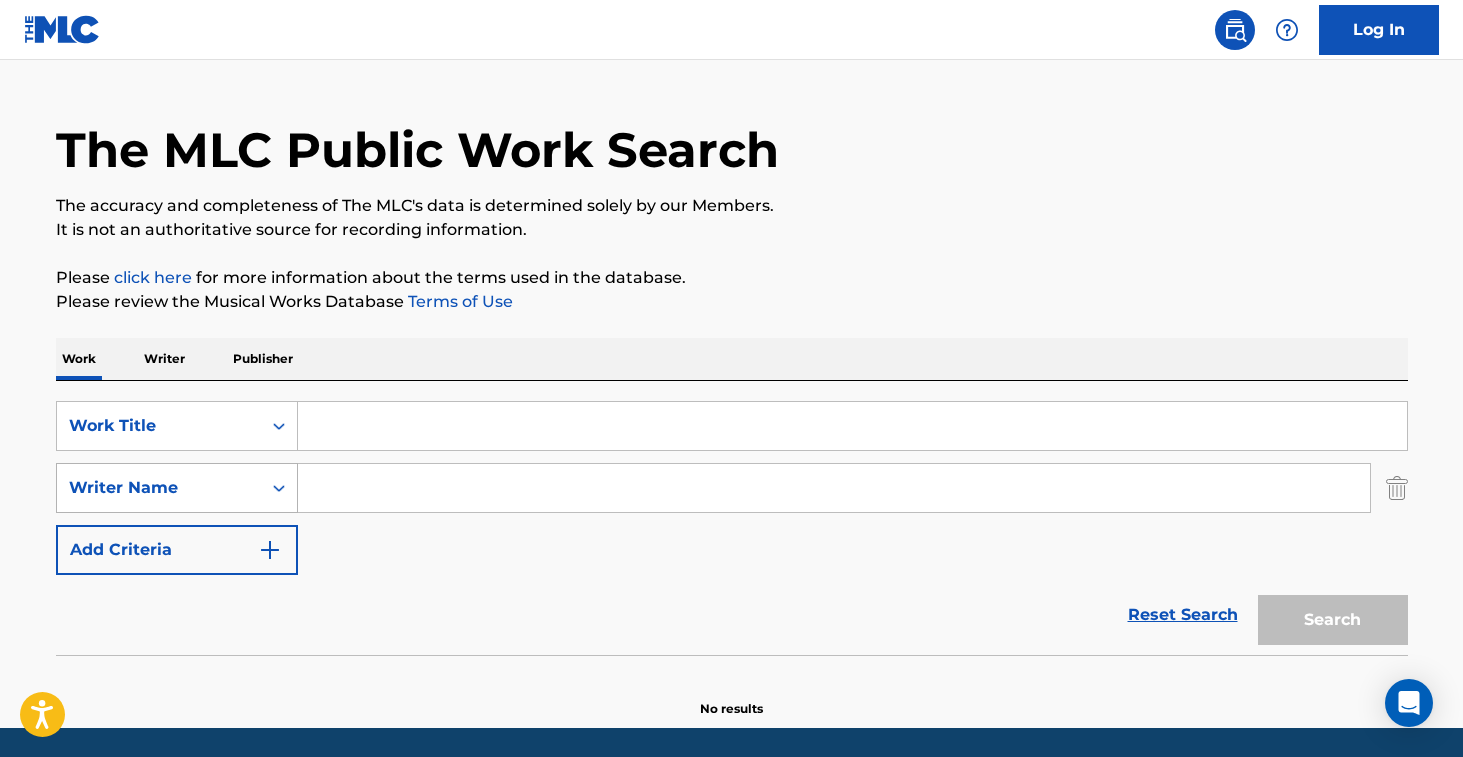 click on "Writer Name" at bounding box center (177, 488) 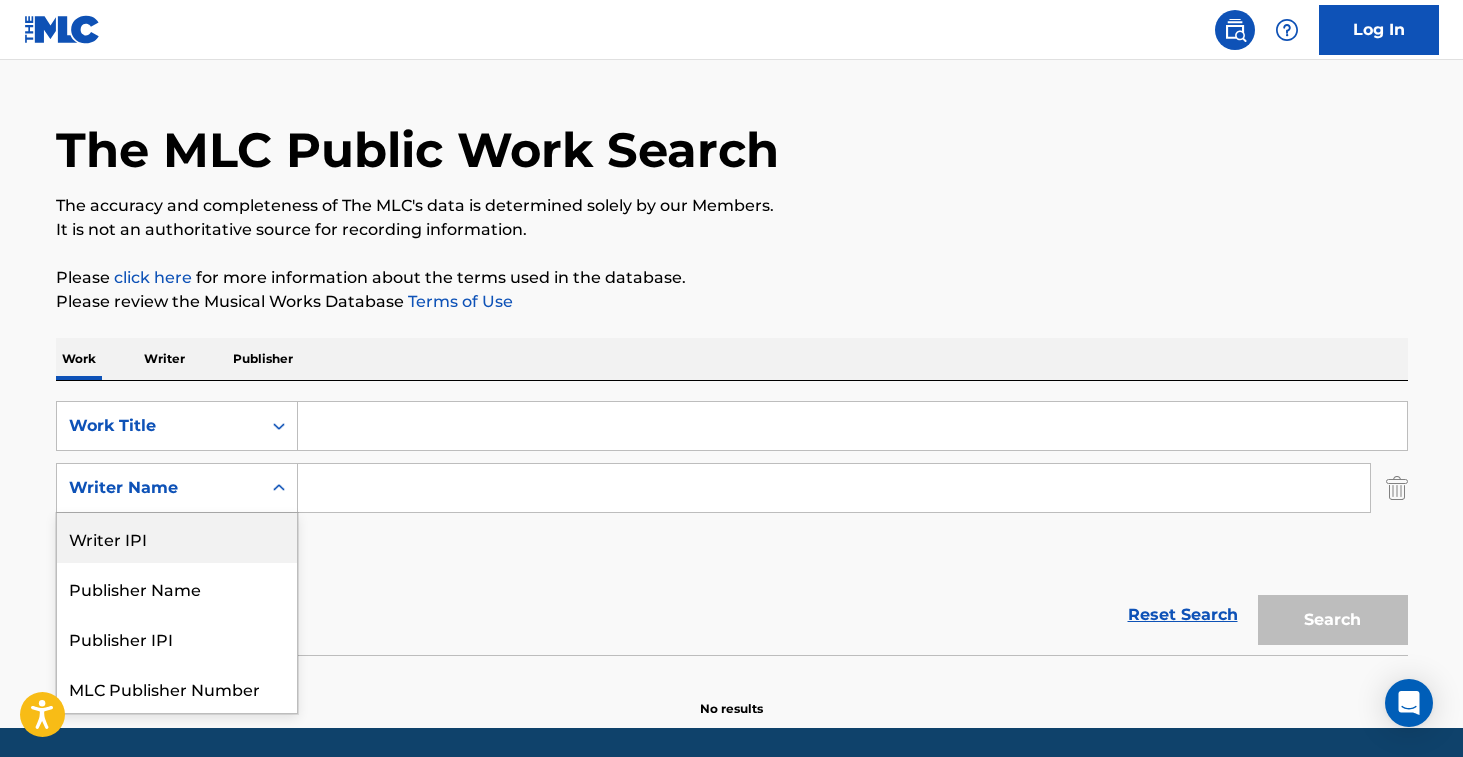scroll, scrollTop: 51, scrollLeft: 0, axis: vertical 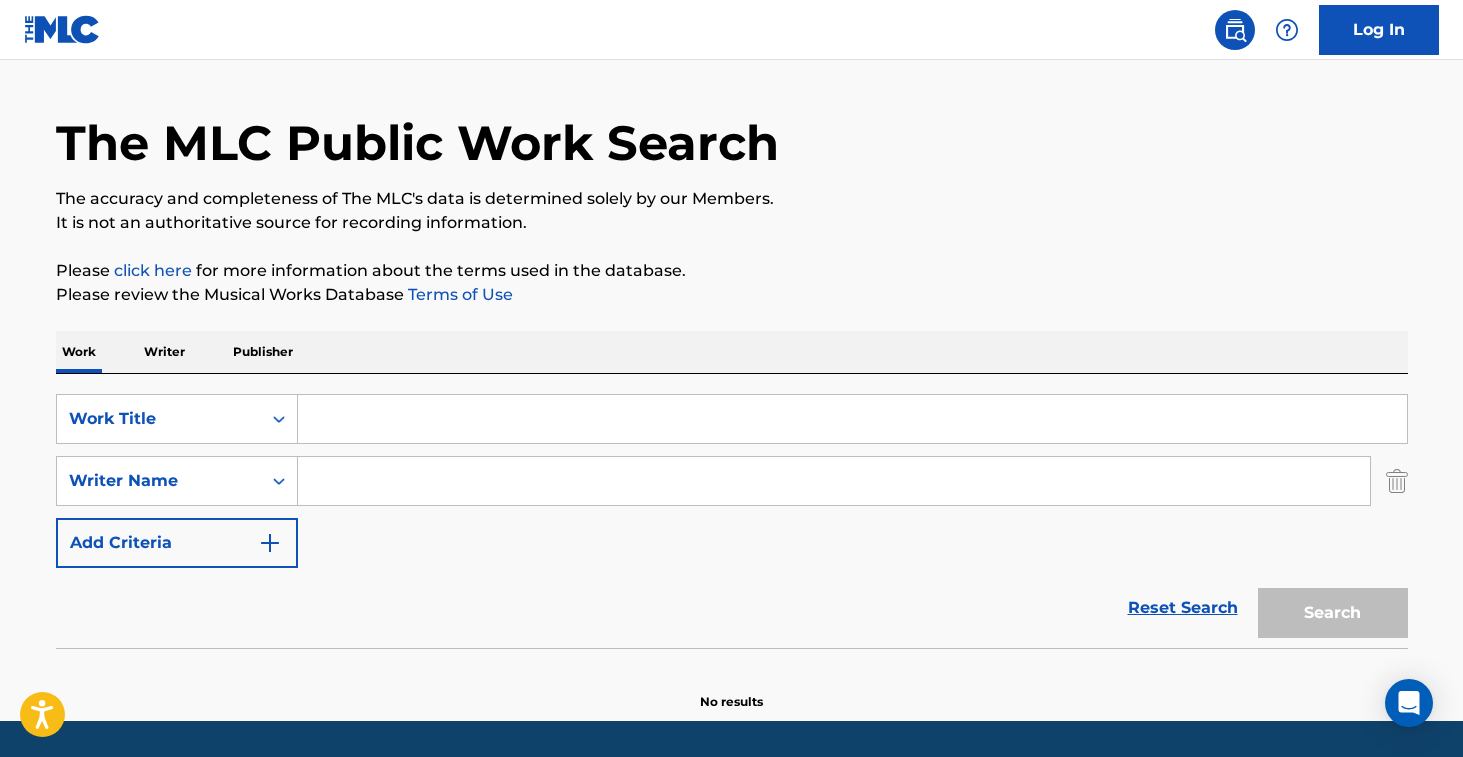 click at bounding box center [834, 481] 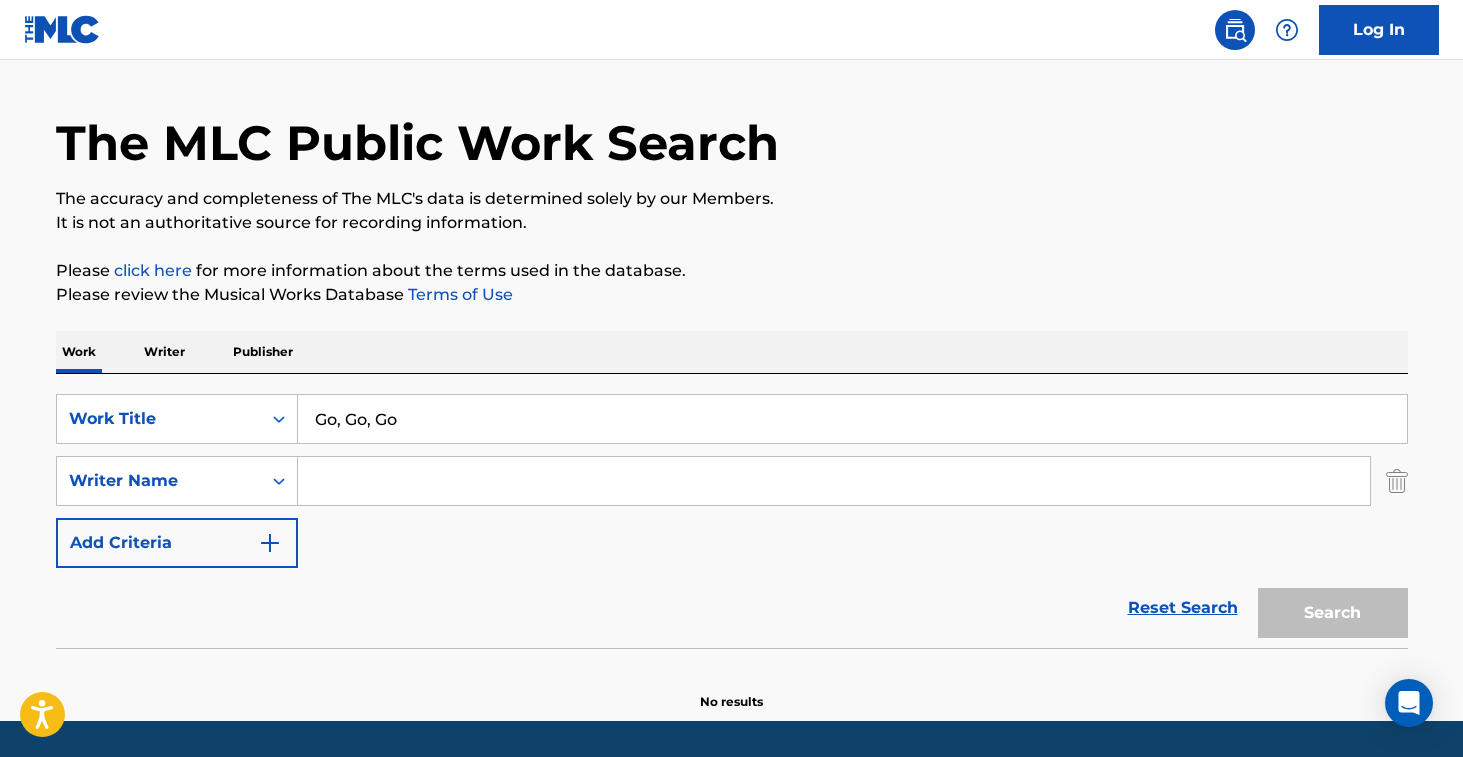 type on "Go, Go, Go" 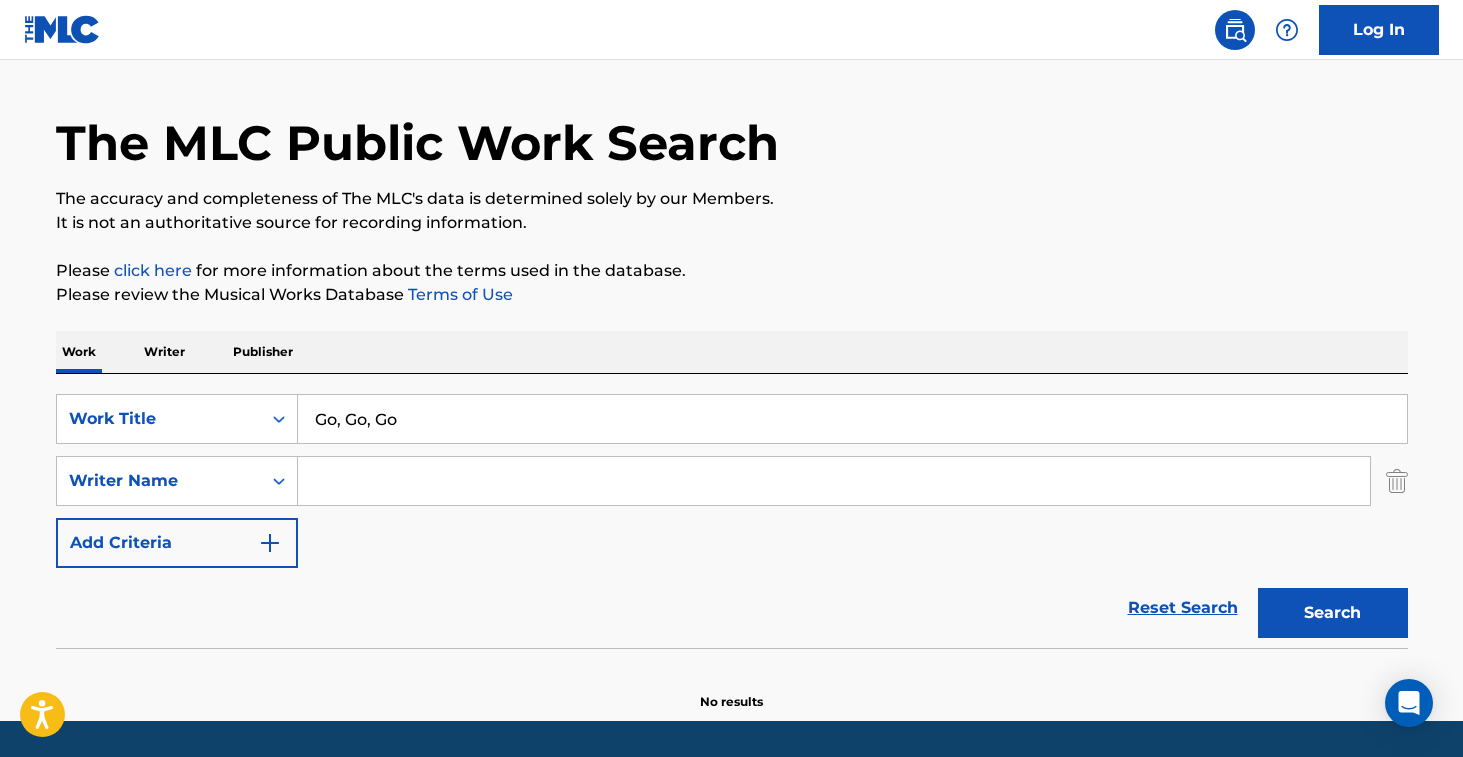 drag, startPoint x: 428, startPoint y: 478, endPoint x: 476, endPoint y: 491, distance: 49.729267 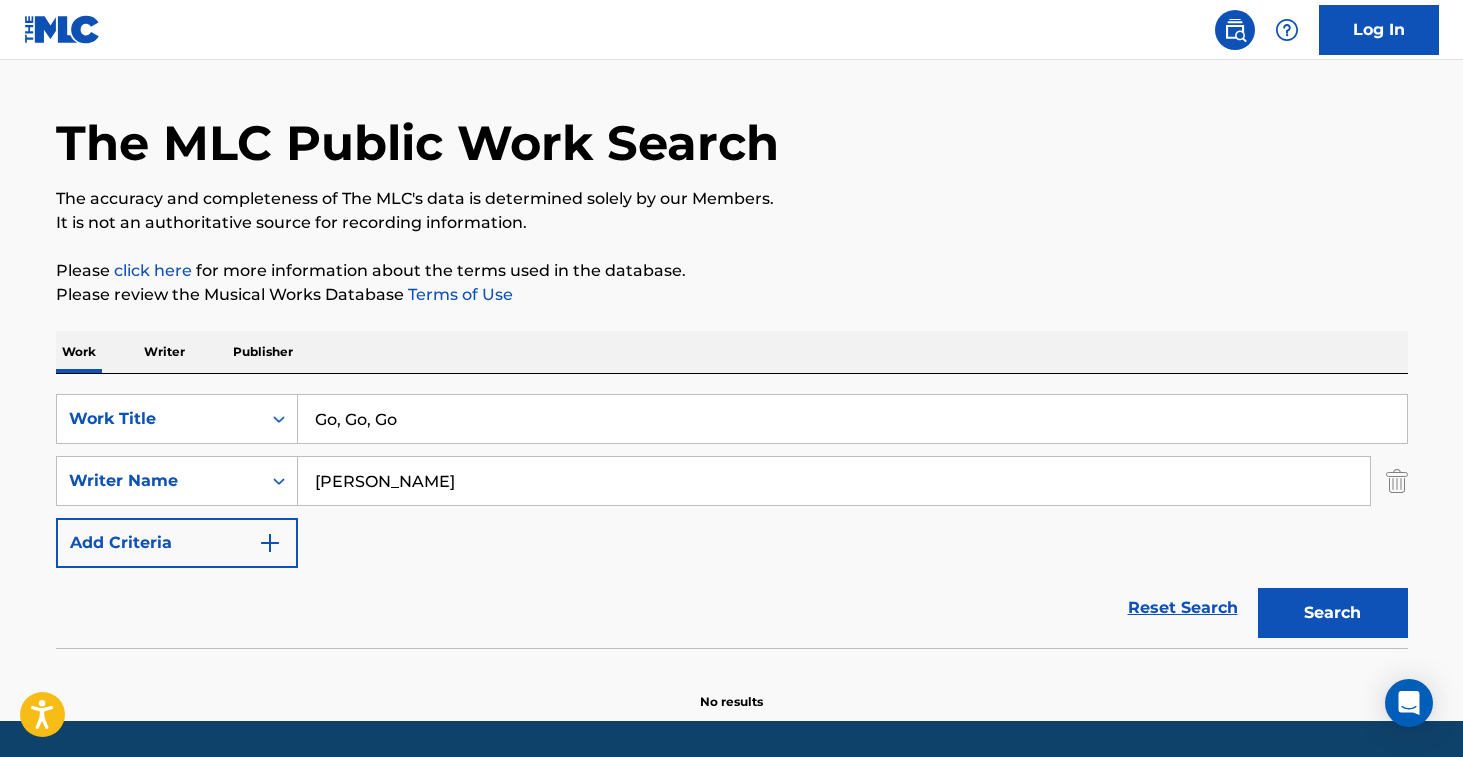 type on "[PERSON_NAME]" 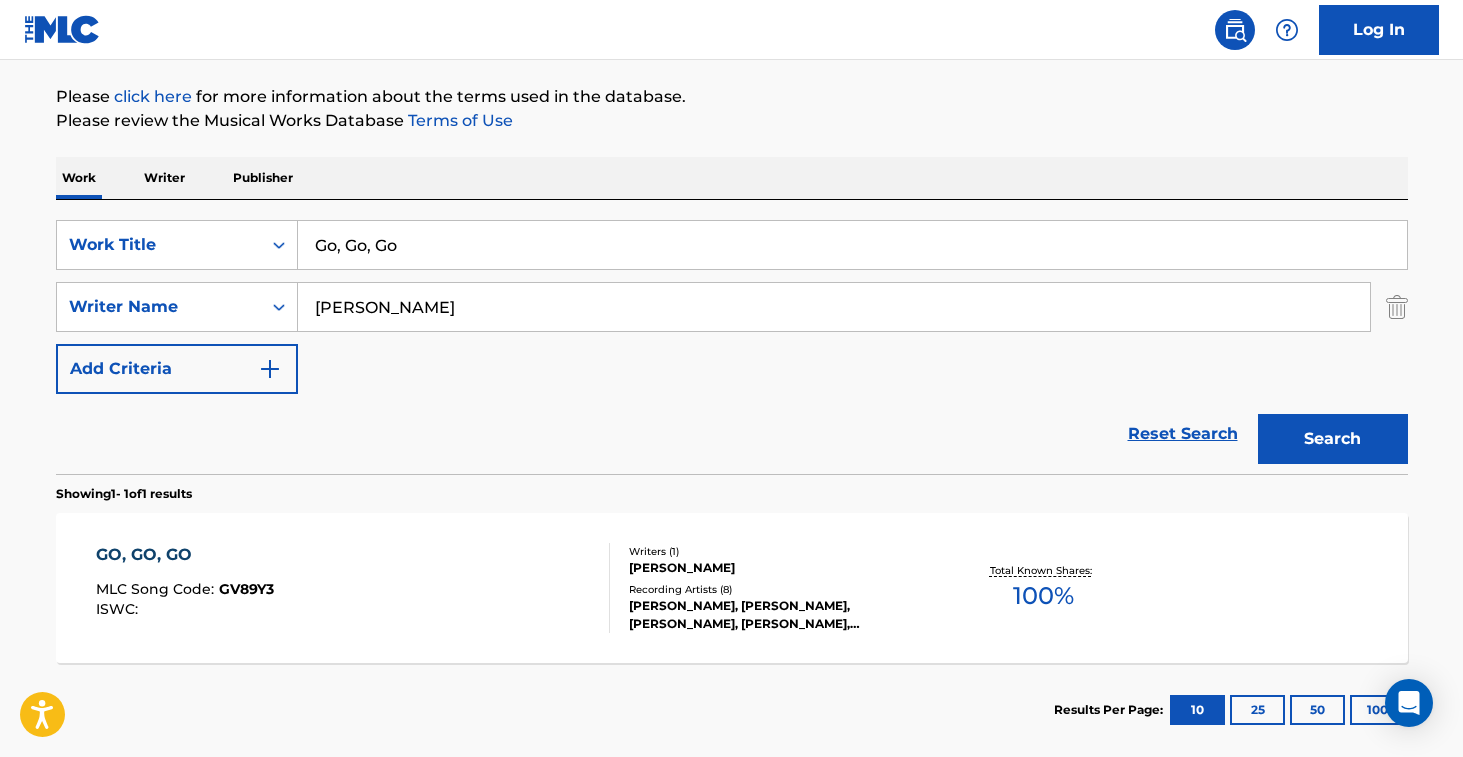 scroll, scrollTop: 331, scrollLeft: 0, axis: vertical 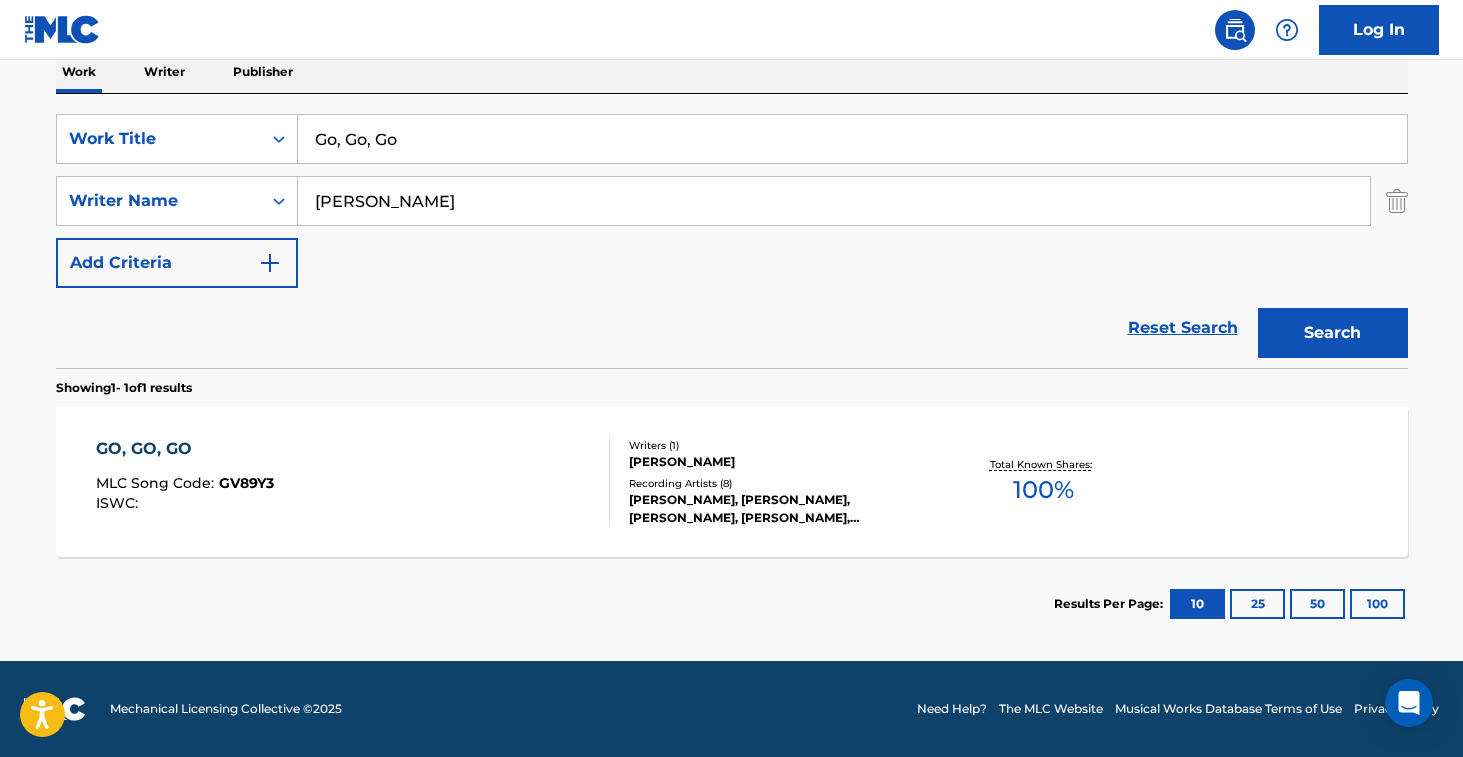 click on "GO, GO, GO MLC Song Code : GV89Y3 ISWC : Writers ( 1 ) [PERSON_NAME] Recording Artists ( 8 ) [PERSON_NAME], [PERSON_NAME], [PERSON_NAME], [PERSON_NAME], [PERSON_NAME] Total Known Shares: 100 %" at bounding box center (732, 482) 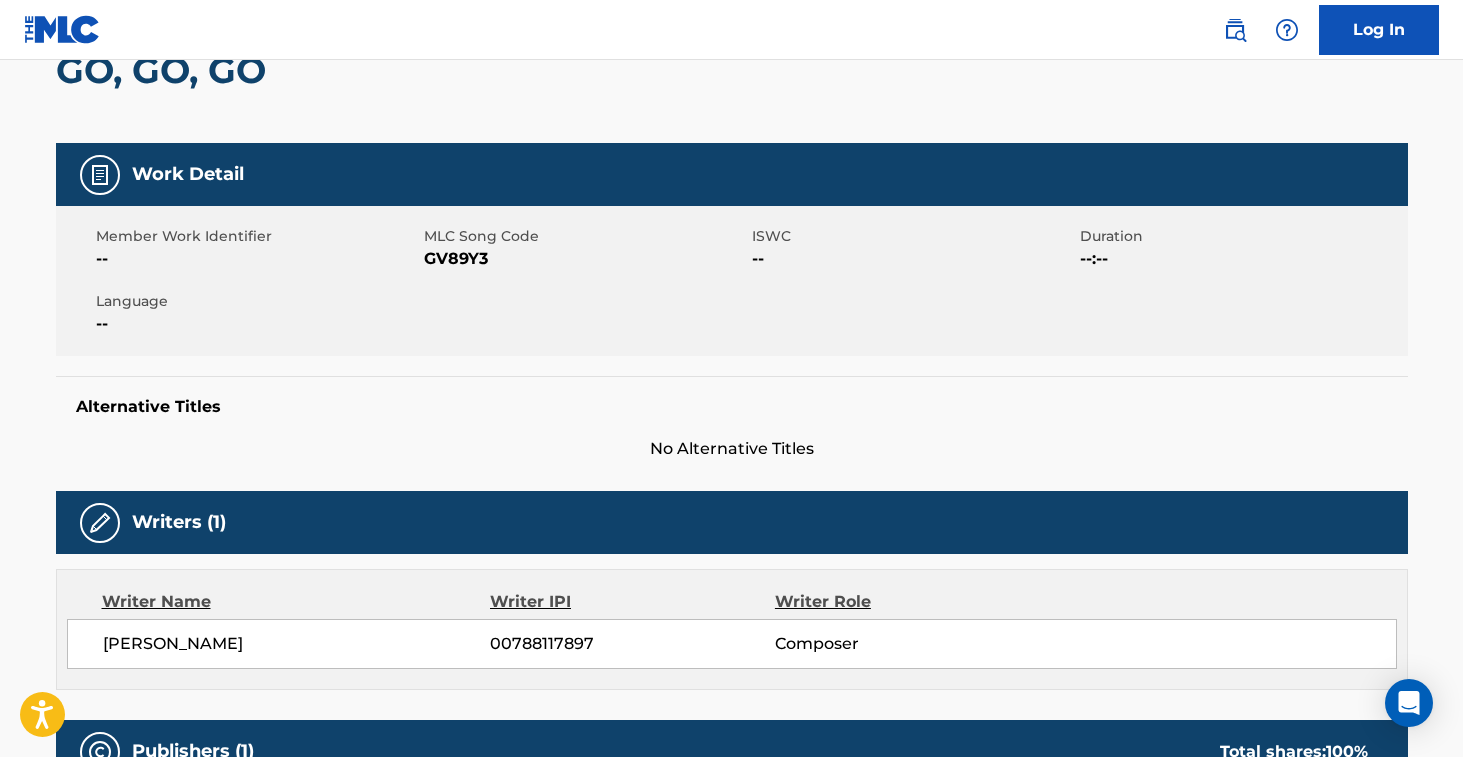 scroll, scrollTop: 242, scrollLeft: 0, axis: vertical 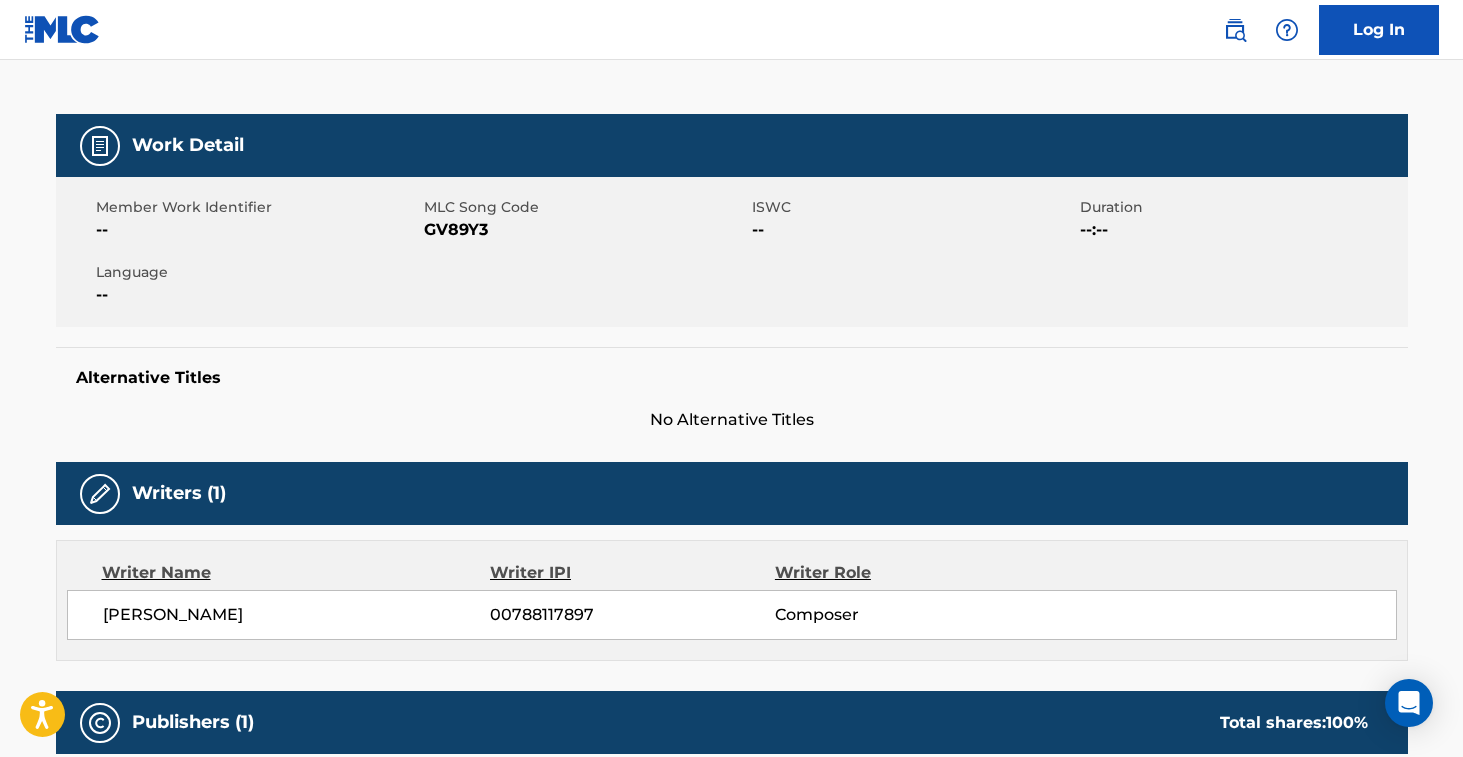 click on "GV89Y3" at bounding box center (585, 230) 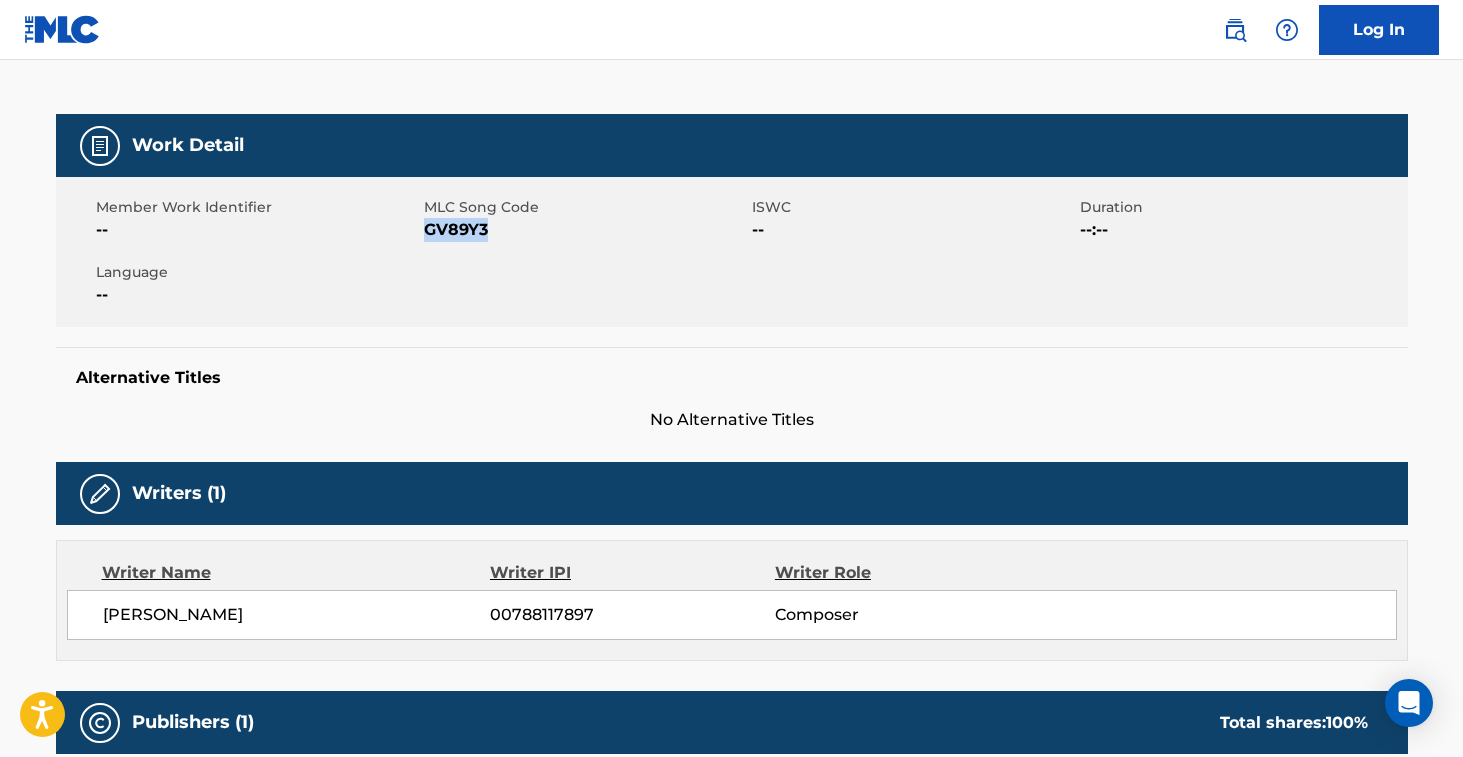 click on "GV89Y3" at bounding box center [585, 230] 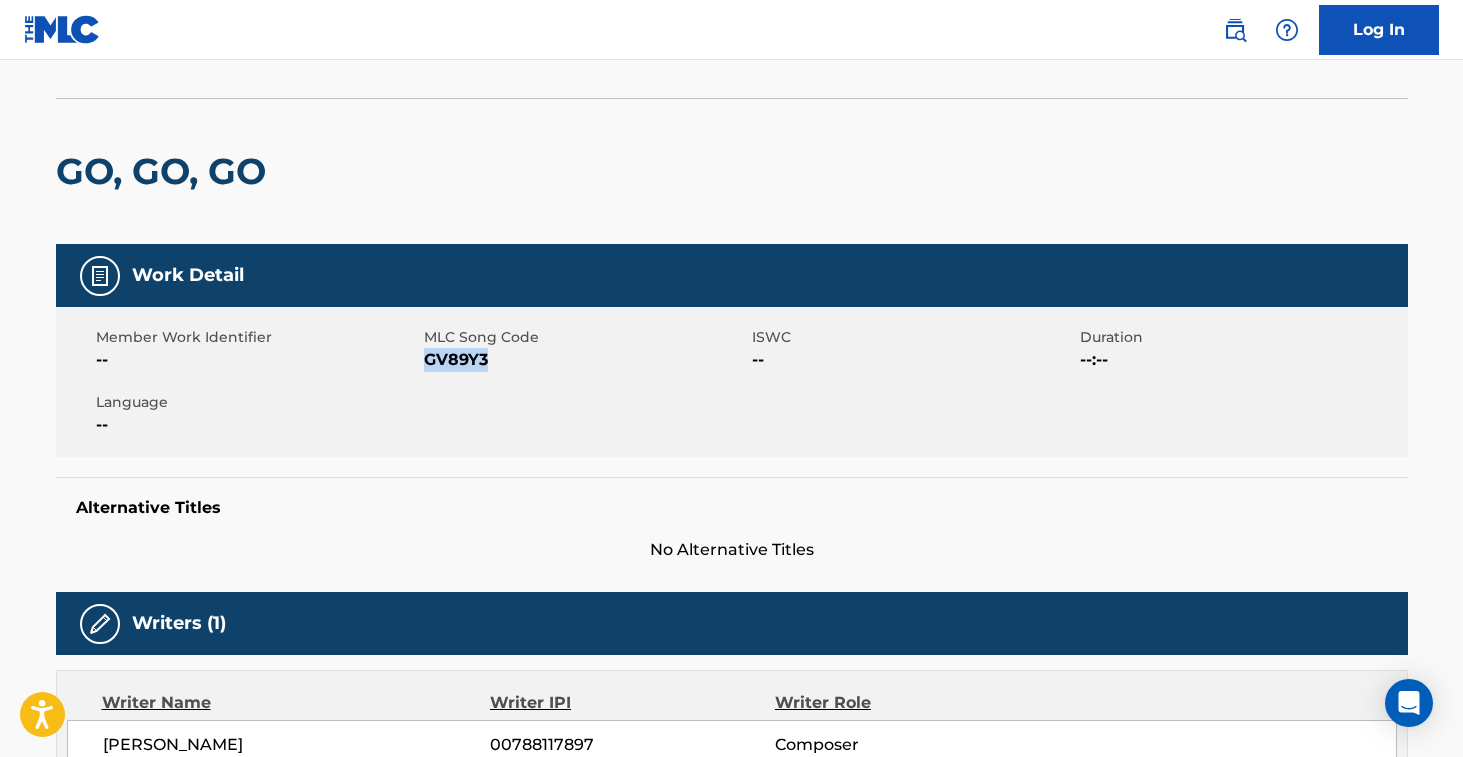 scroll, scrollTop: 0, scrollLeft: 0, axis: both 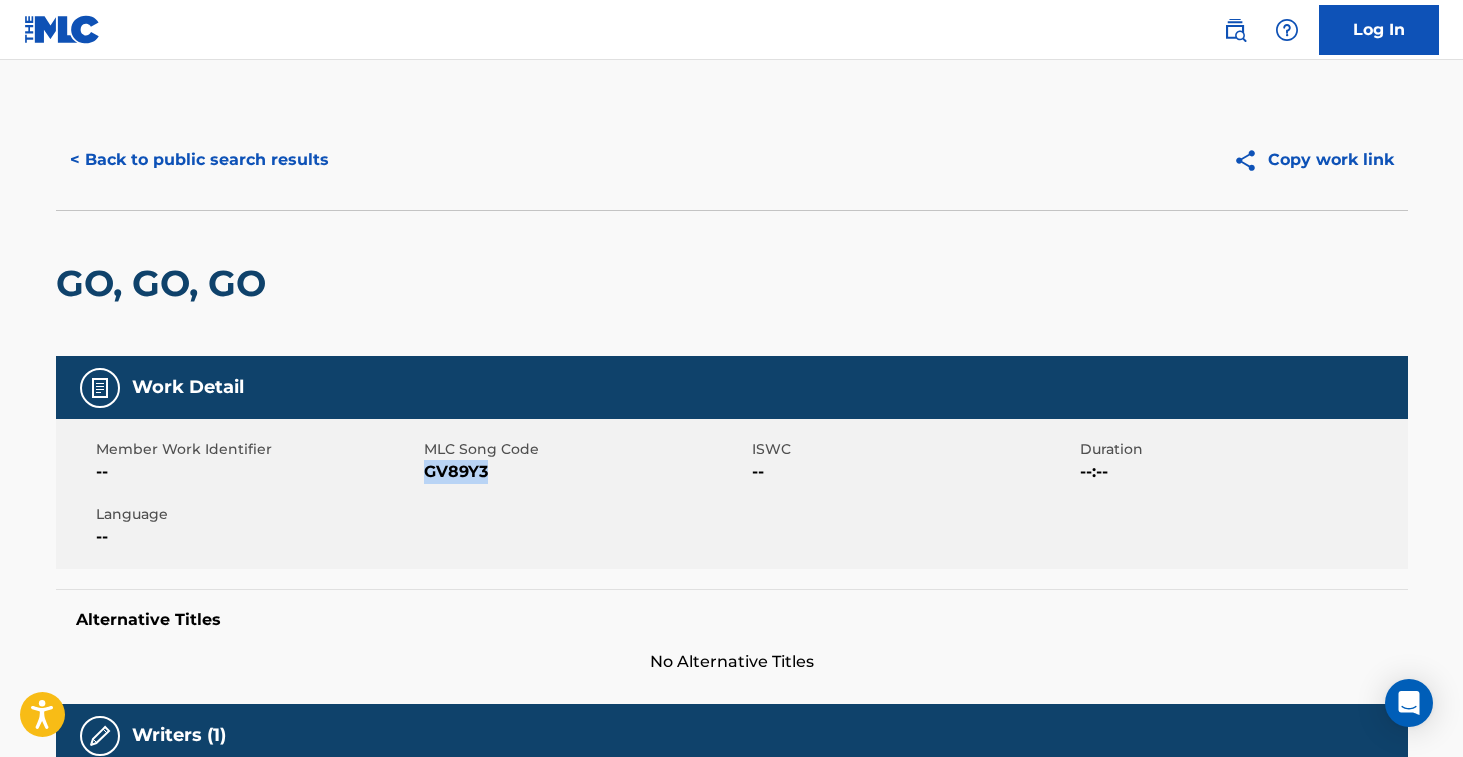 click on "< Back to public search results" at bounding box center [199, 160] 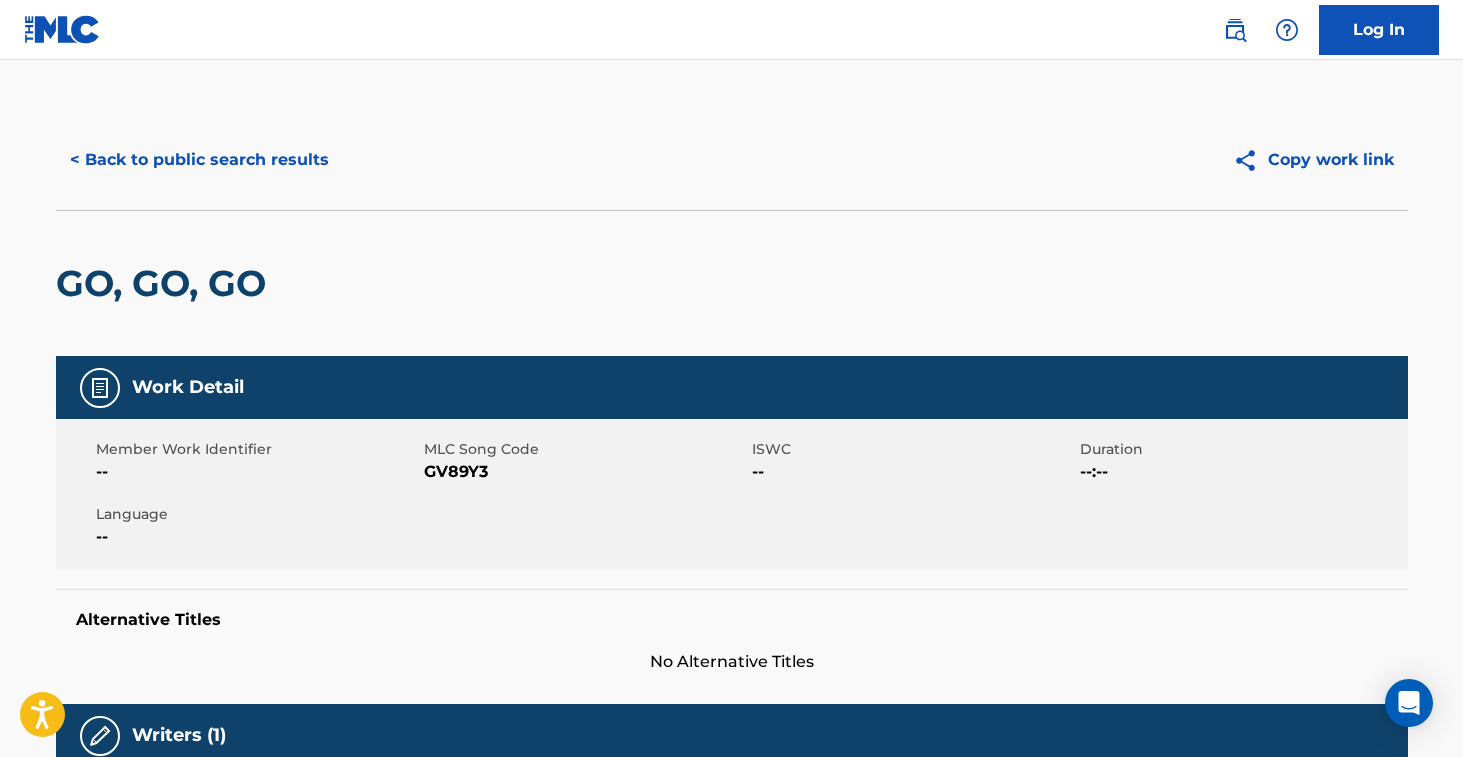 scroll, scrollTop: 217, scrollLeft: 0, axis: vertical 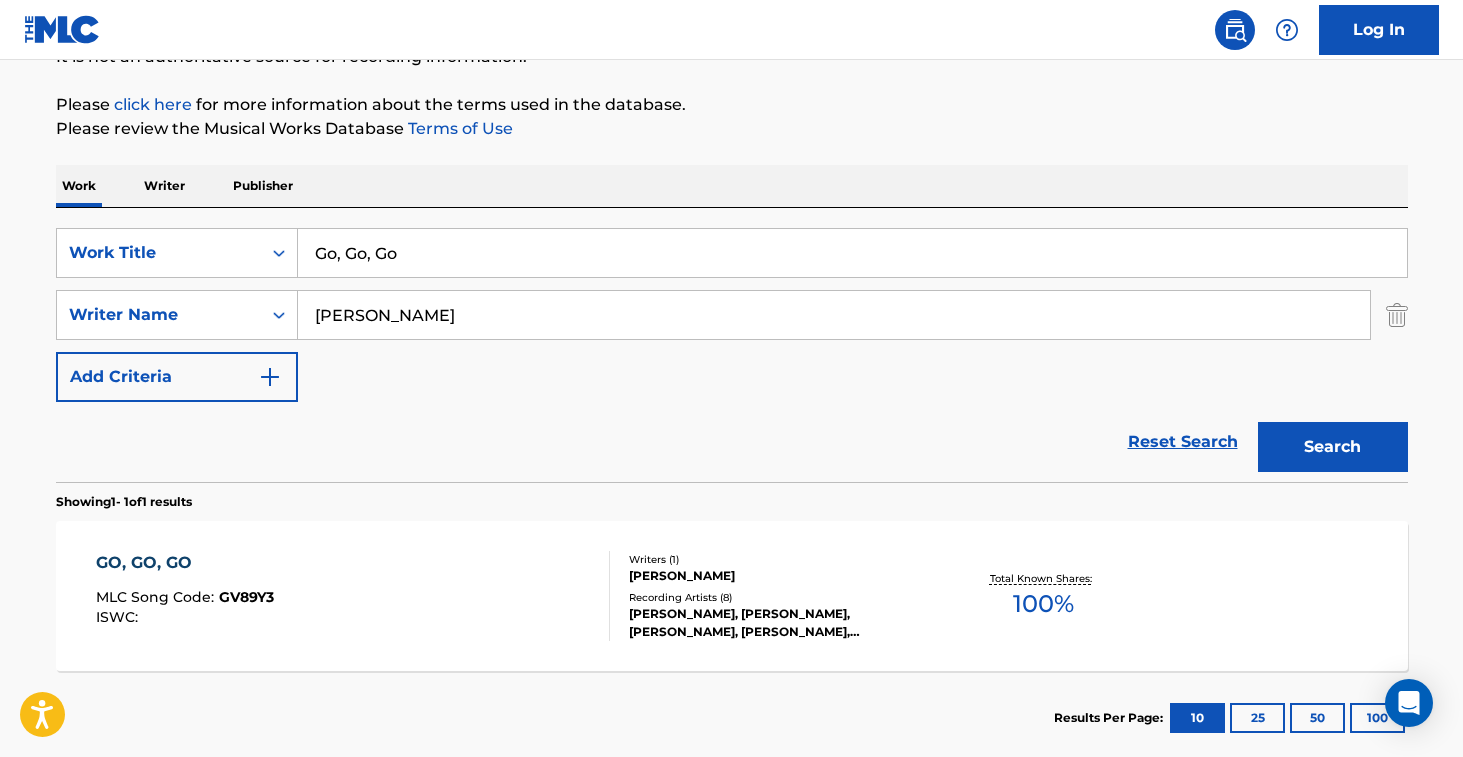 drag, startPoint x: 482, startPoint y: 248, endPoint x: 308, endPoint y: 216, distance: 176.91806 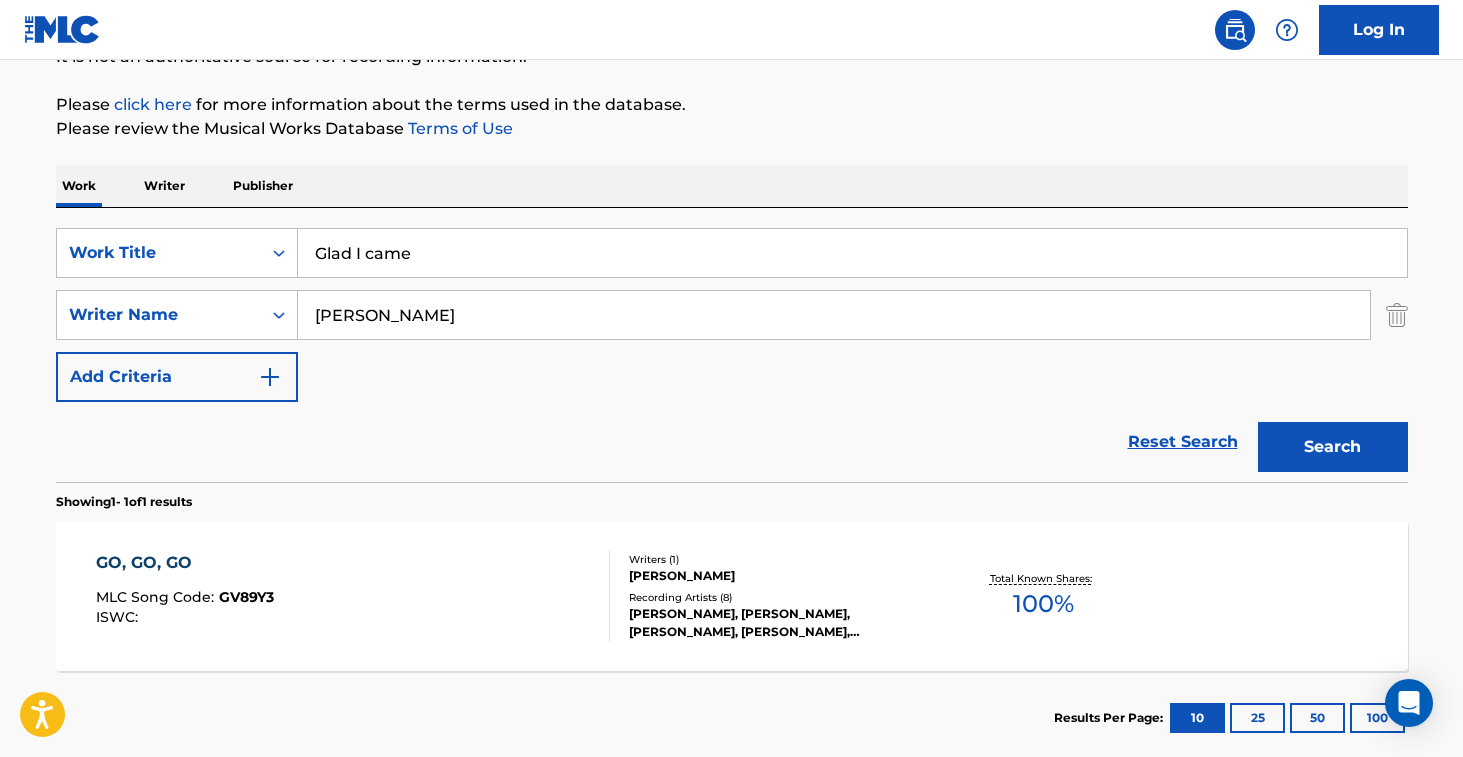 type on "Glad I came" 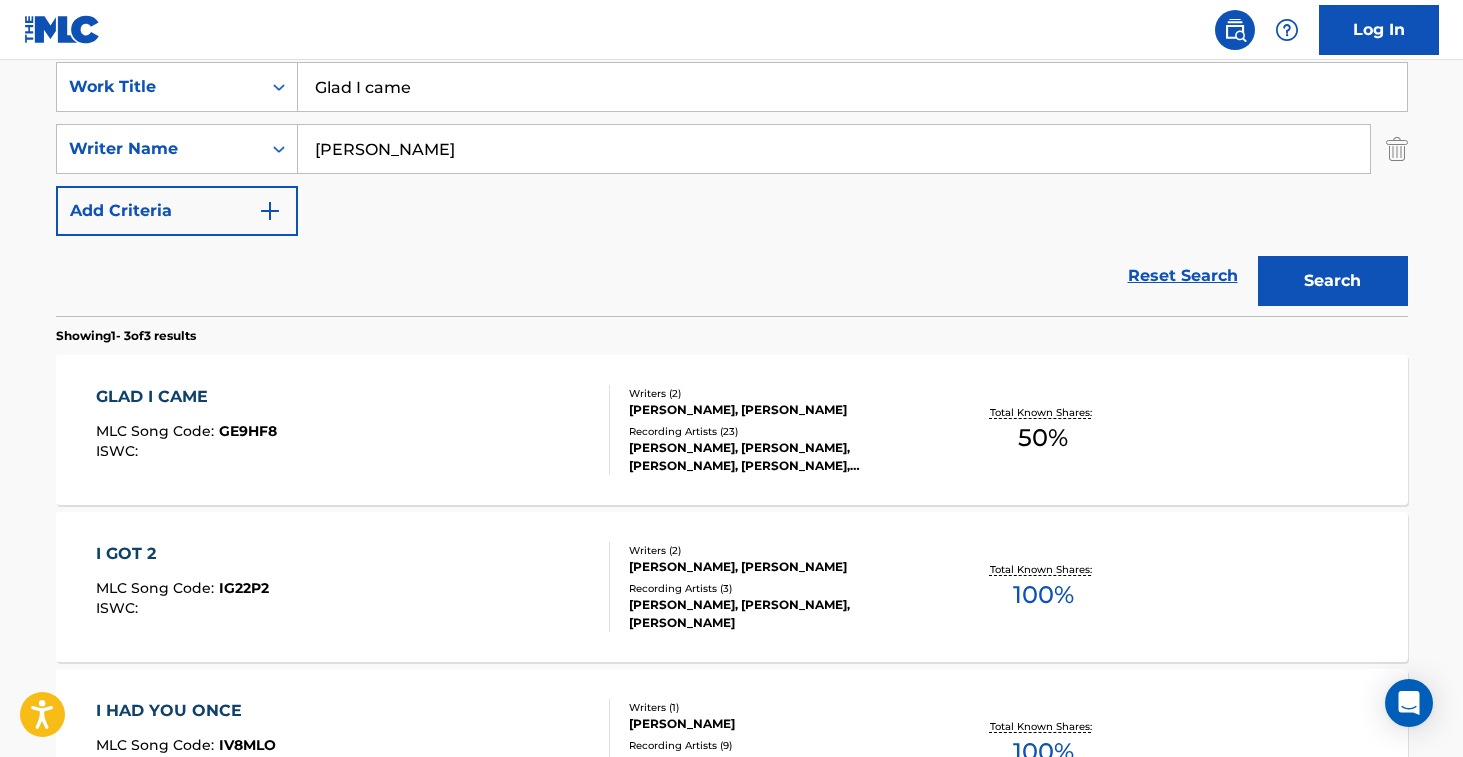 scroll, scrollTop: 389, scrollLeft: 0, axis: vertical 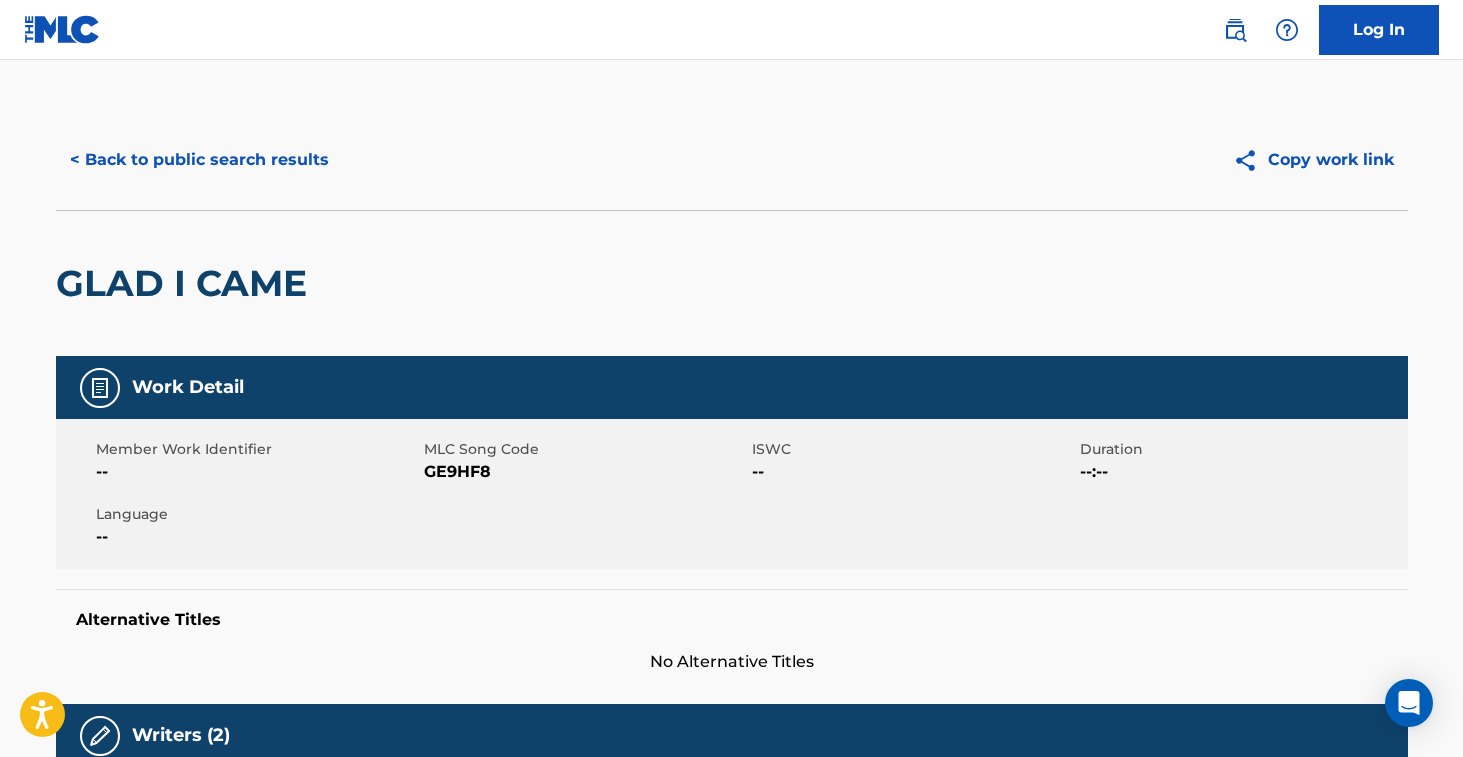 click on "GE9HF8" at bounding box center (585, 472) 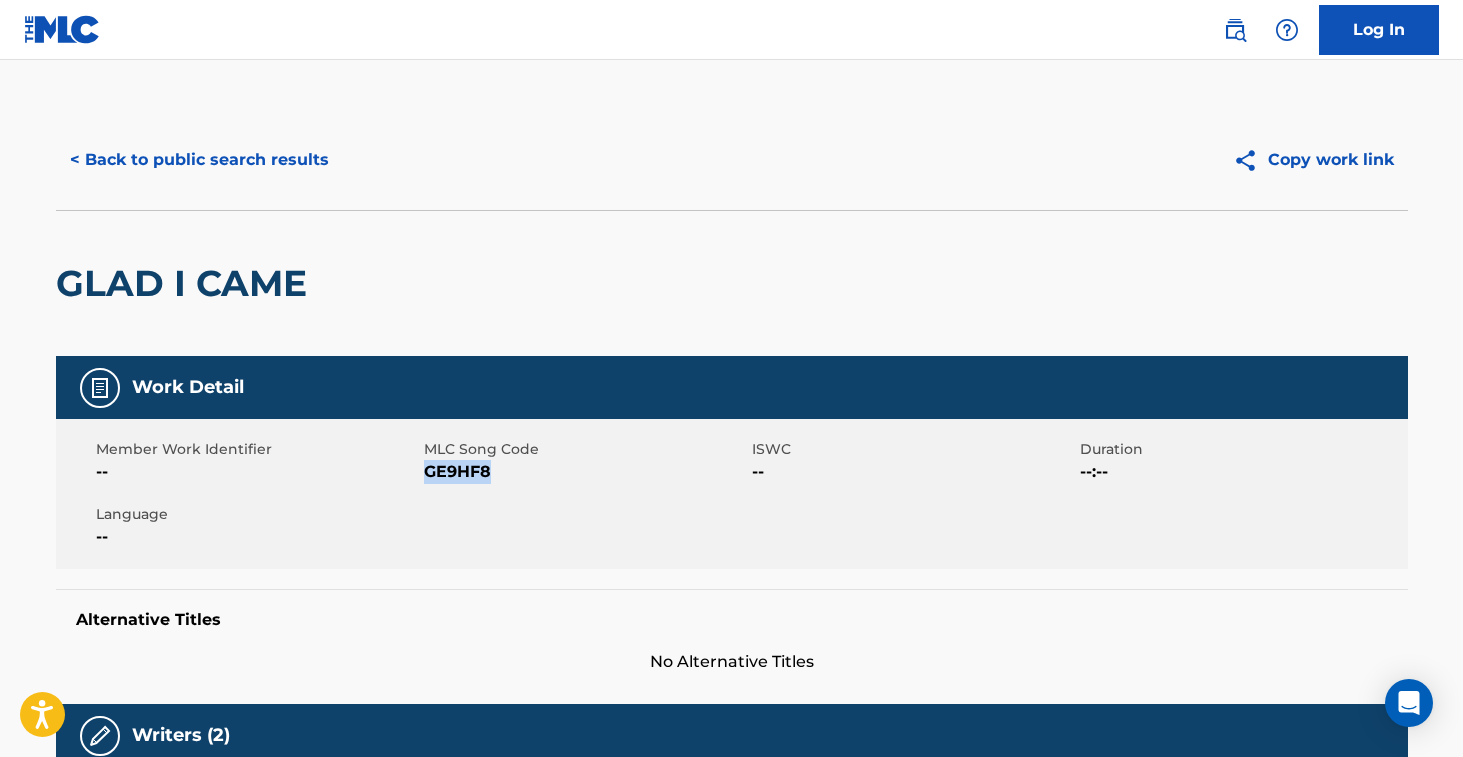 click on "GE9HF8" at bounding box center (585, 472) 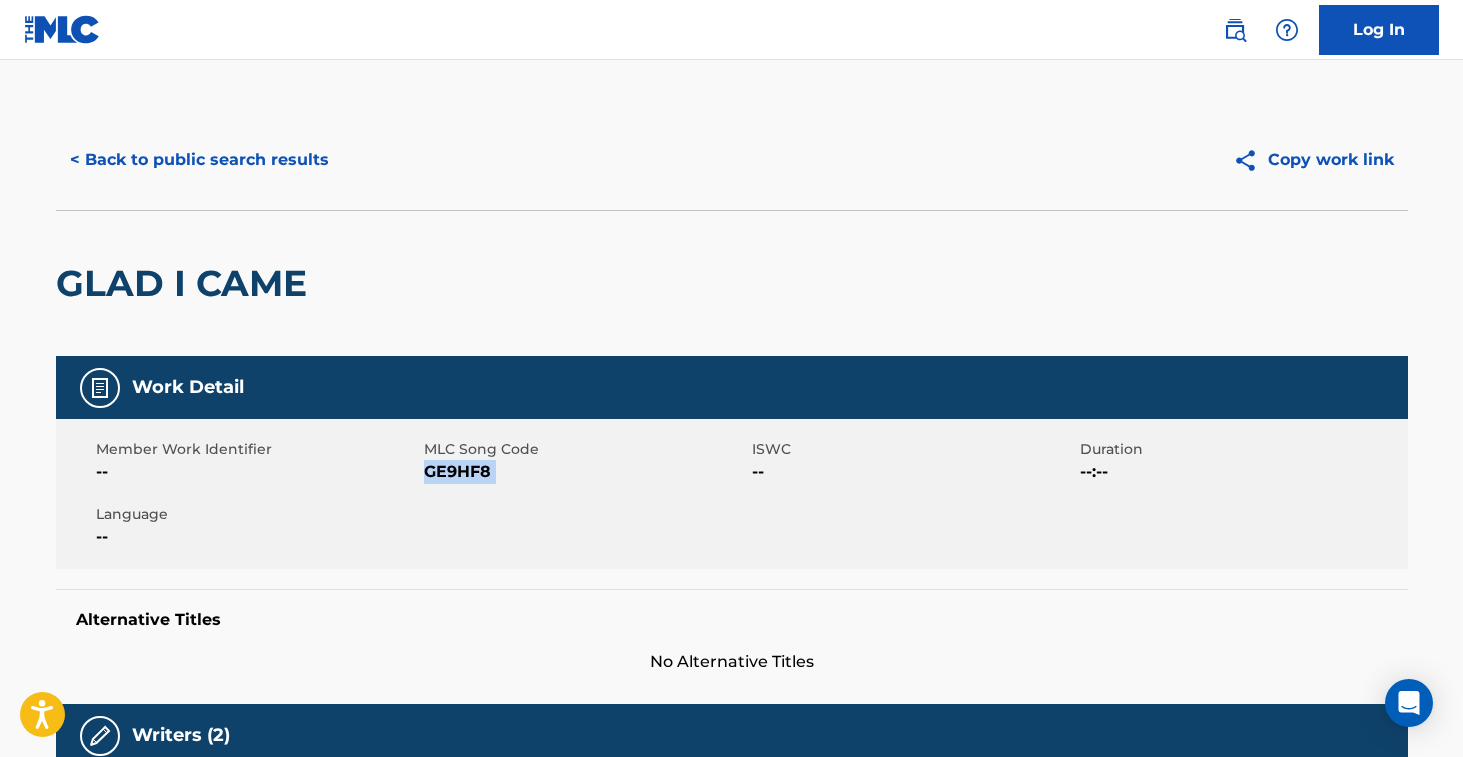 click on "GE9HF8" at bounding box center [585, 472] 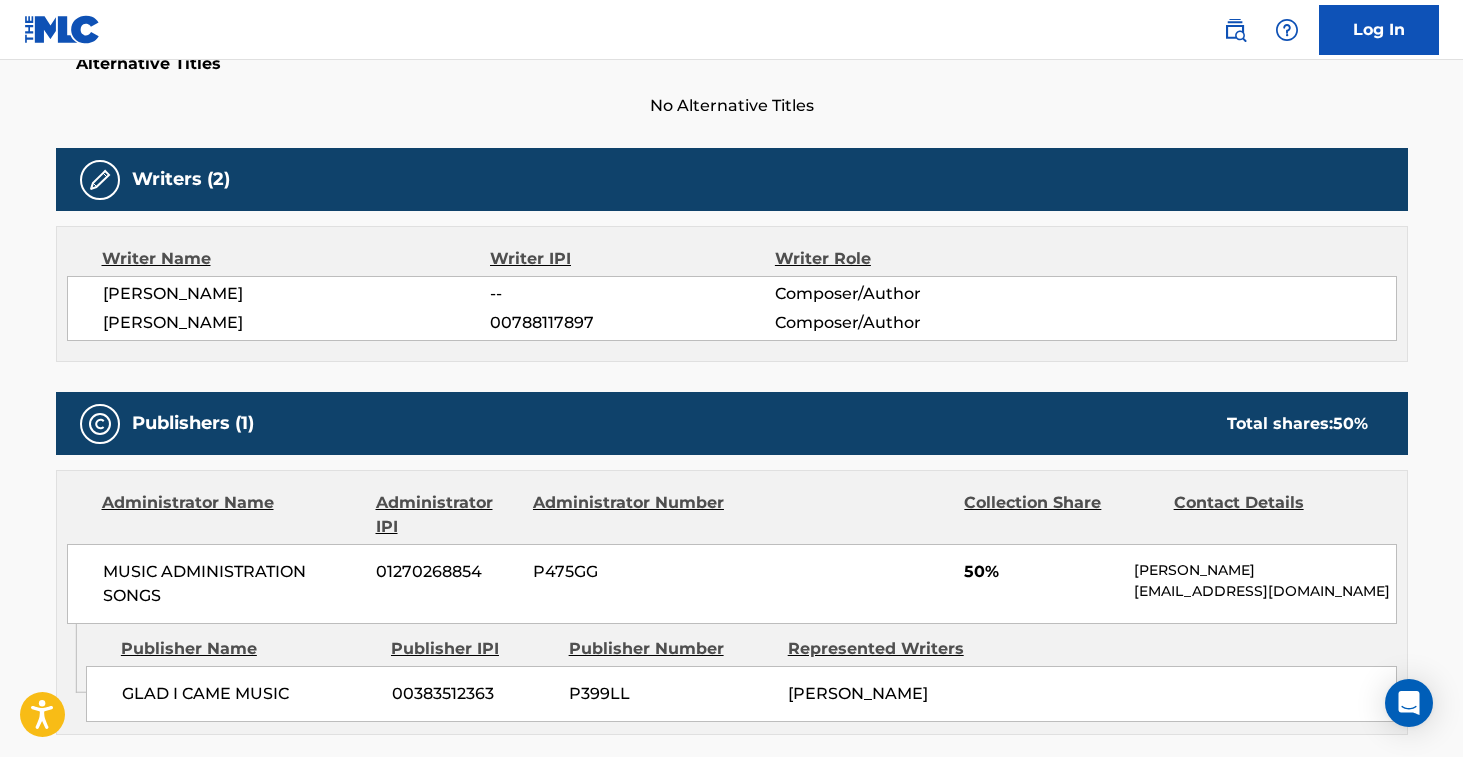 scroll, scrollTop: 659, scrollLeft: 0, axis: vertical 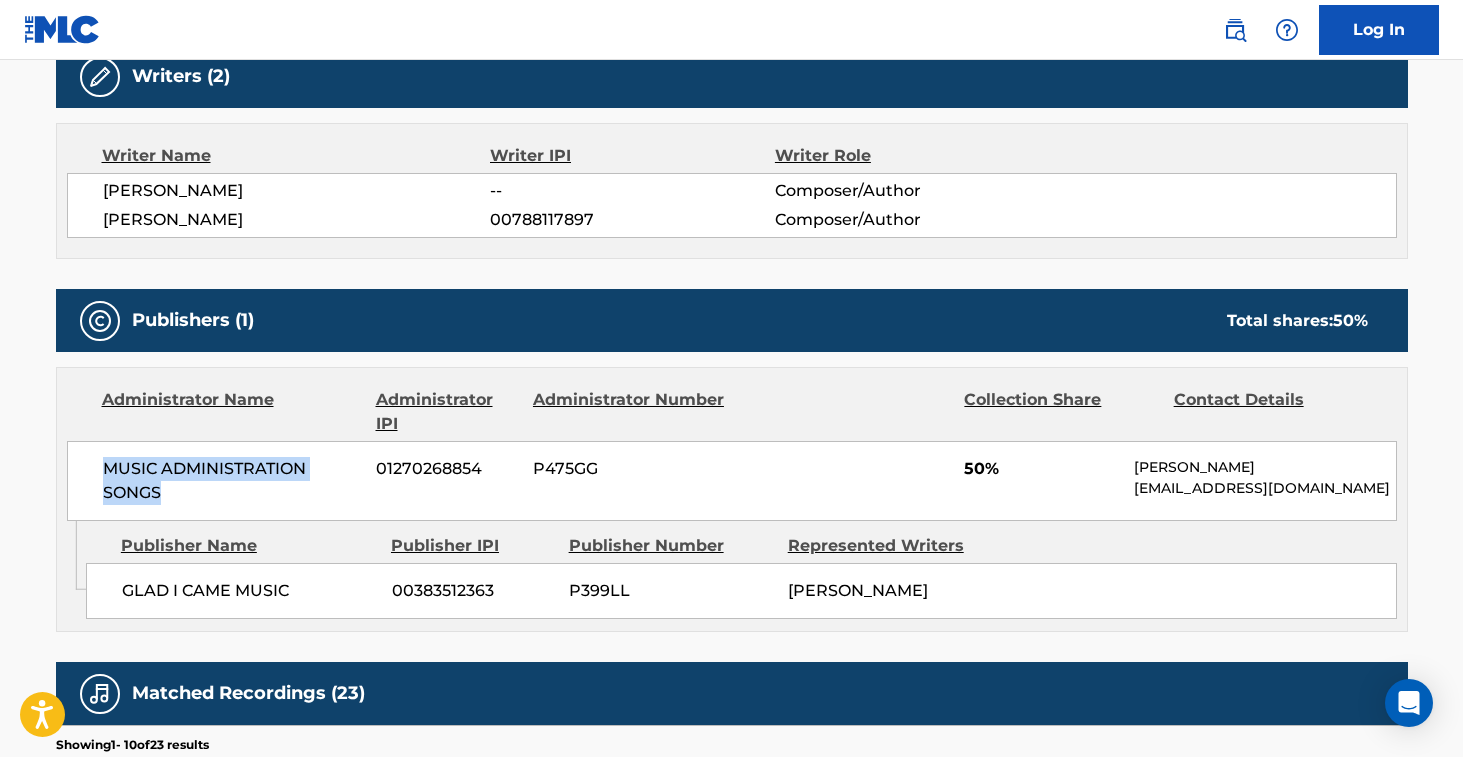 drag, startPoint x: 101, startPoint y: 471, endPoint x: 163, endPoint y: 491, distance: 65.14599 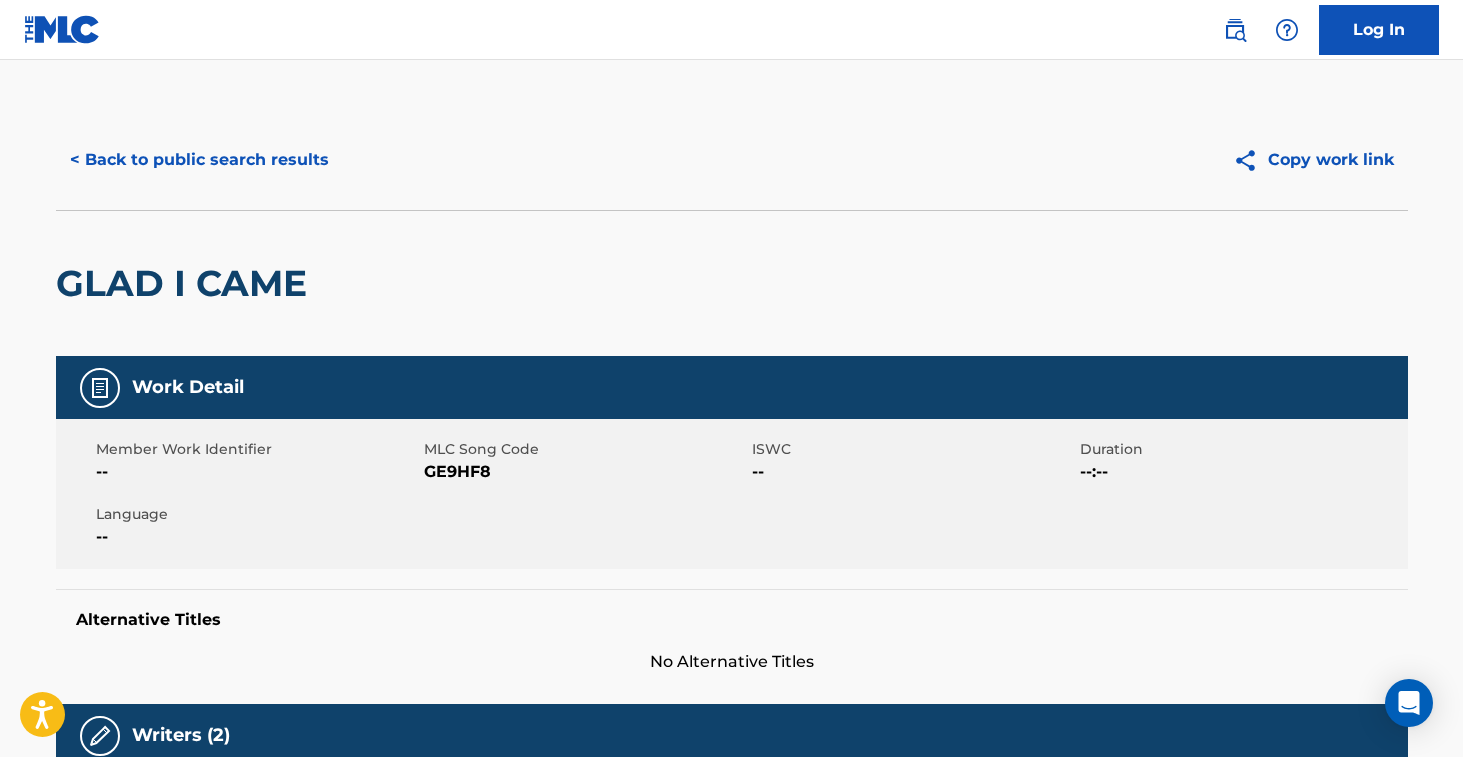 click on "< Back to public search results" at bounding box center [199, 160] 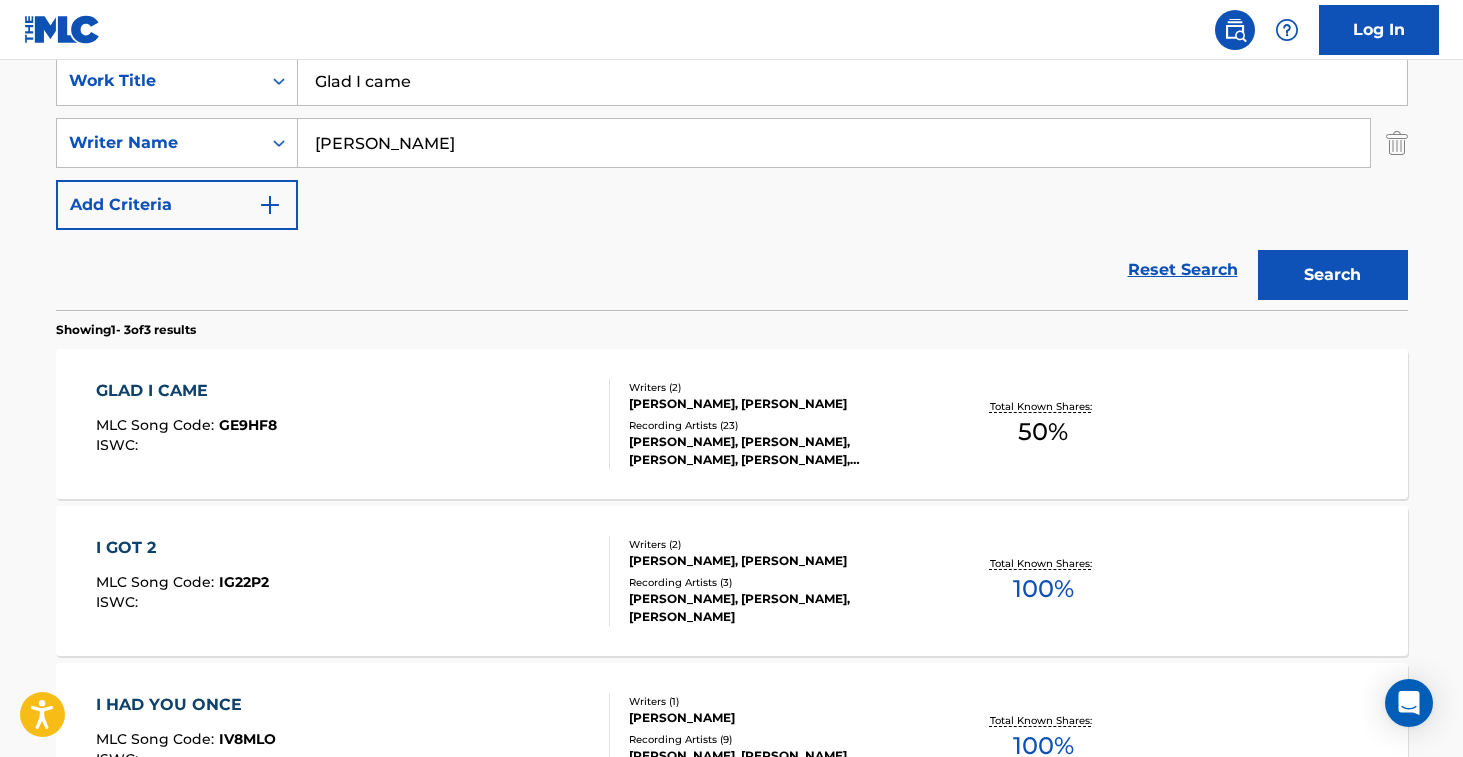 drag, startPoint x: 454, startPoint y: 90, endPoint x: 229, endPoint y: 40, distance: 230.48862 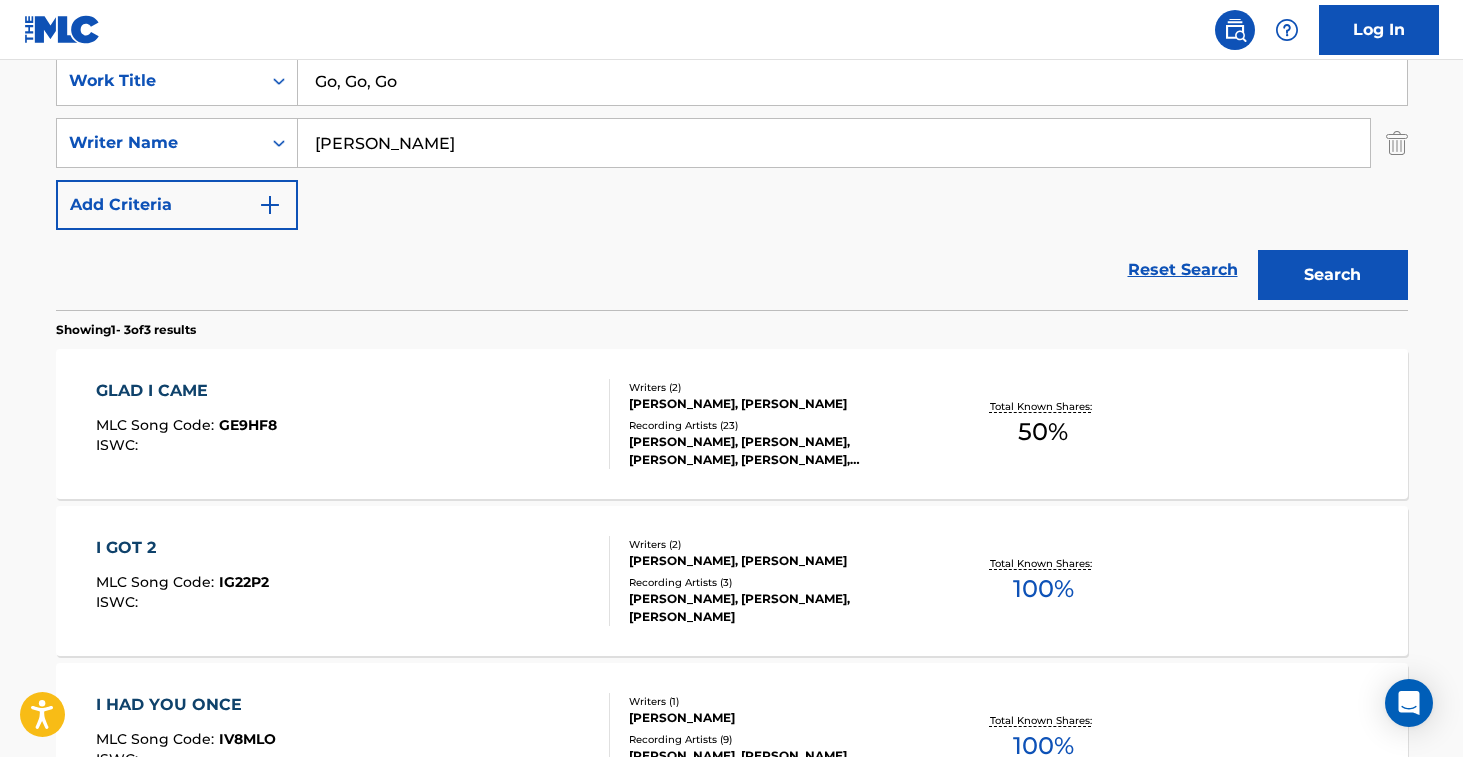 type on "Go, Go, Go" 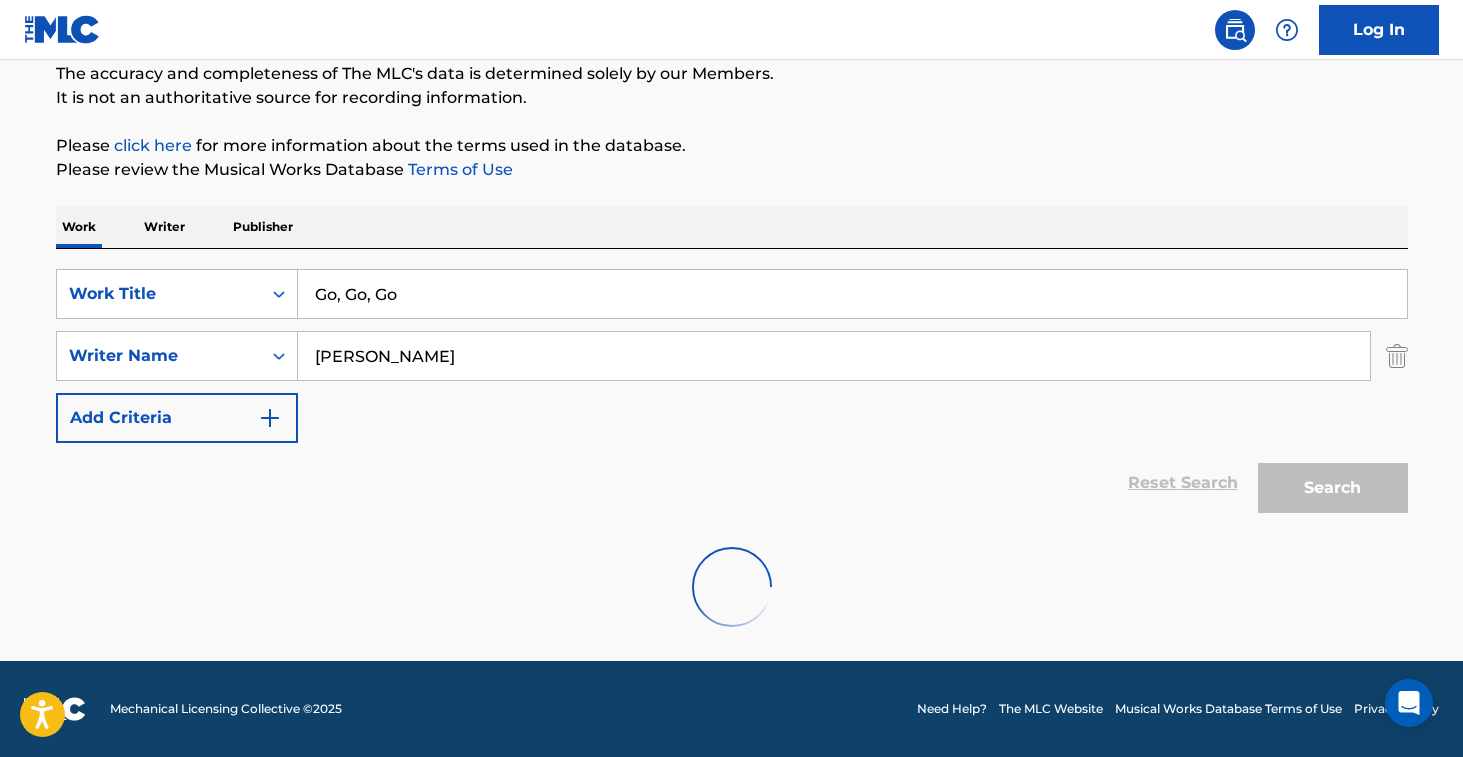 scroll, scrollTop: 331, scrollLeft: 0, axis: vertical 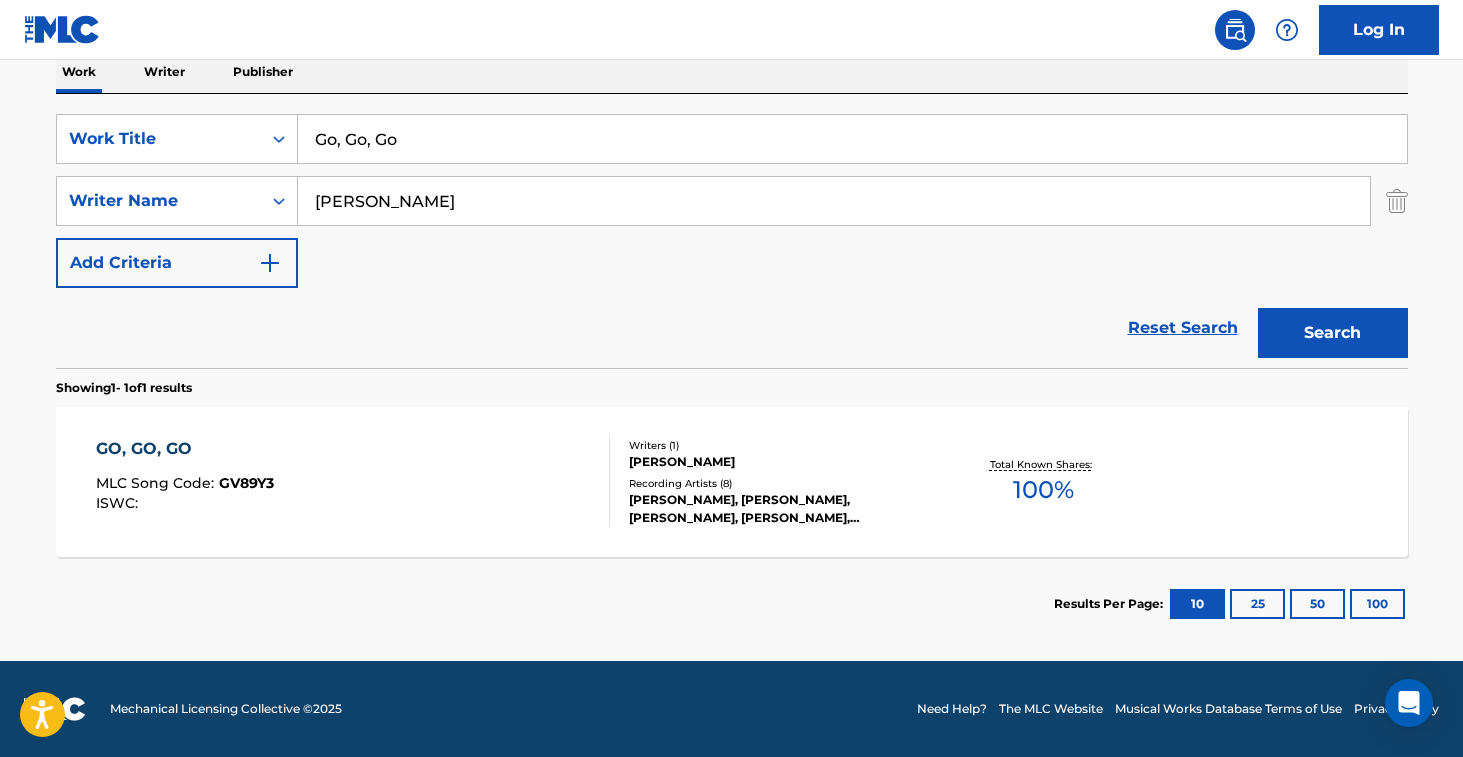 click on "GO, GO, GO MLC Song Code : GV89Y3 ISWC :" at bounding box center (353, 482) 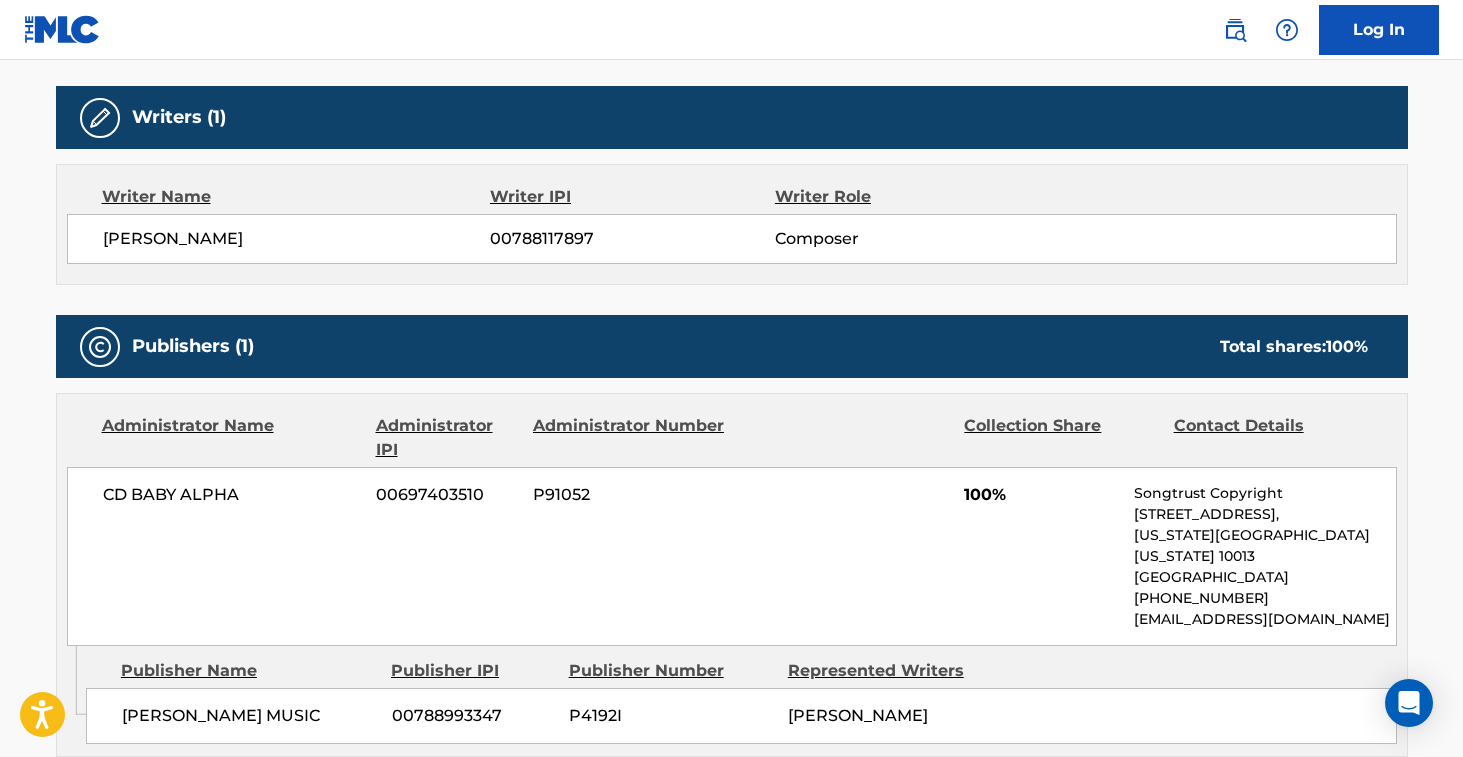 scroll, scrollTop: 653, scrollLeft: 0, axis: vertical 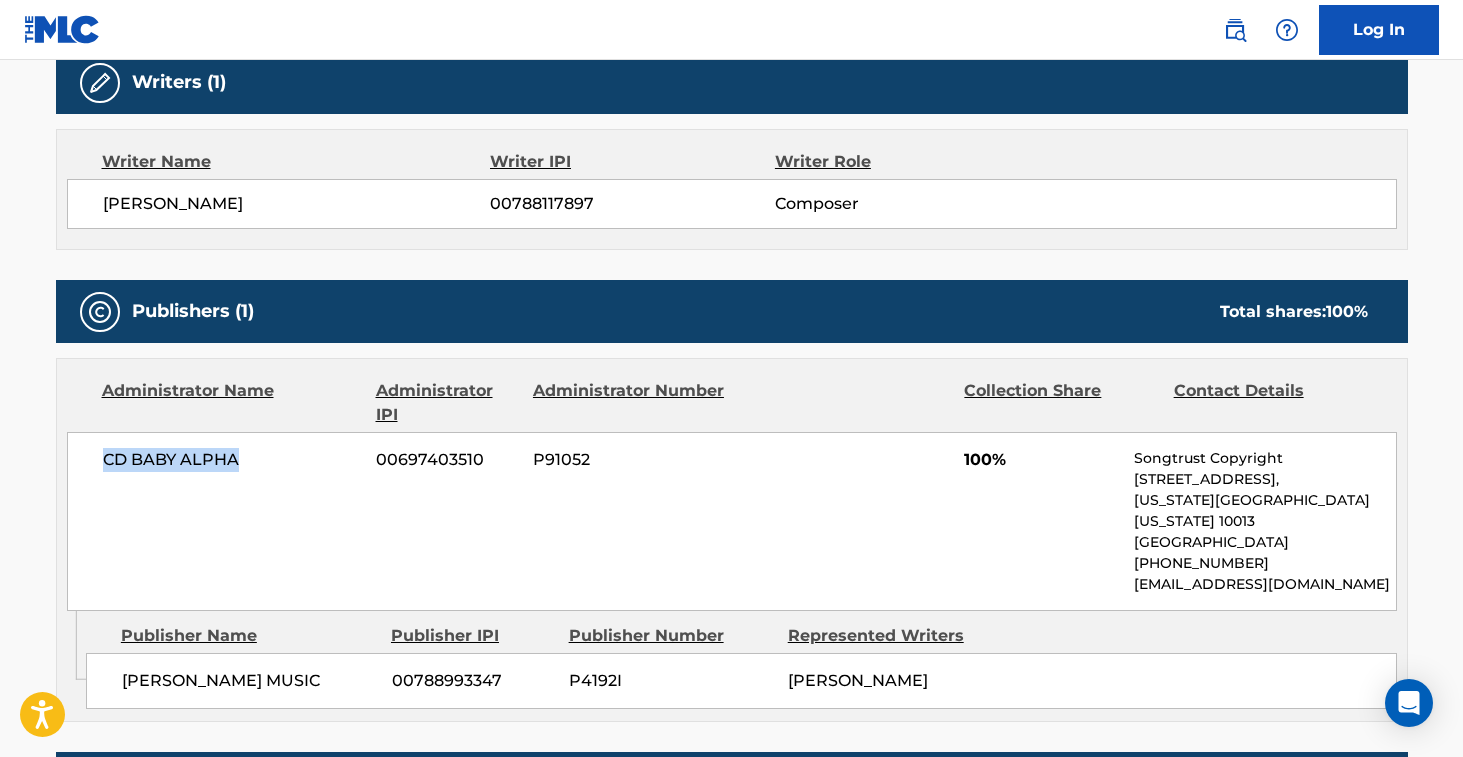 drag, startPoint x: 103, startPoint y: 459, endPoint x: 235, endPoint y: 477, distance: 133.22162 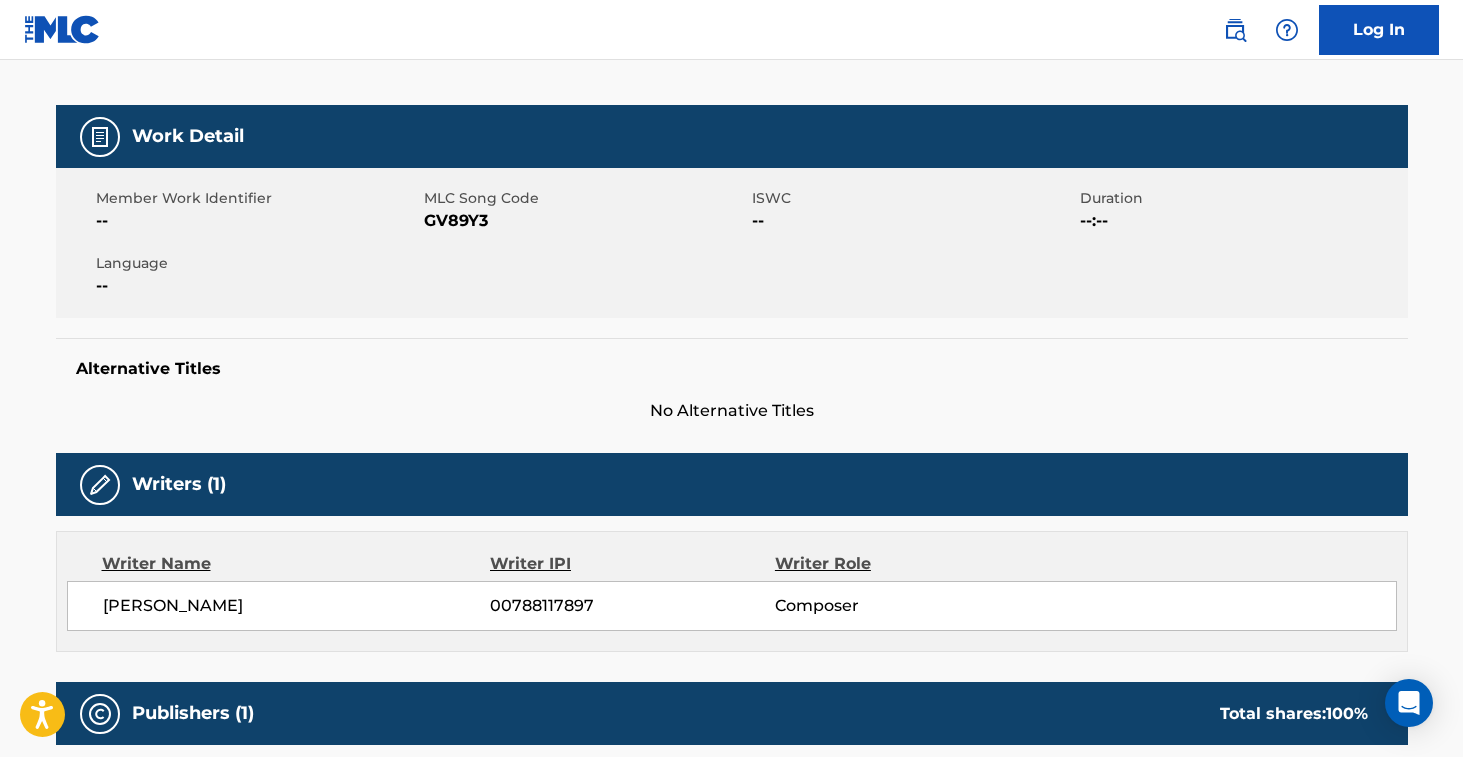 scroll, scrollTop: 0, scrollLeft: 0, axis: both 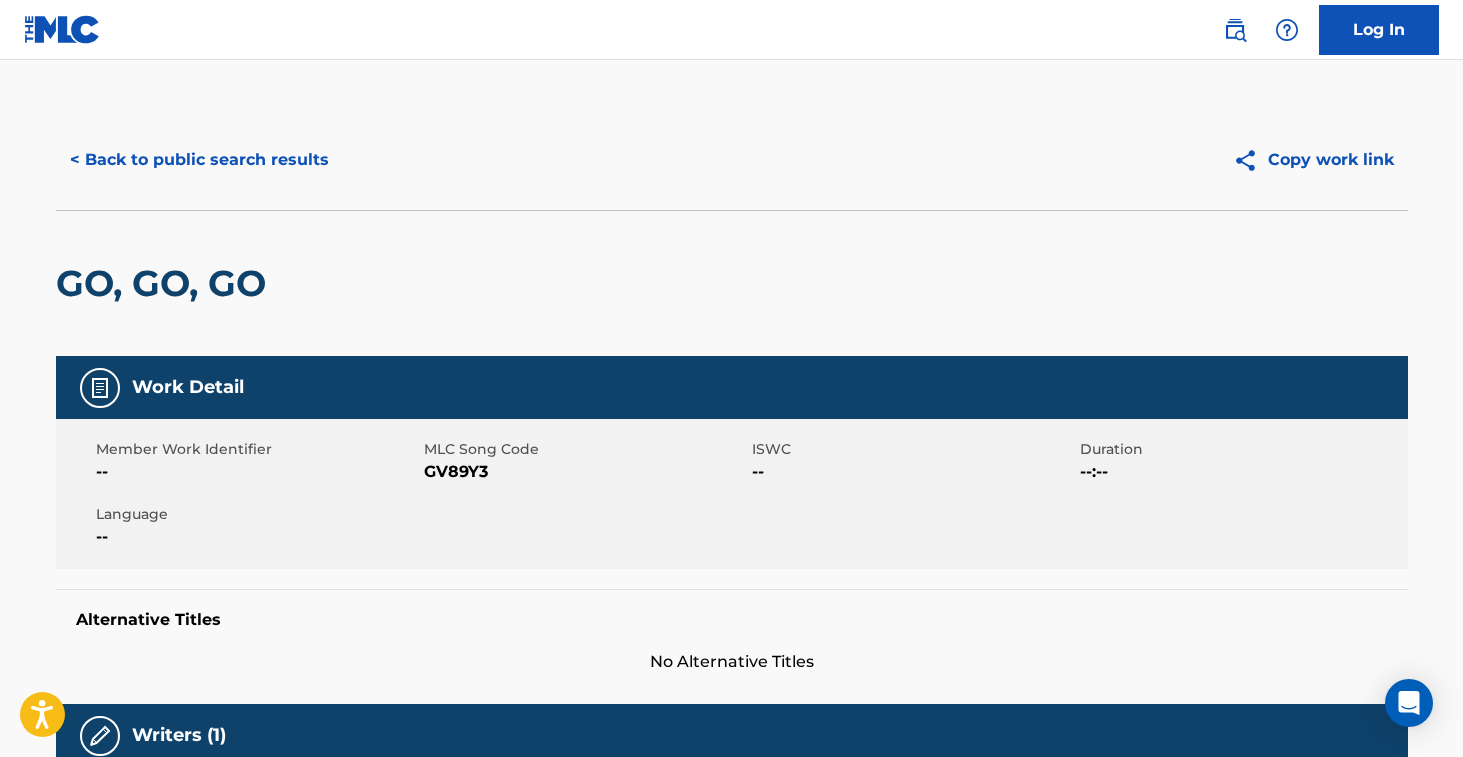 click on "< Back to public search results" at bounding box center [199, 160] 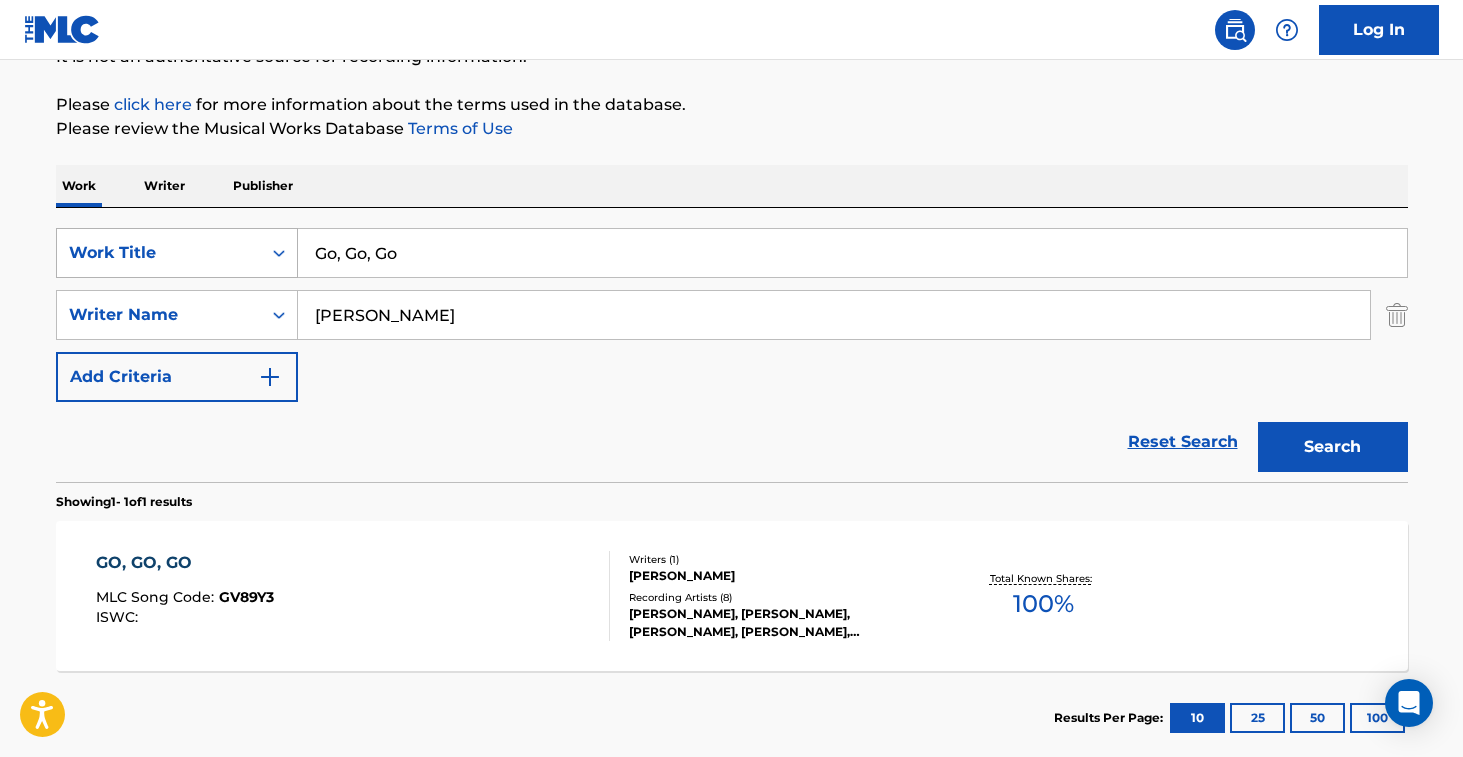 drag, startPoint x: 346, startPoint y: 246, endPoint x: 251, endPoint y: 229, distance: 96.50906 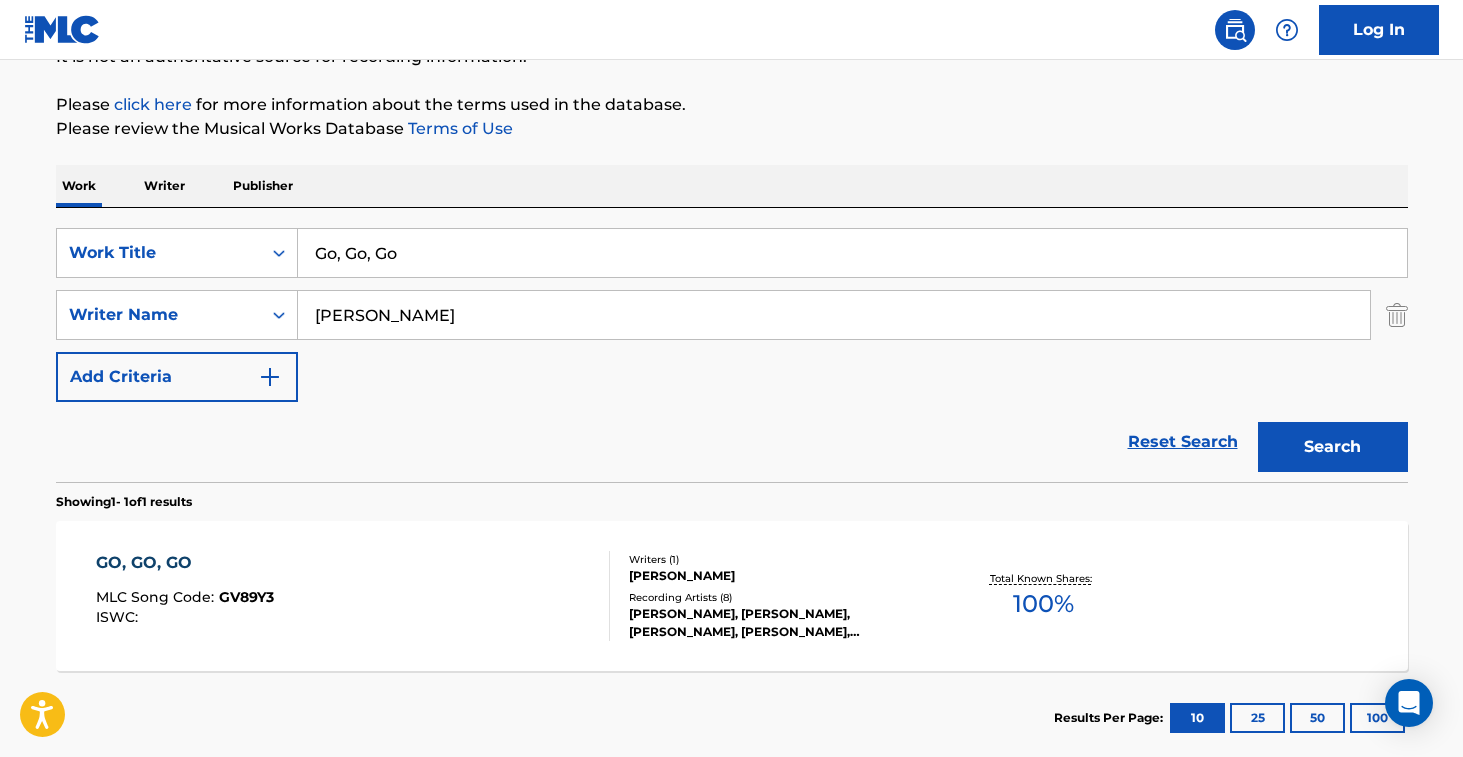 paste on "A little more" 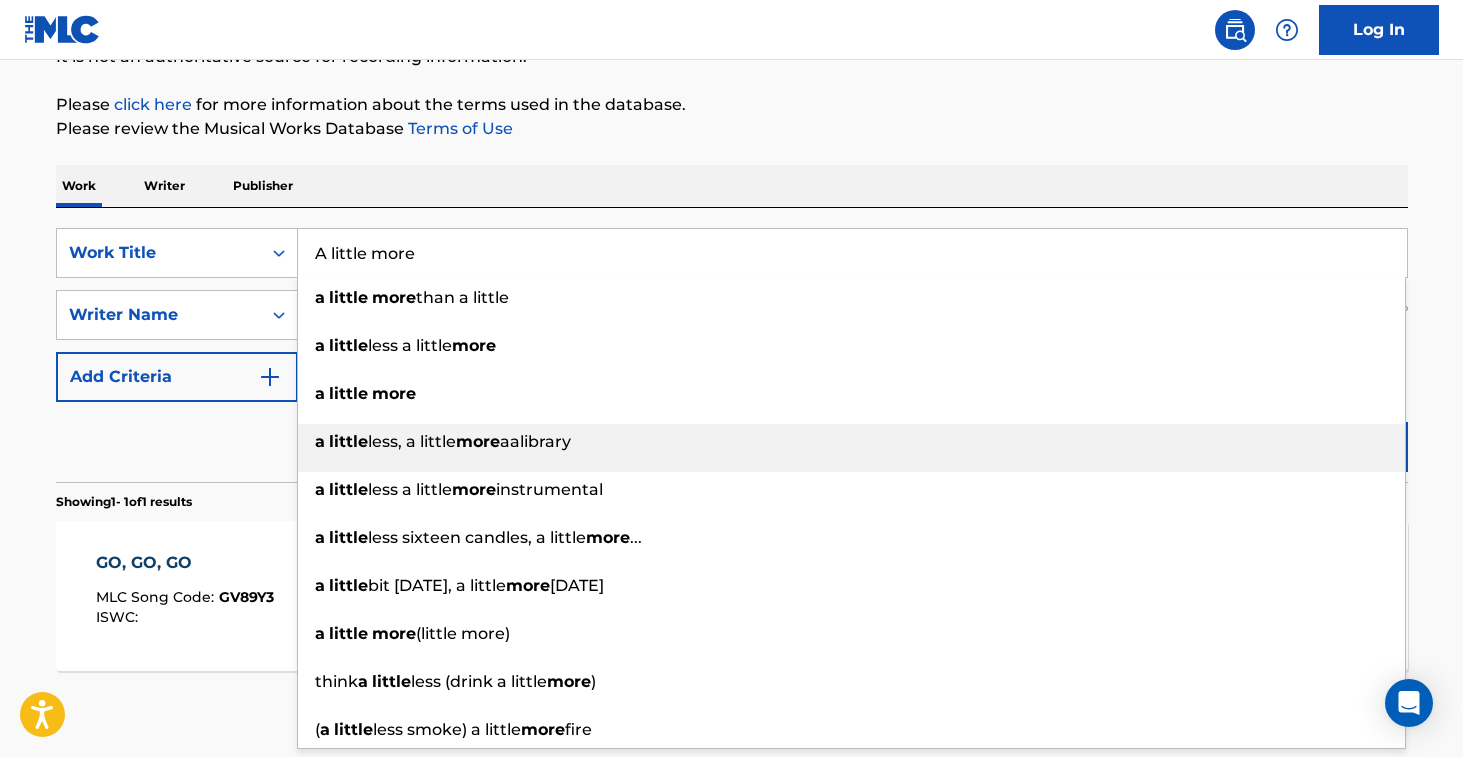 click on "a   little  less, a little  more  aalibrary" at bounding box center (851, 442) 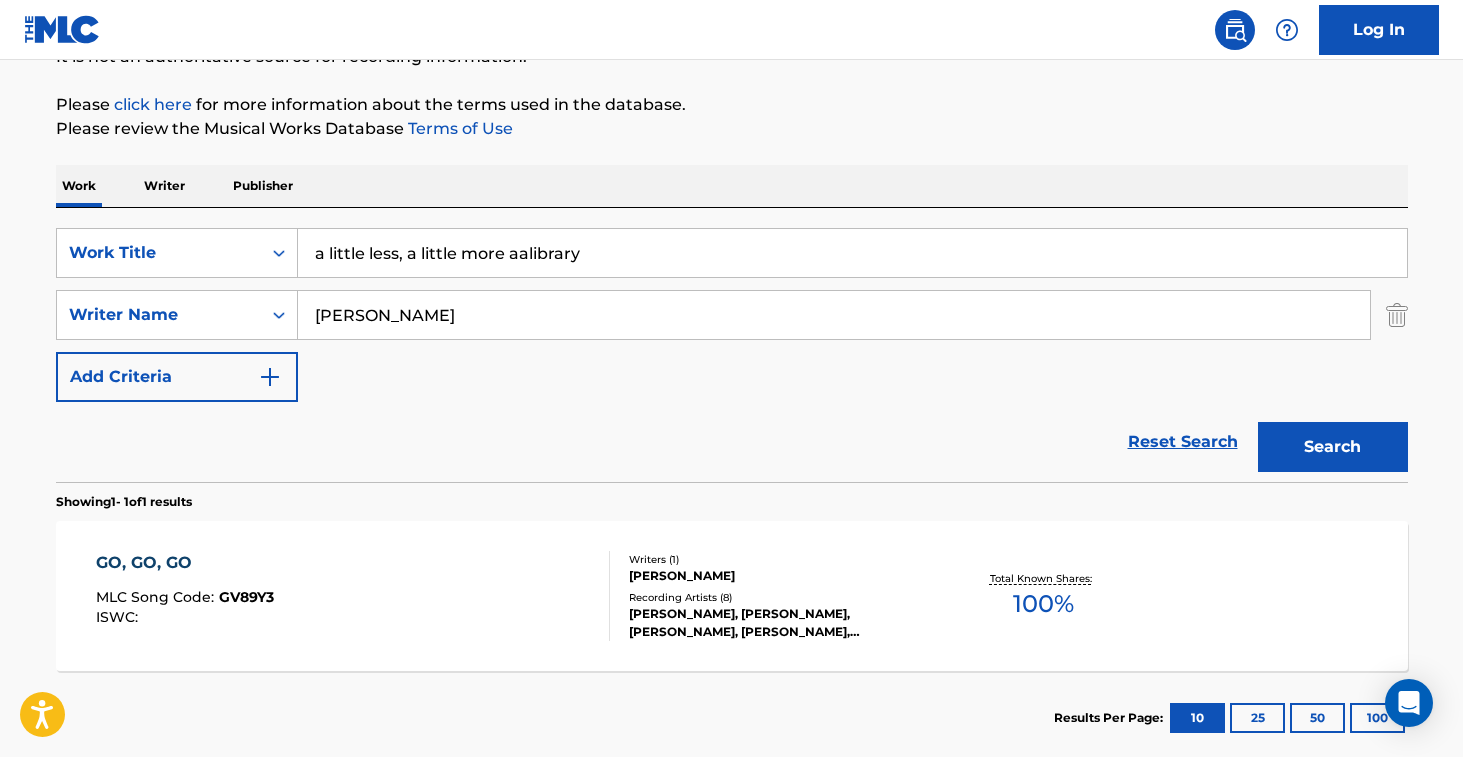 drag, startPoint x: 599, startPoint y: 249, endPoint x: 320, endPoint y: 193, distance: 284.56458 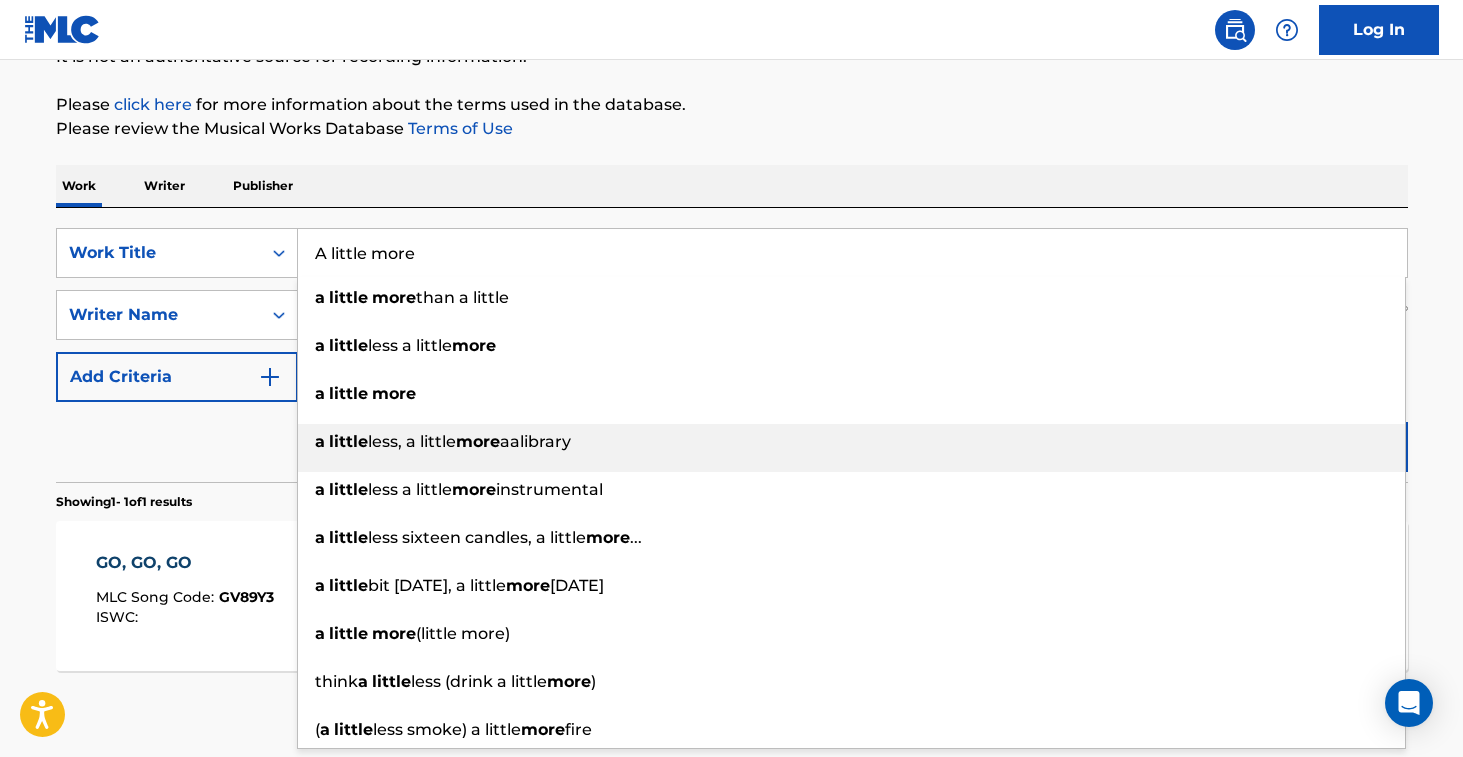 click on "a   little  less, a little  more  aalibrary" at bounding box center [851, 442] 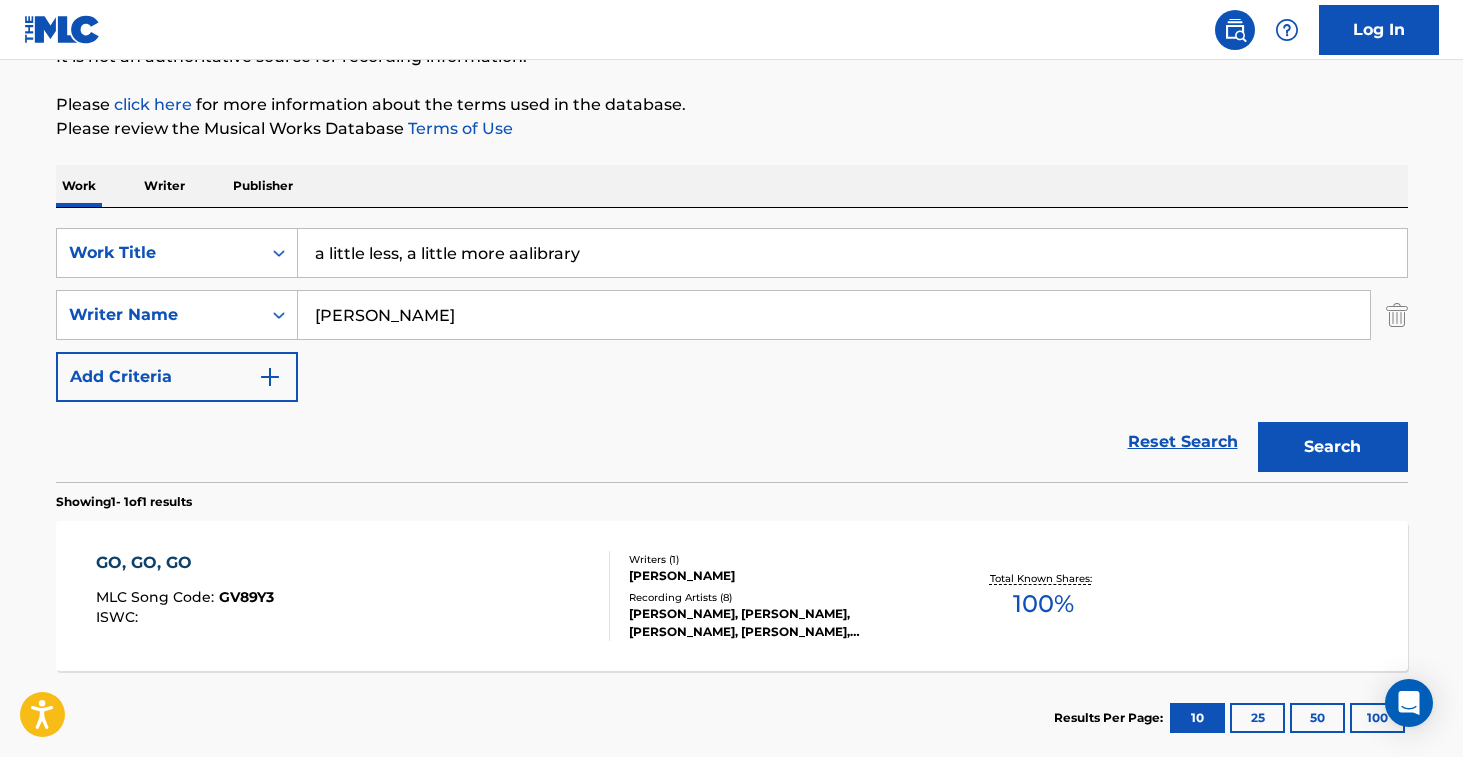 click on "Search" at bounding box center (1333, 447) 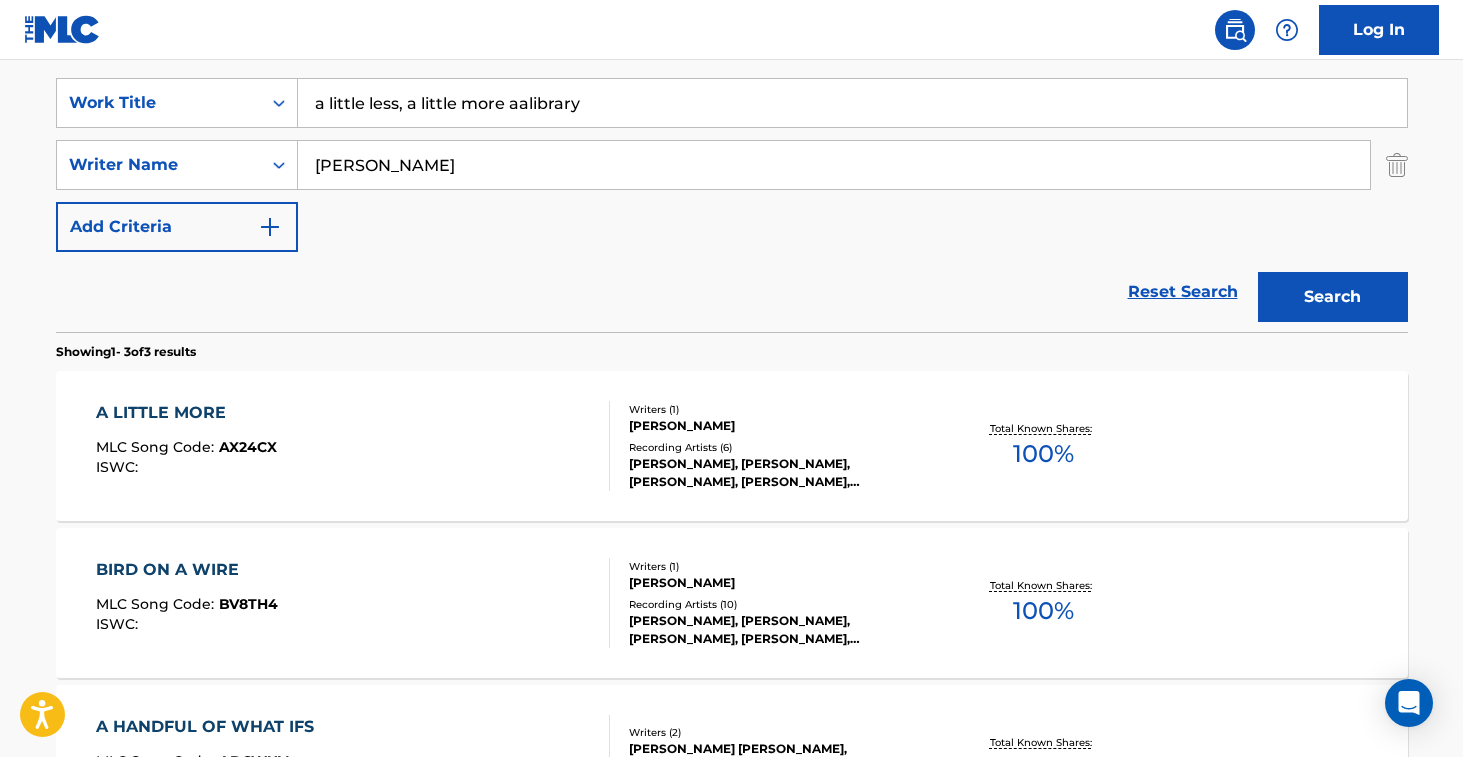 scroll, scrollTop: 380, scrollLeft: 0, axis: vertical 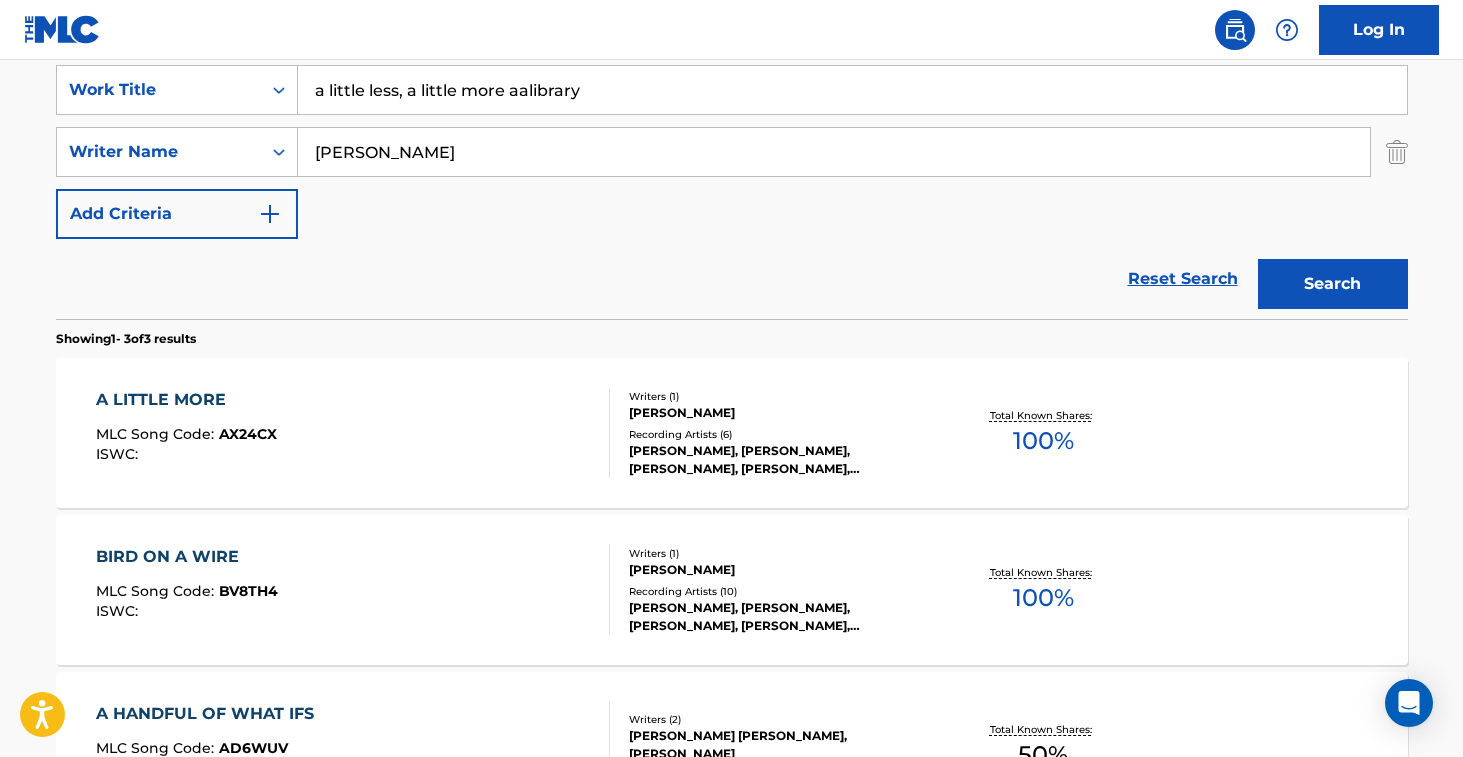 click on "[PERSON_NAME], [PERSON_NAME], [PERSON_NAME], [PERSON_NAME], [PERSON_NAME]" at bounding box center [780, 460] 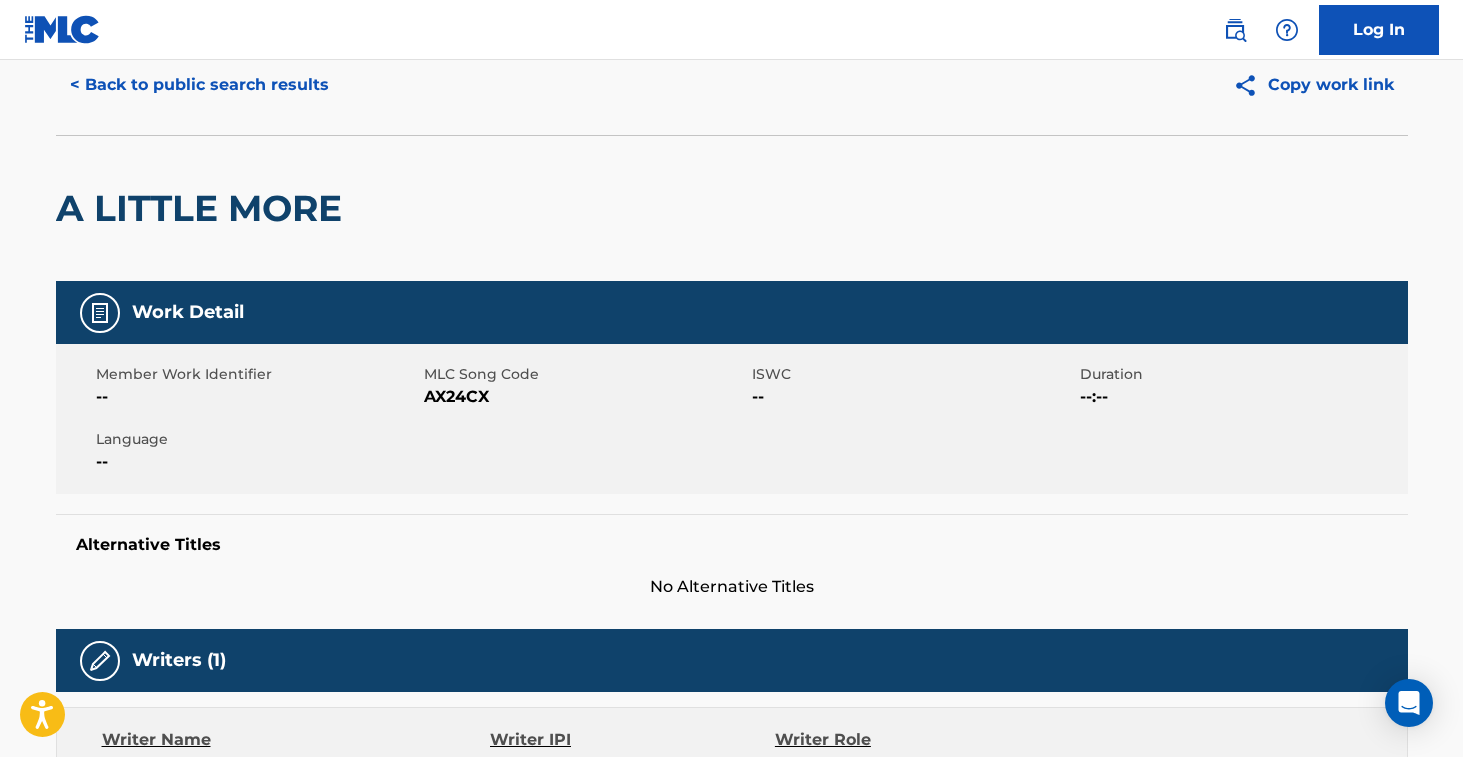 scroll, scrollTop: 0, scrollLeft: 0, axis: both 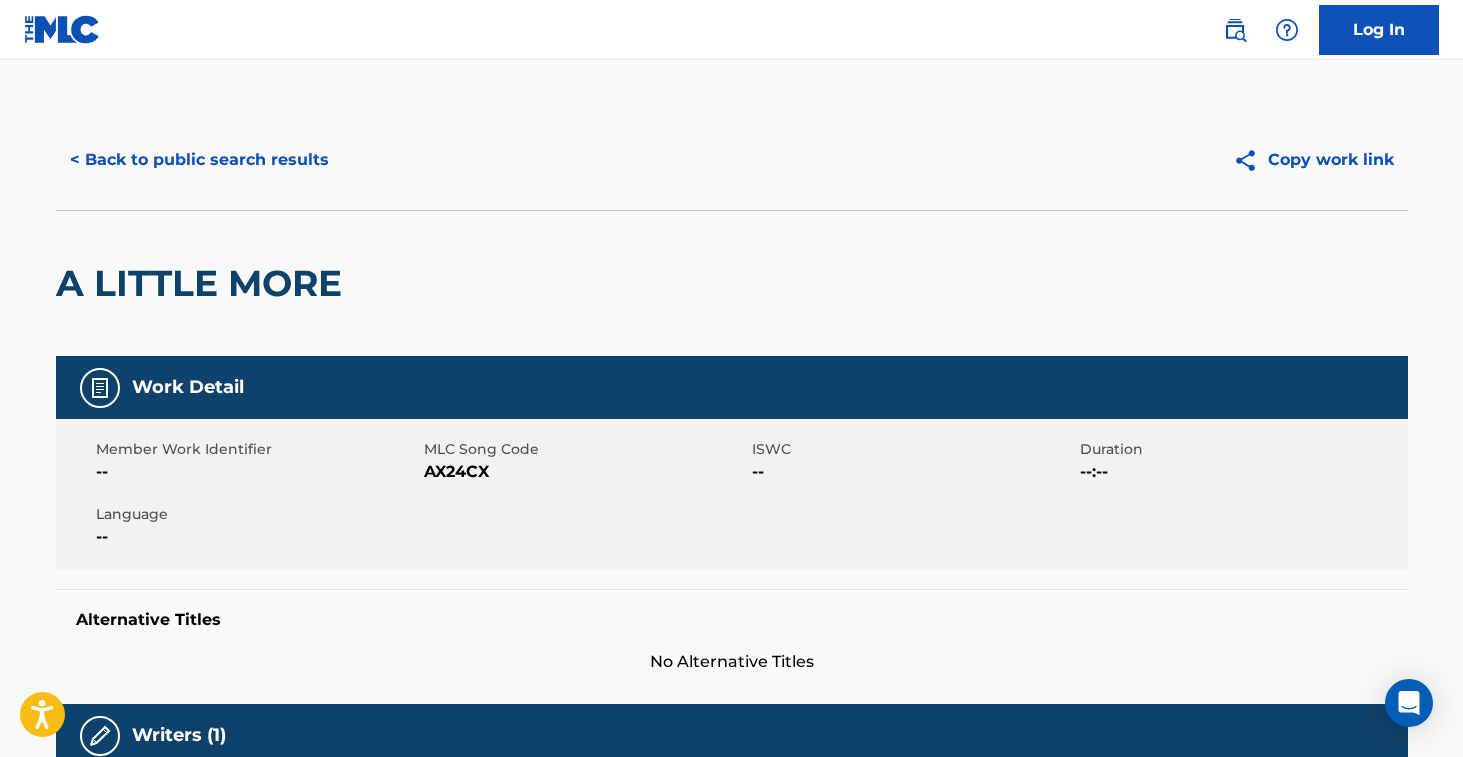 click on "AX24CX" at bounding box center (585, 472) 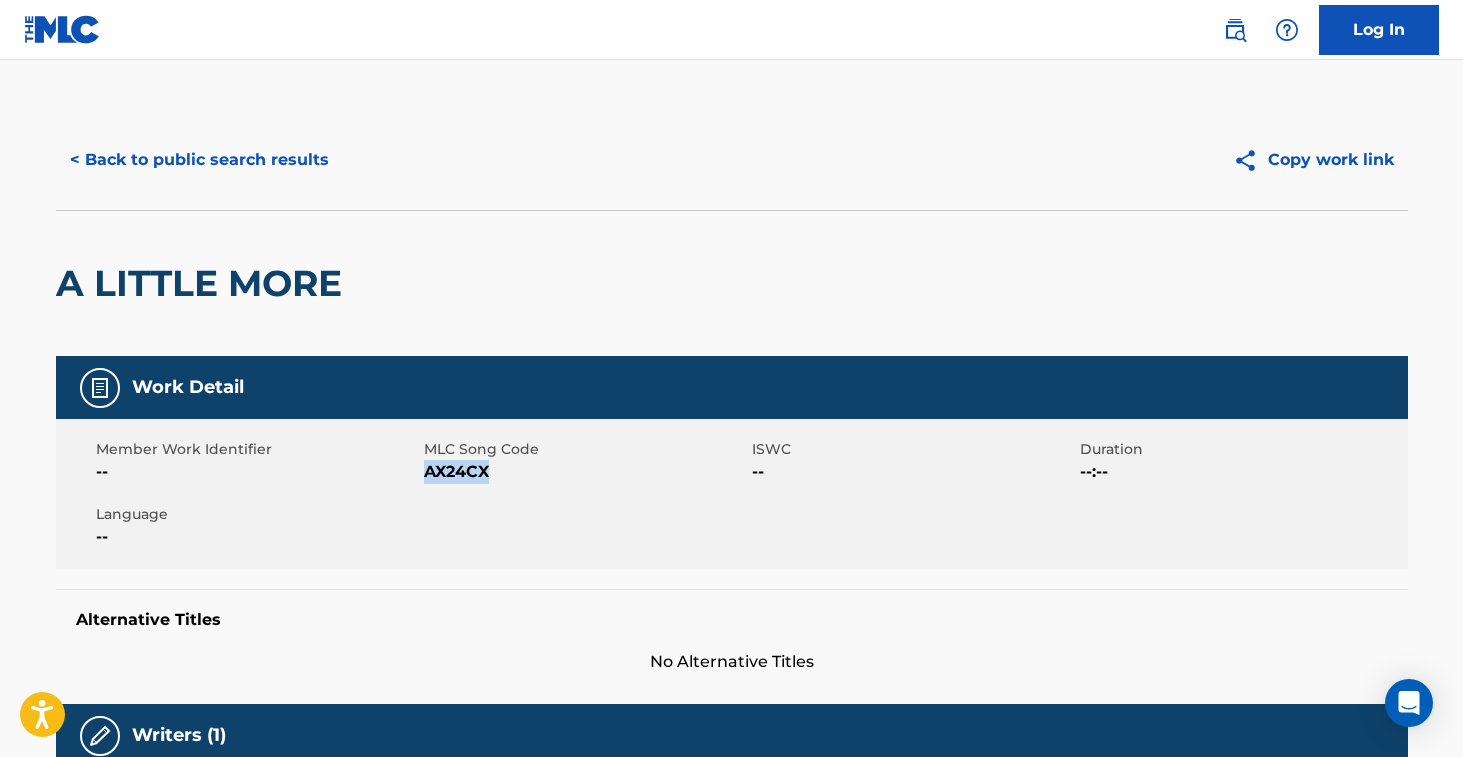 click on "AX24CX" at bounding box center [585, 472] 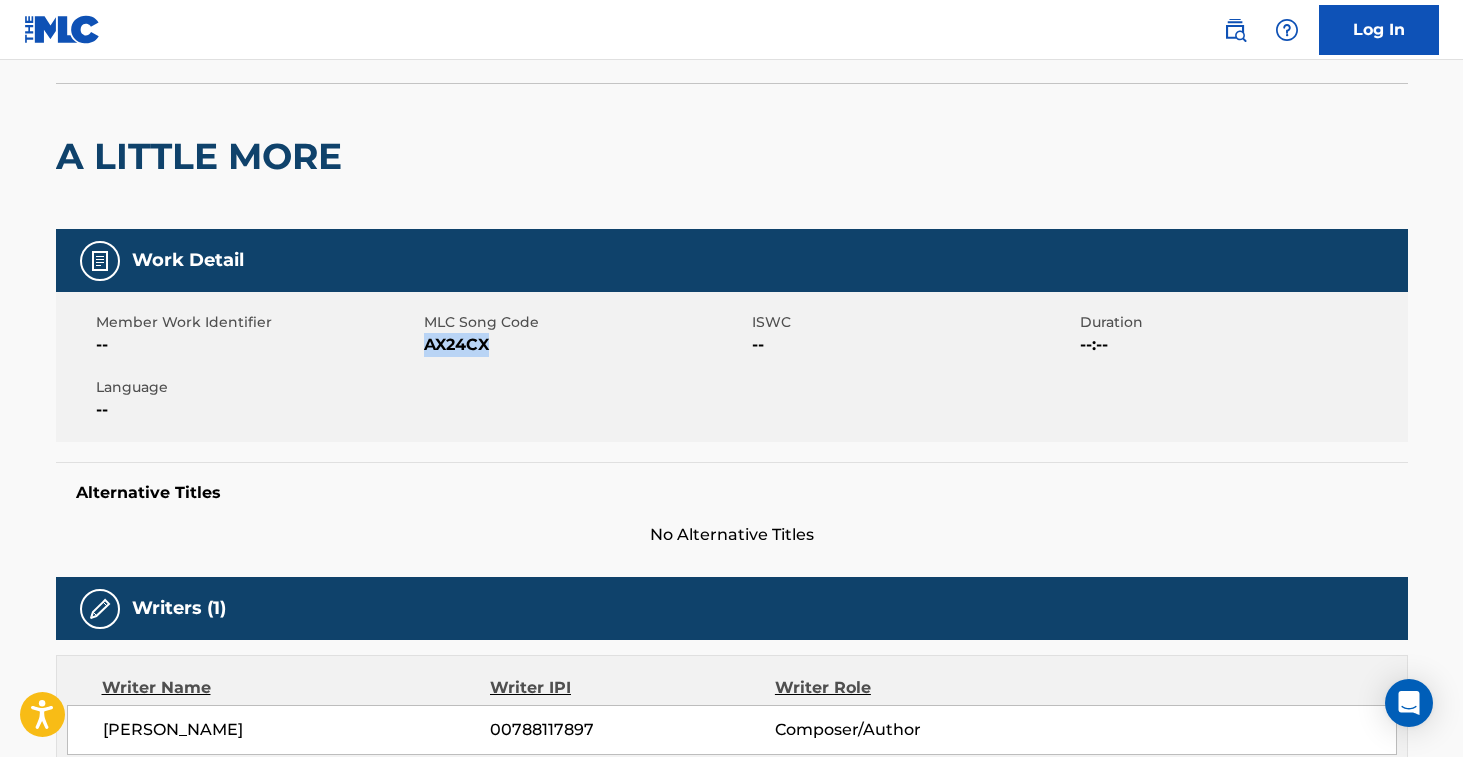scroll, scrollTop: 0, scrollLeft: 0, axis: both 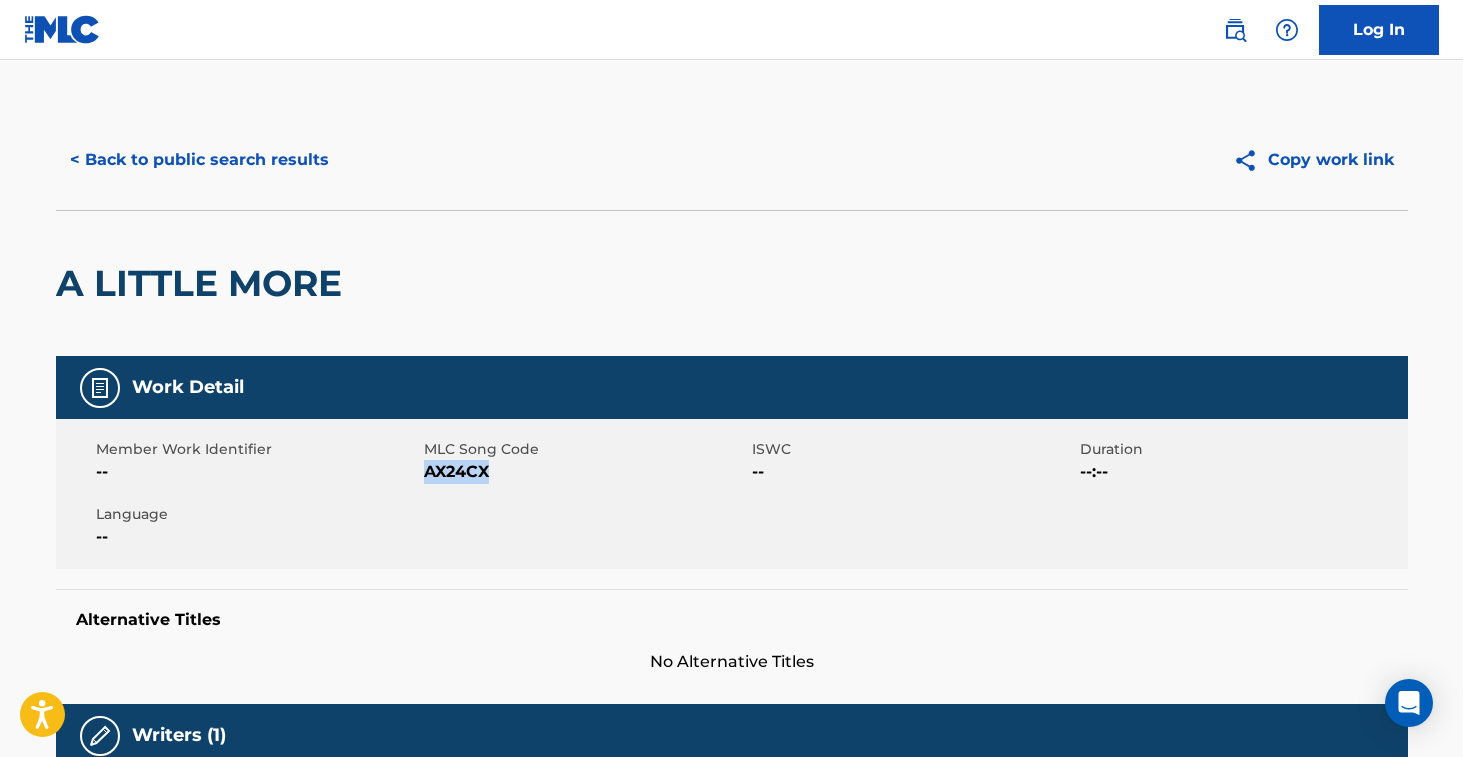 click on "< Back to public search results" at bounding box center (199, 160) 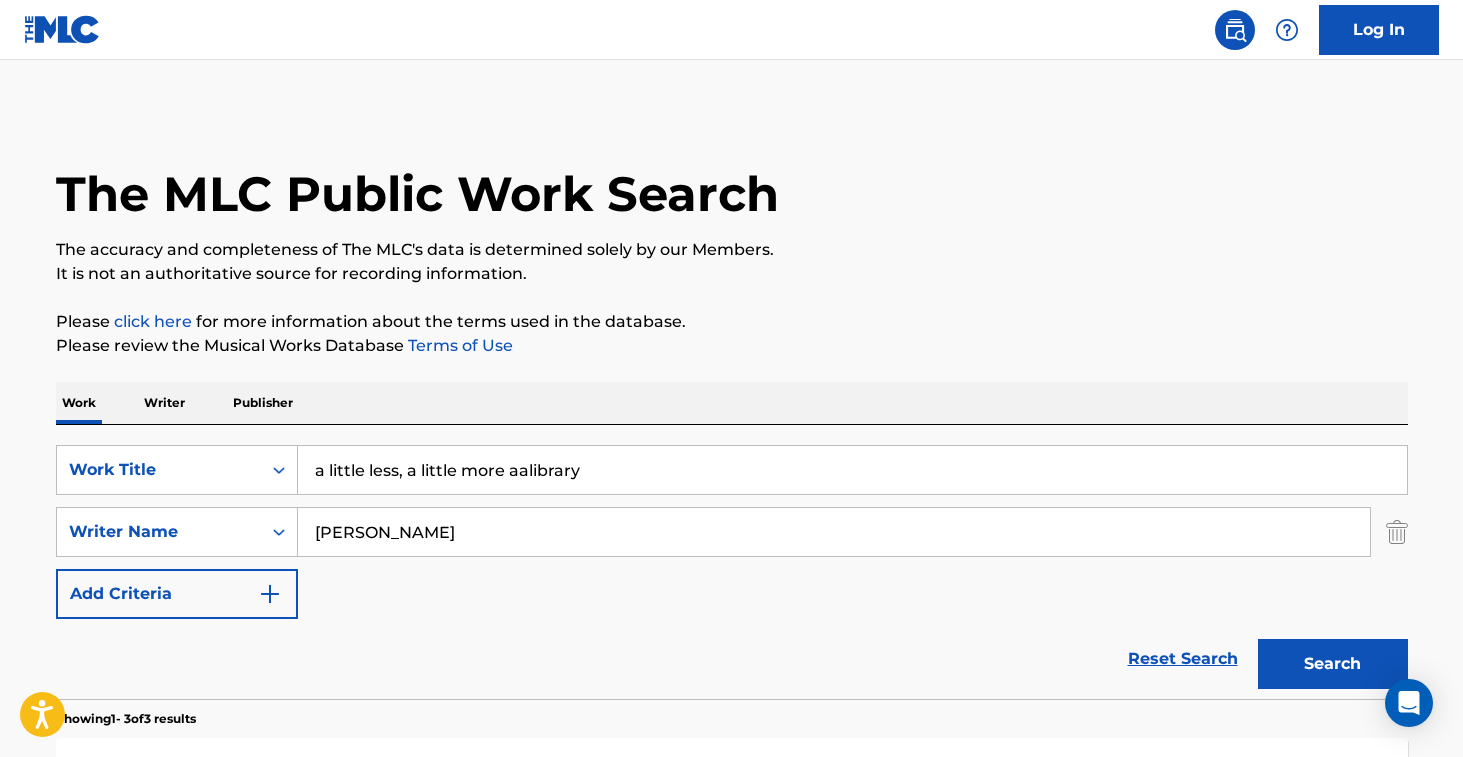 scroll, scrollTop: 380, scrollLeft: 0, axis: vertical 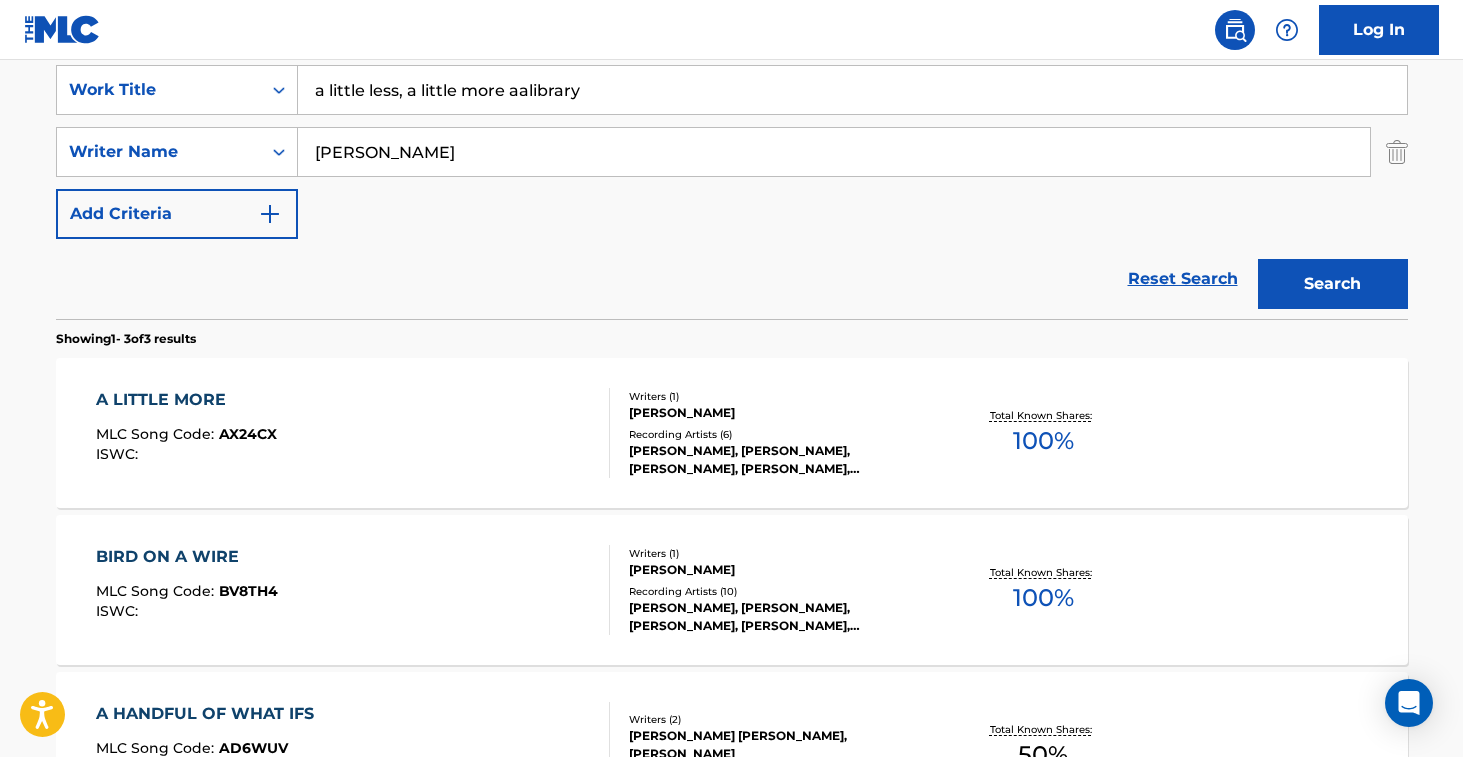drag, startPoint x: 594, startPoint y: 97, endPoint x: 262, endPoint y: 45, distance: 336.0476 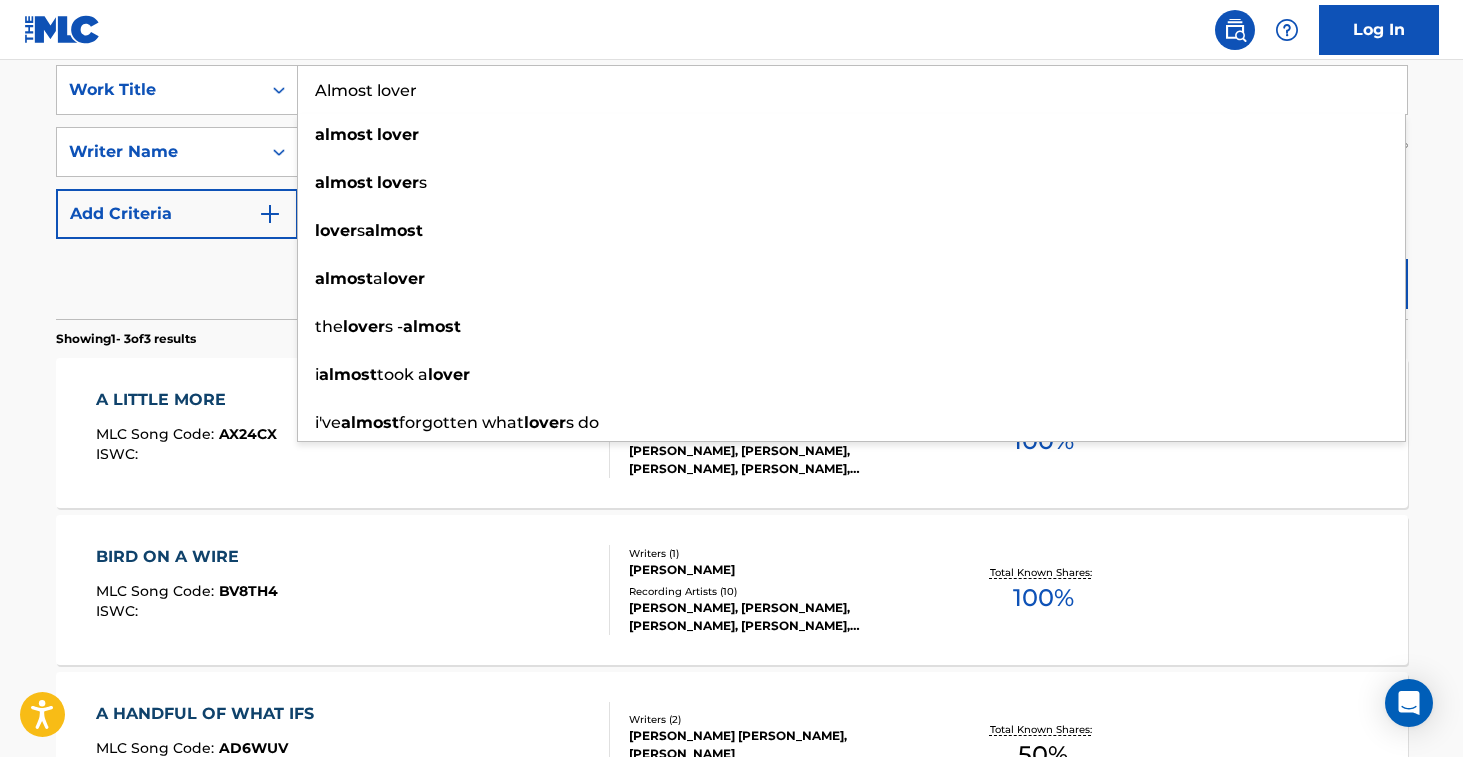 type on "Almost lover" 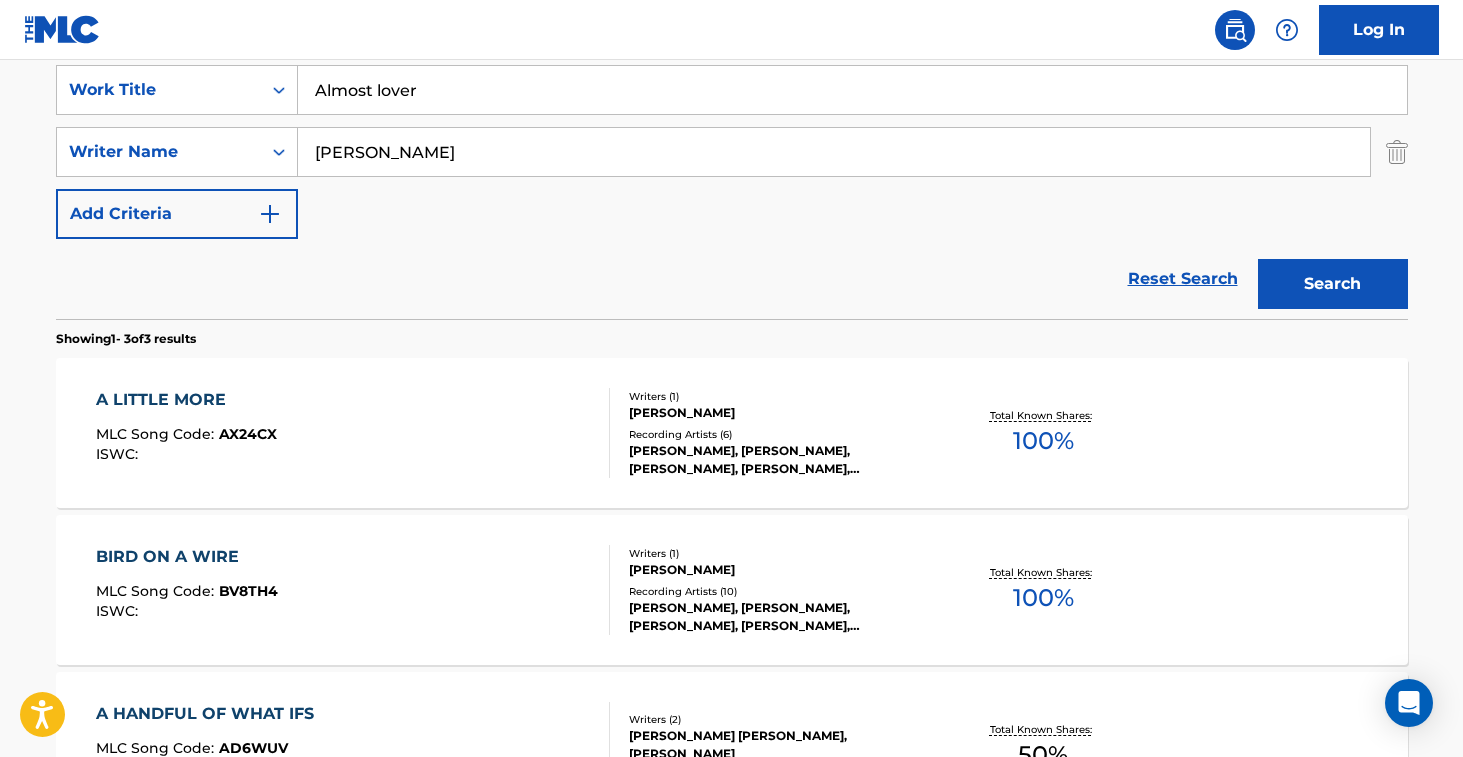click on "Search" at bounding box center [1333, 284] 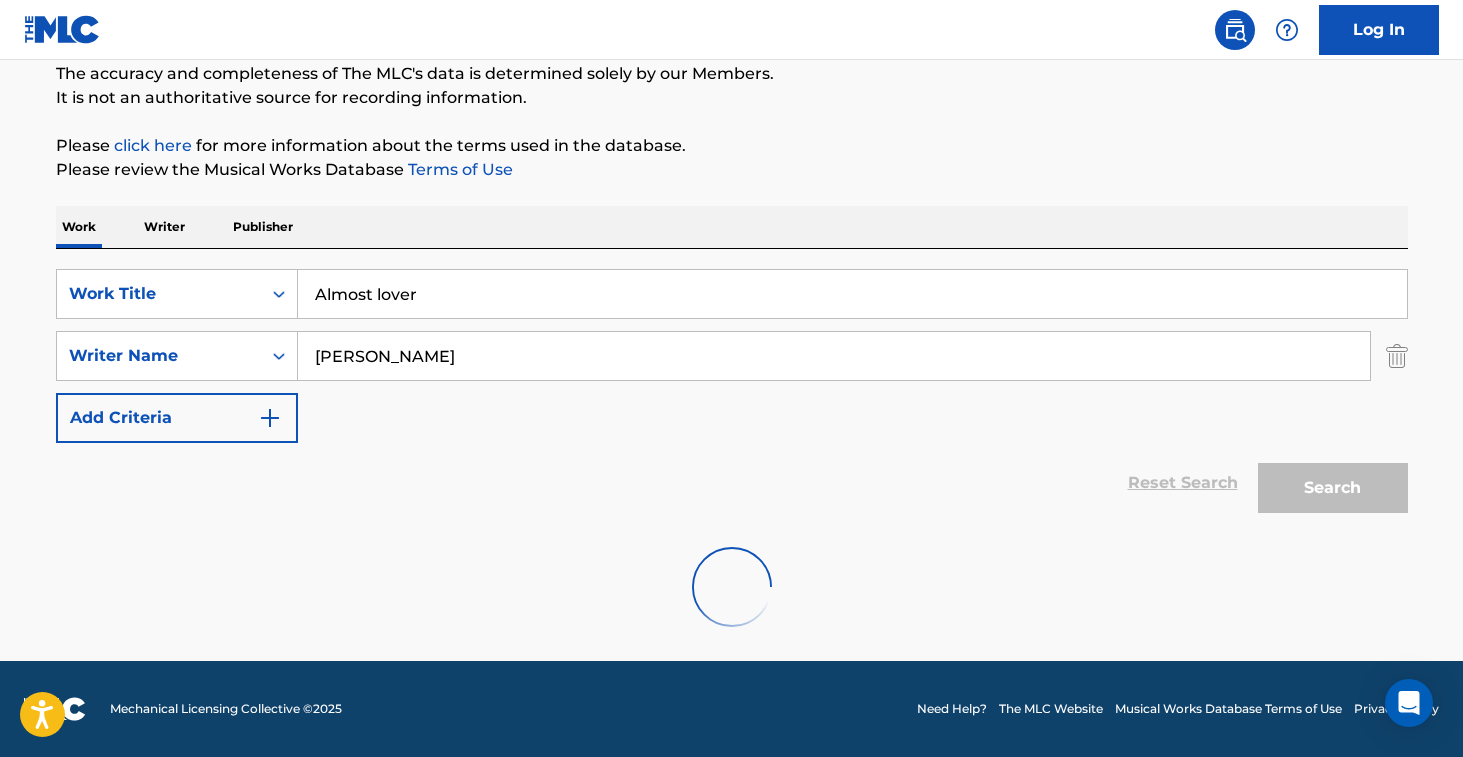 scroll, scrollTop: 331, scrollLeft: 0, axis: vertical 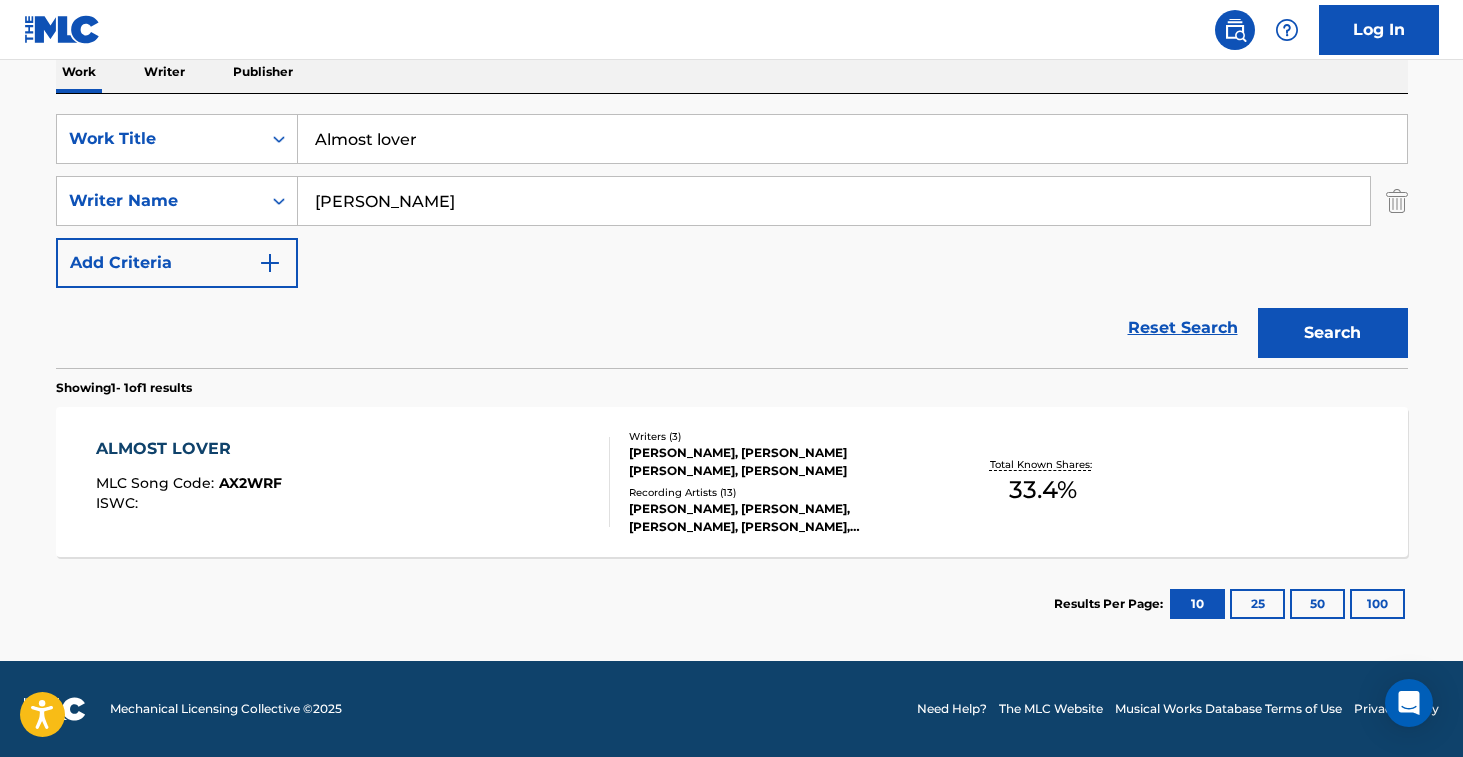 click on "ALMOST LOVER MLC Song Code : AX2WRF ISWC :" at bounding box center (353, 482) 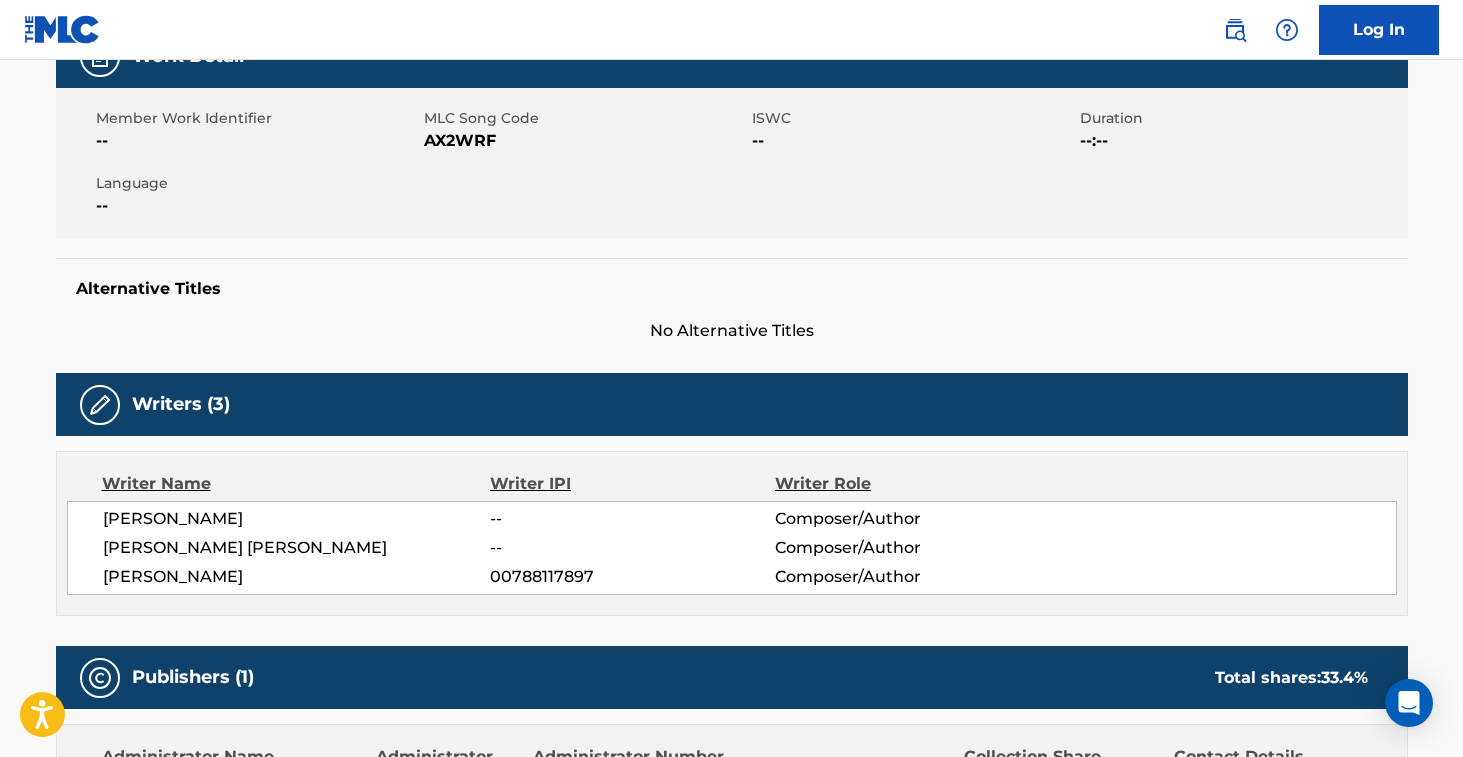 scroll, scrollTop: 0, scrollLeft: 0, axis: both 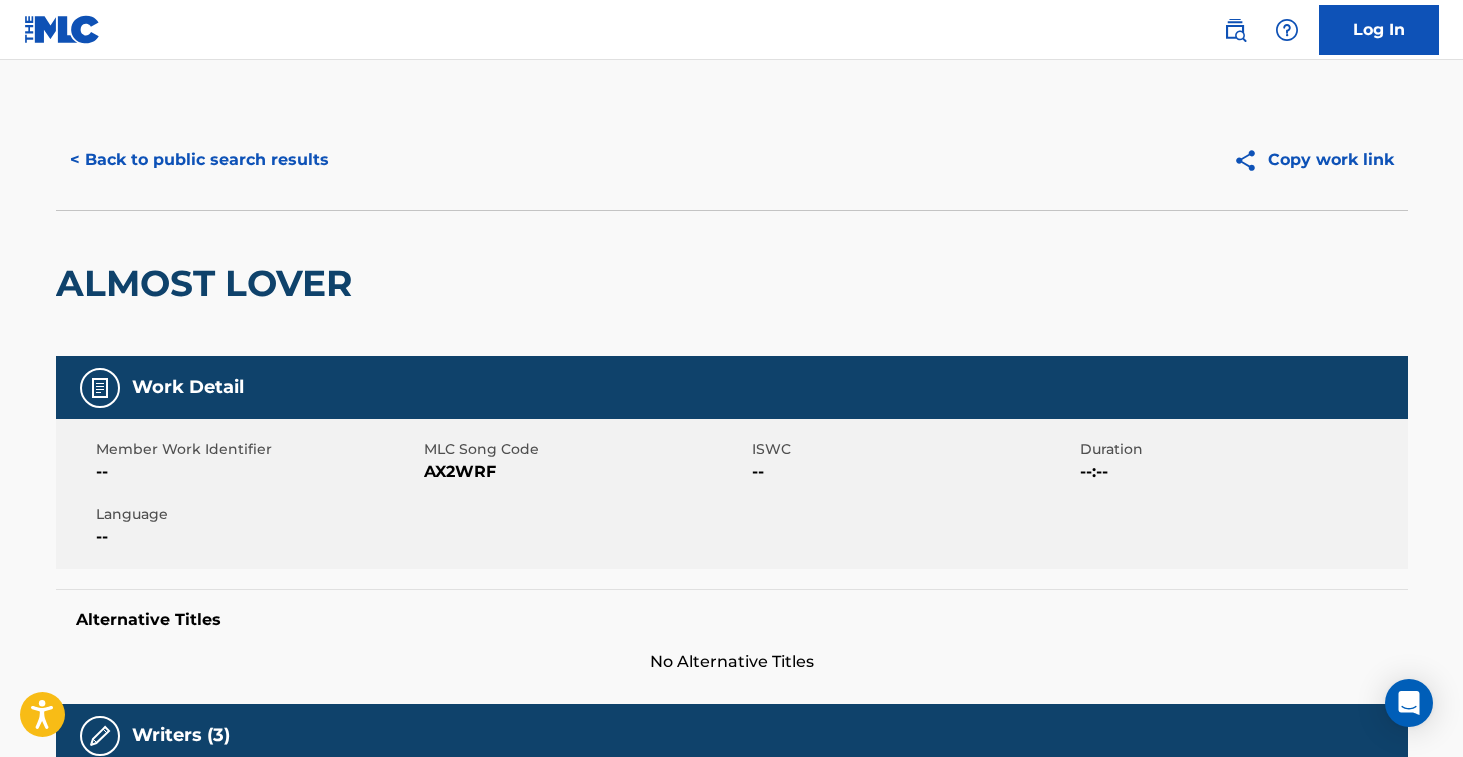 click on "AX2WRF" at bounding box center (585, 472) 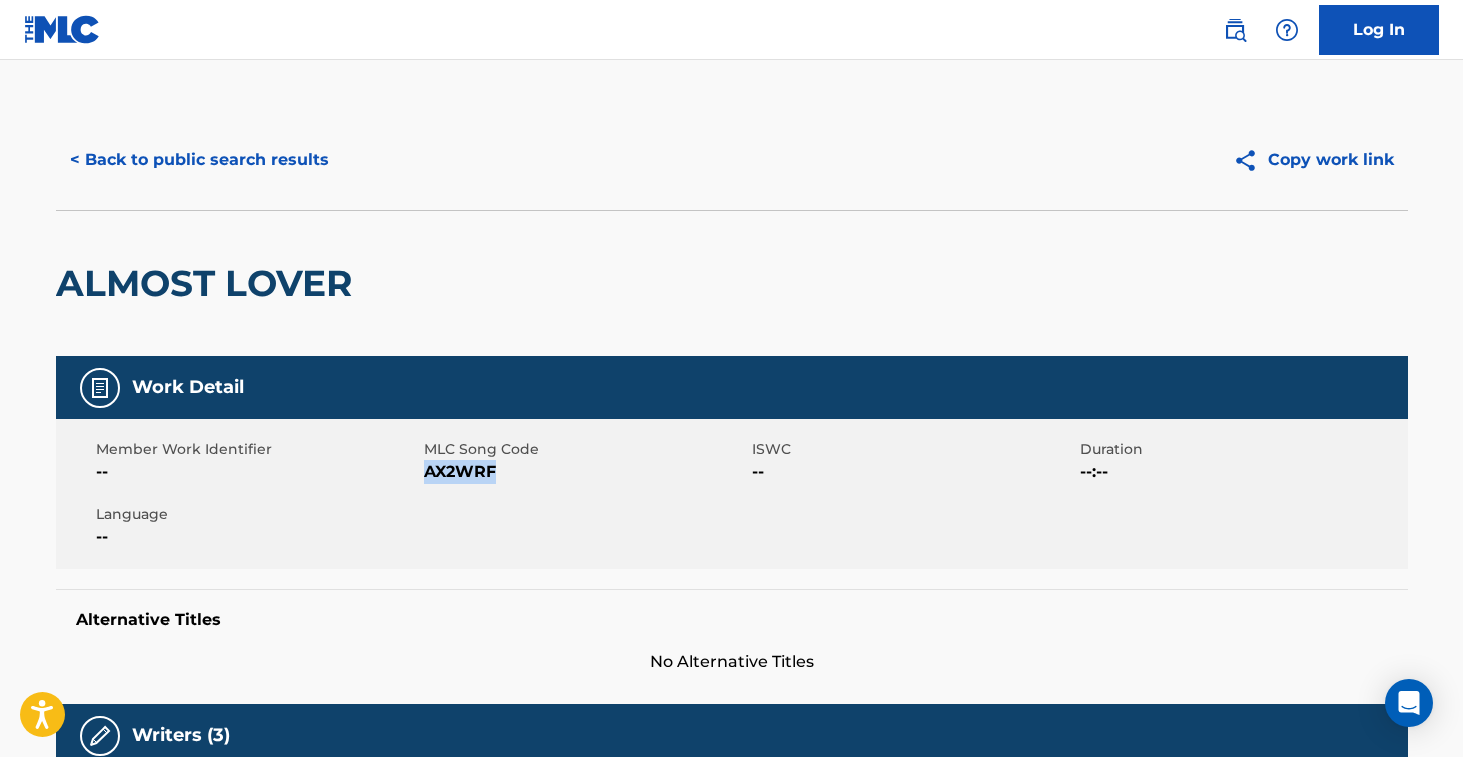 click on "AX2WRF" at bounding box center [585, 472] 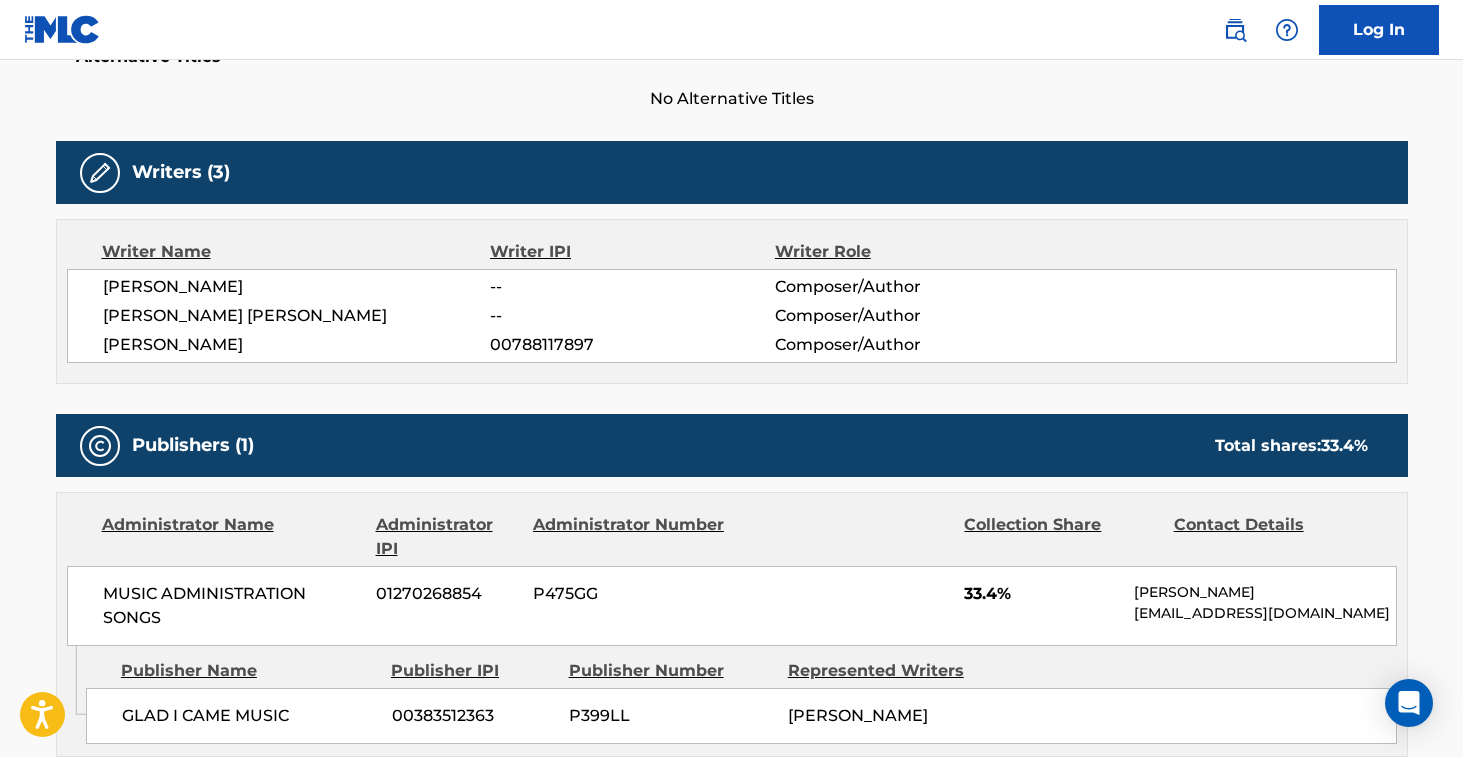 scroll, scrollTop: 13, scrollLeft: 0, axis: vertical 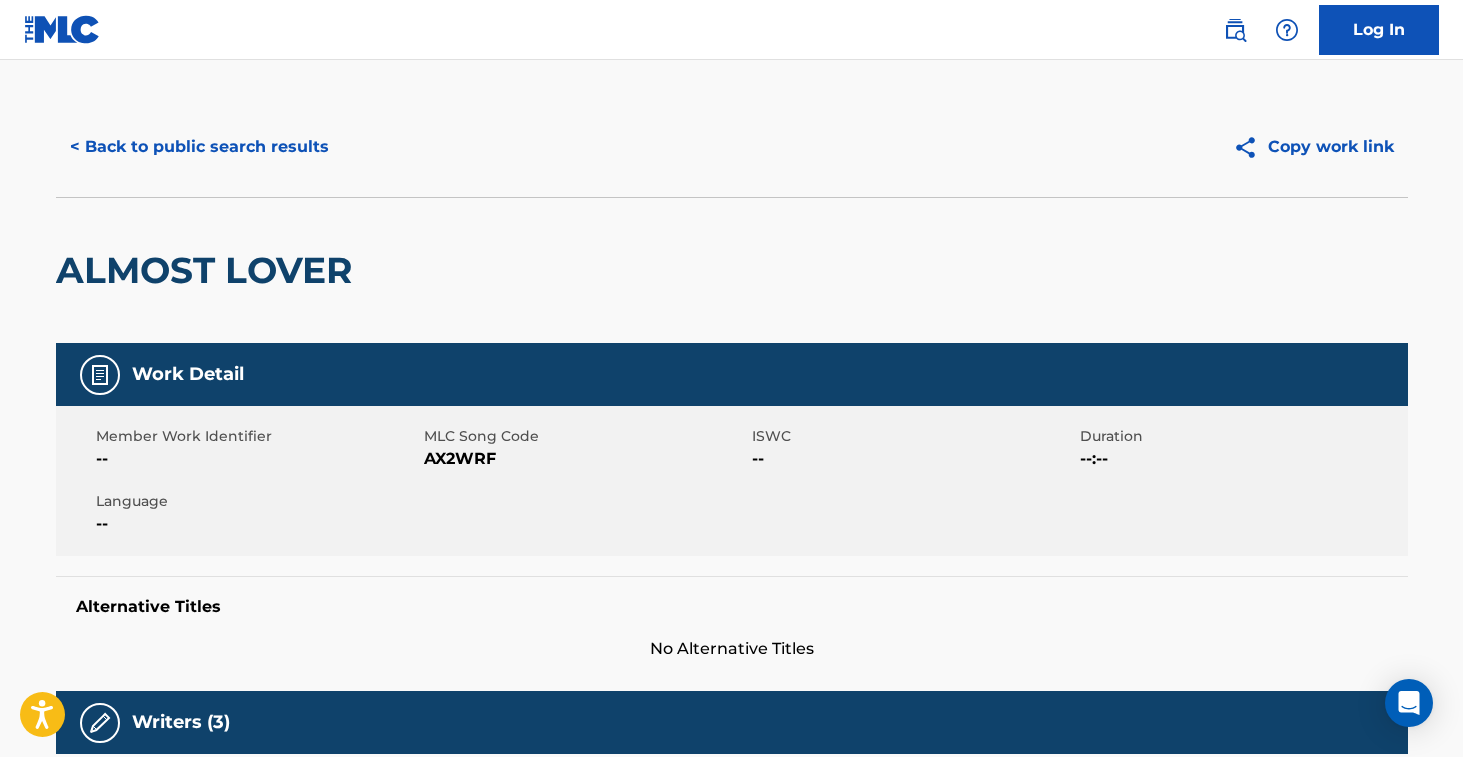 click on "< Back to public search results Copy work link" at bounding box center (732, 147) 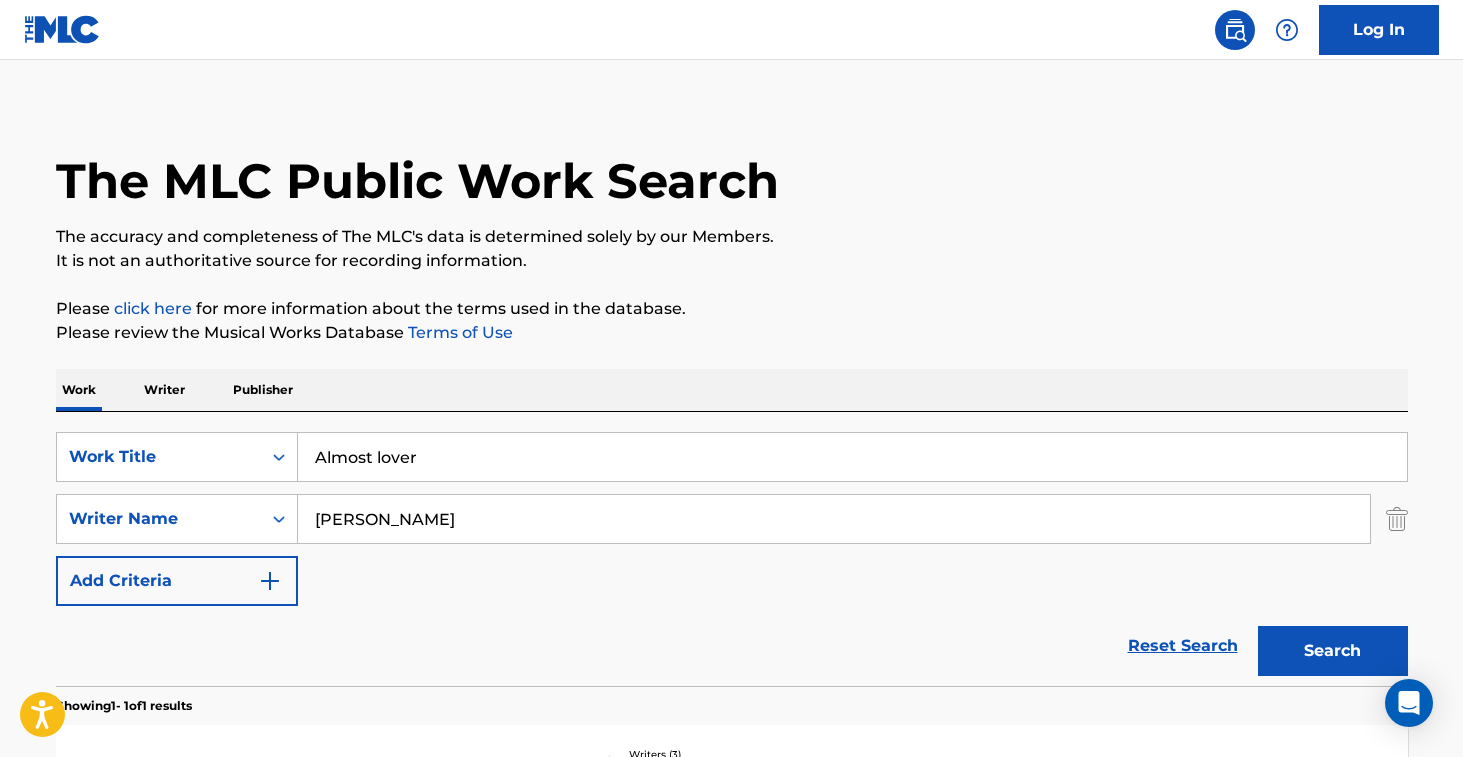 scroll, scrollTop: 217, scrollLeft: 0, axis: vertical 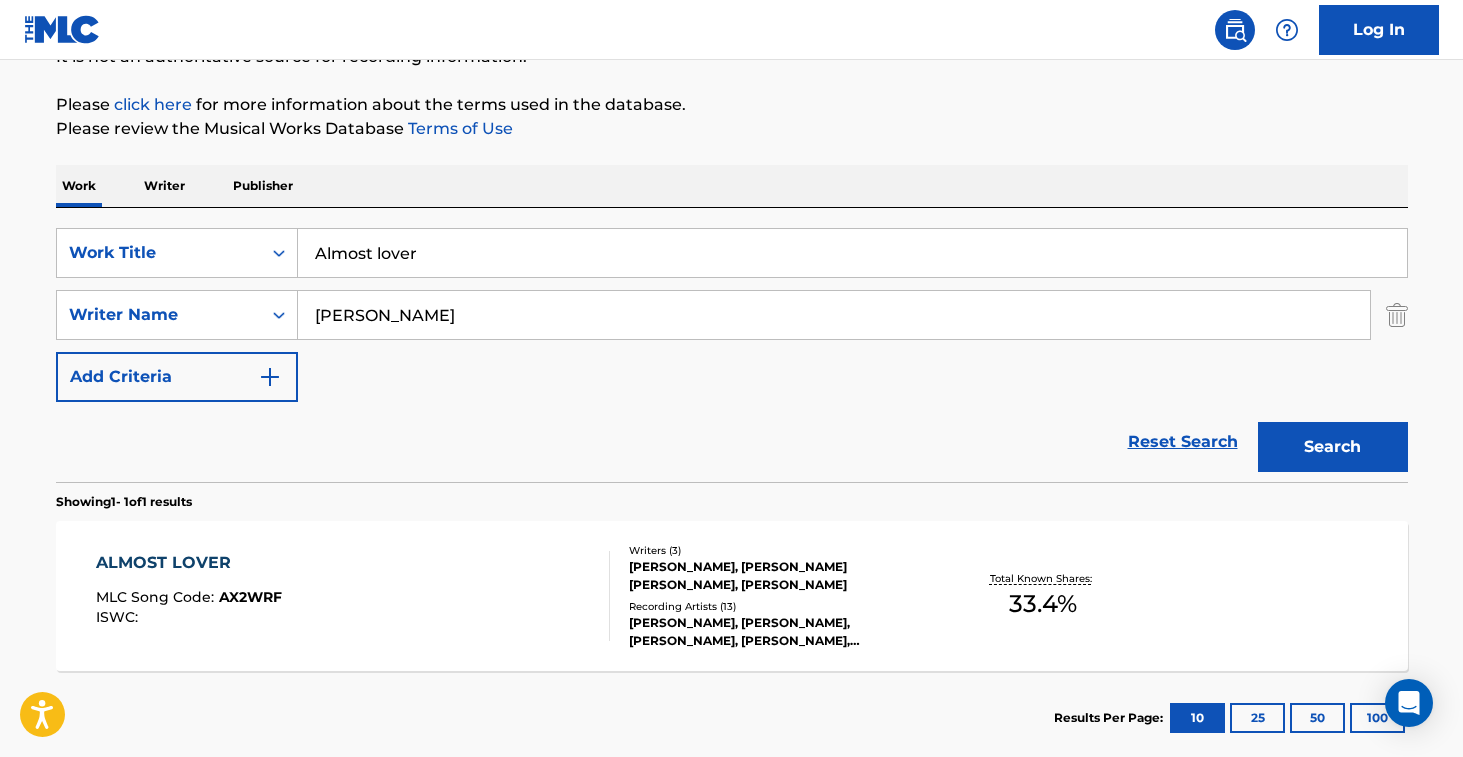 drag, startPoint x: 459, startPoint y: 254, endPoint x: 232, endPoint y: 222, distance: 229.24442 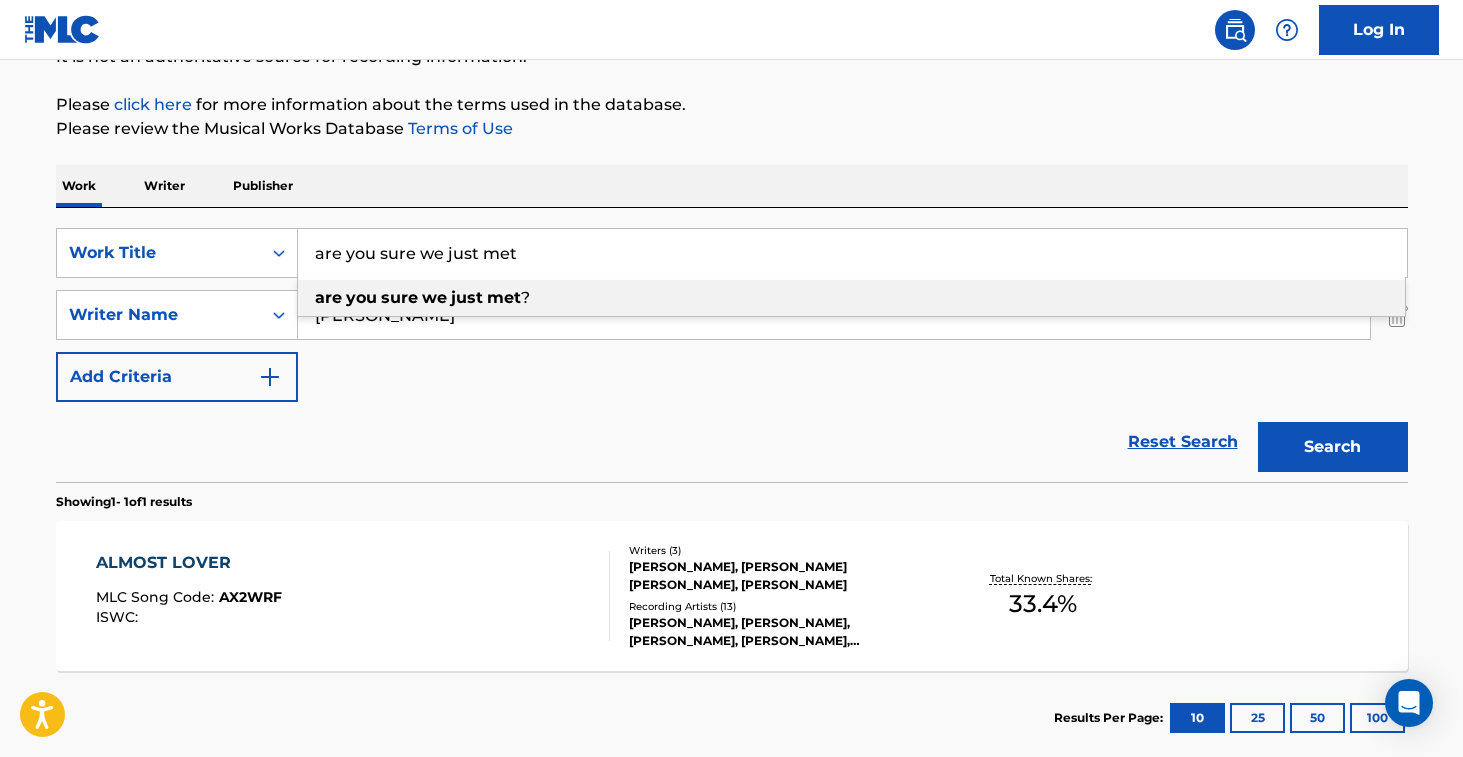 type on "are you sure we just met" 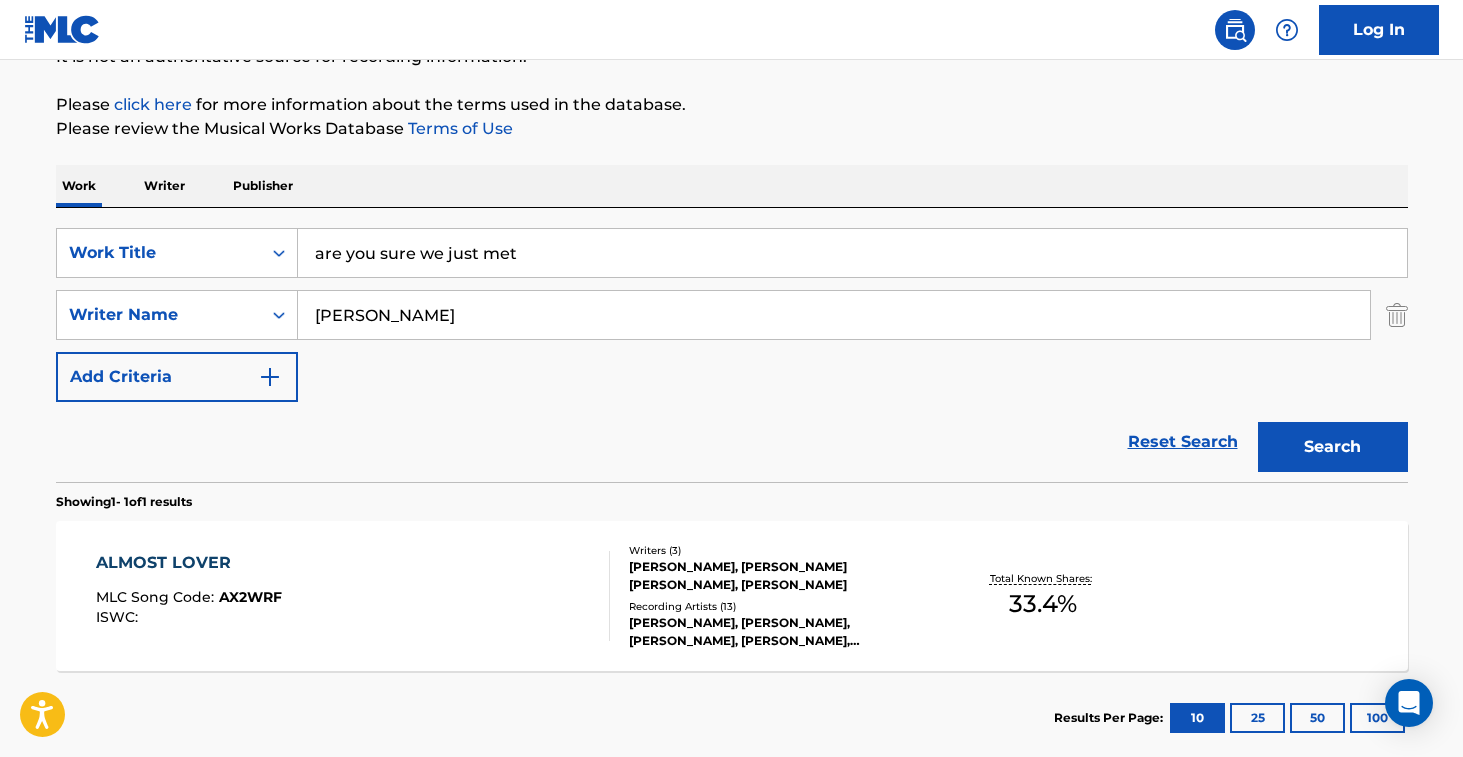 click on "Search" at bounding box center (1333, 447) 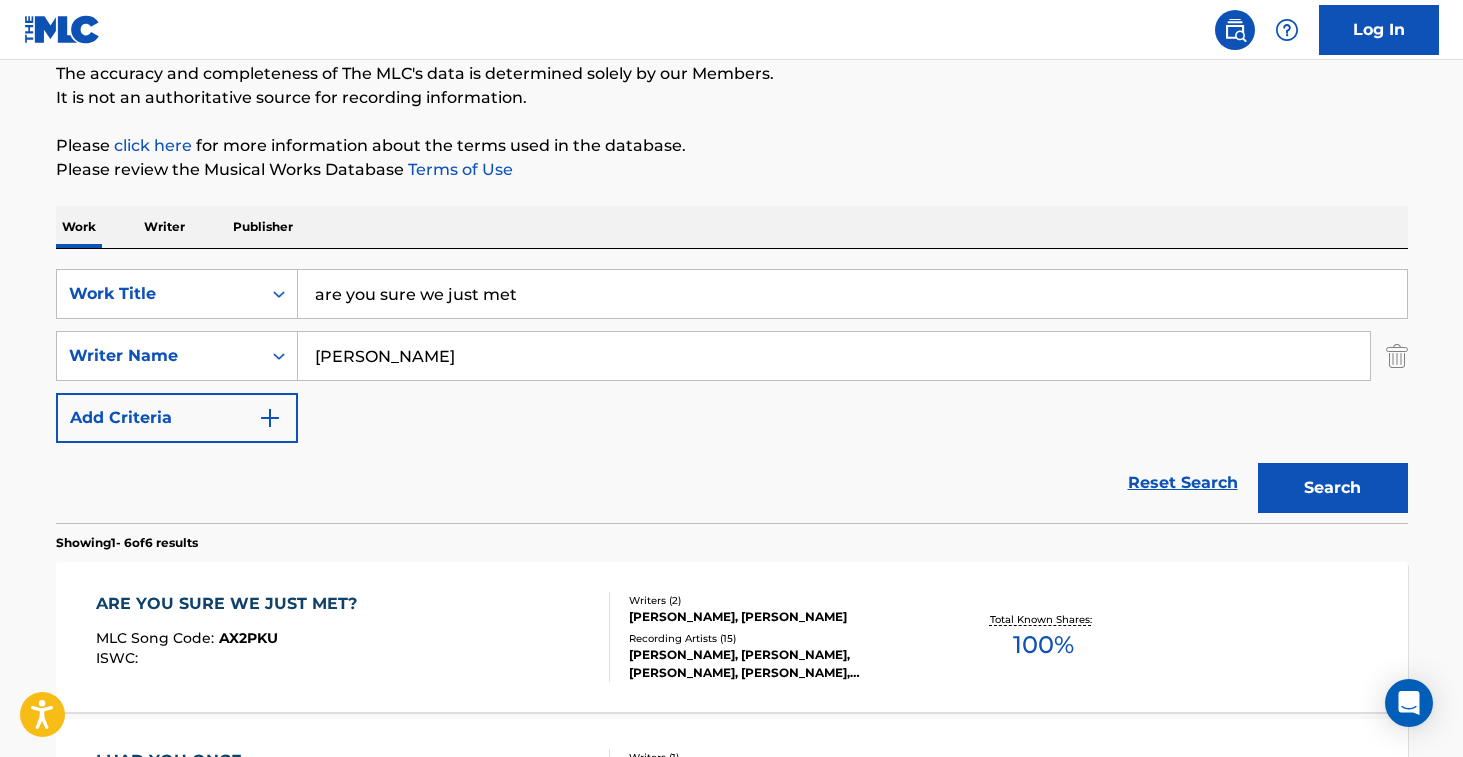 scroll, scrollTop: 217, scrollLeft: 0, axis: vertical 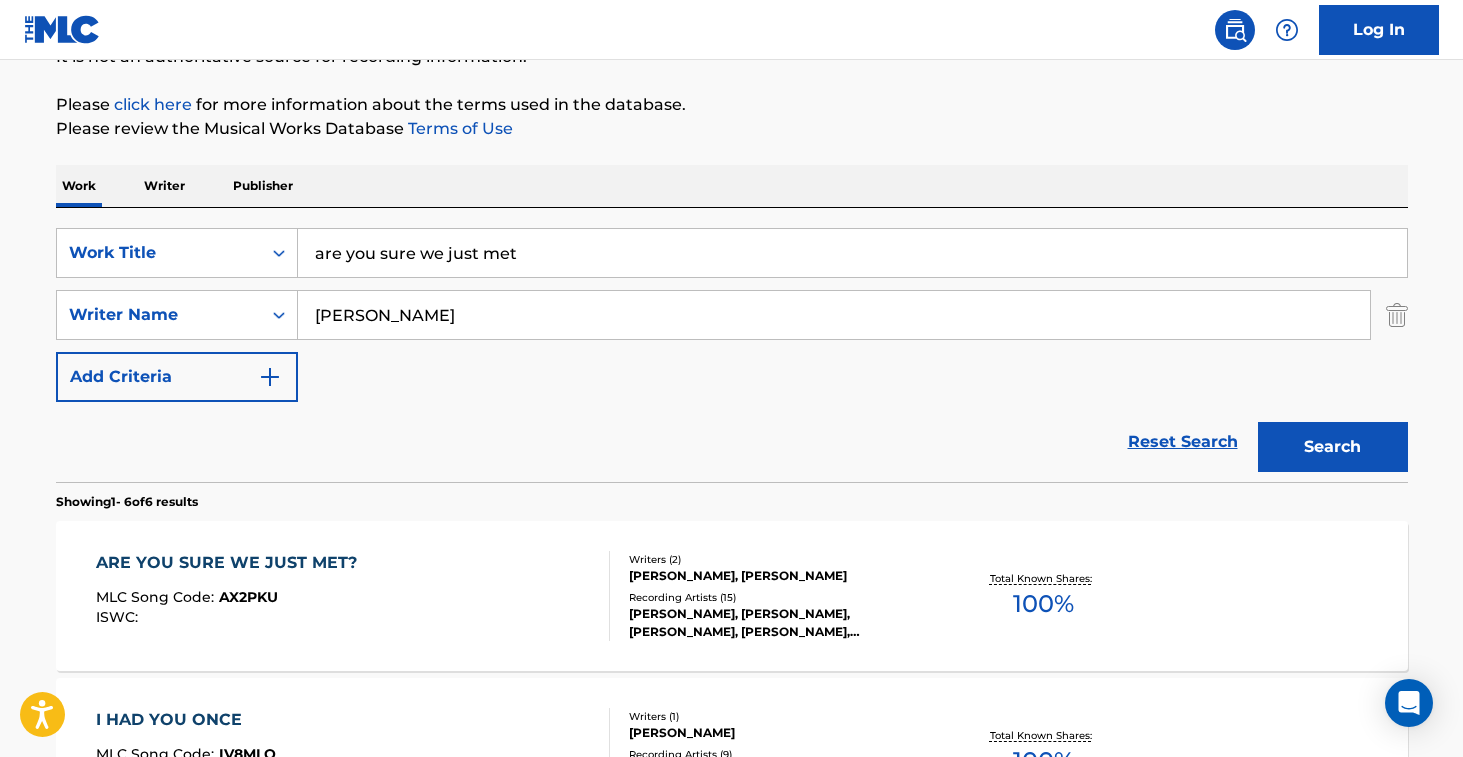 click on "ARE YOU SURE WE JUST MET? MLC Song Code : AX2PKU ISWC :" at bounding box center [353, 596] 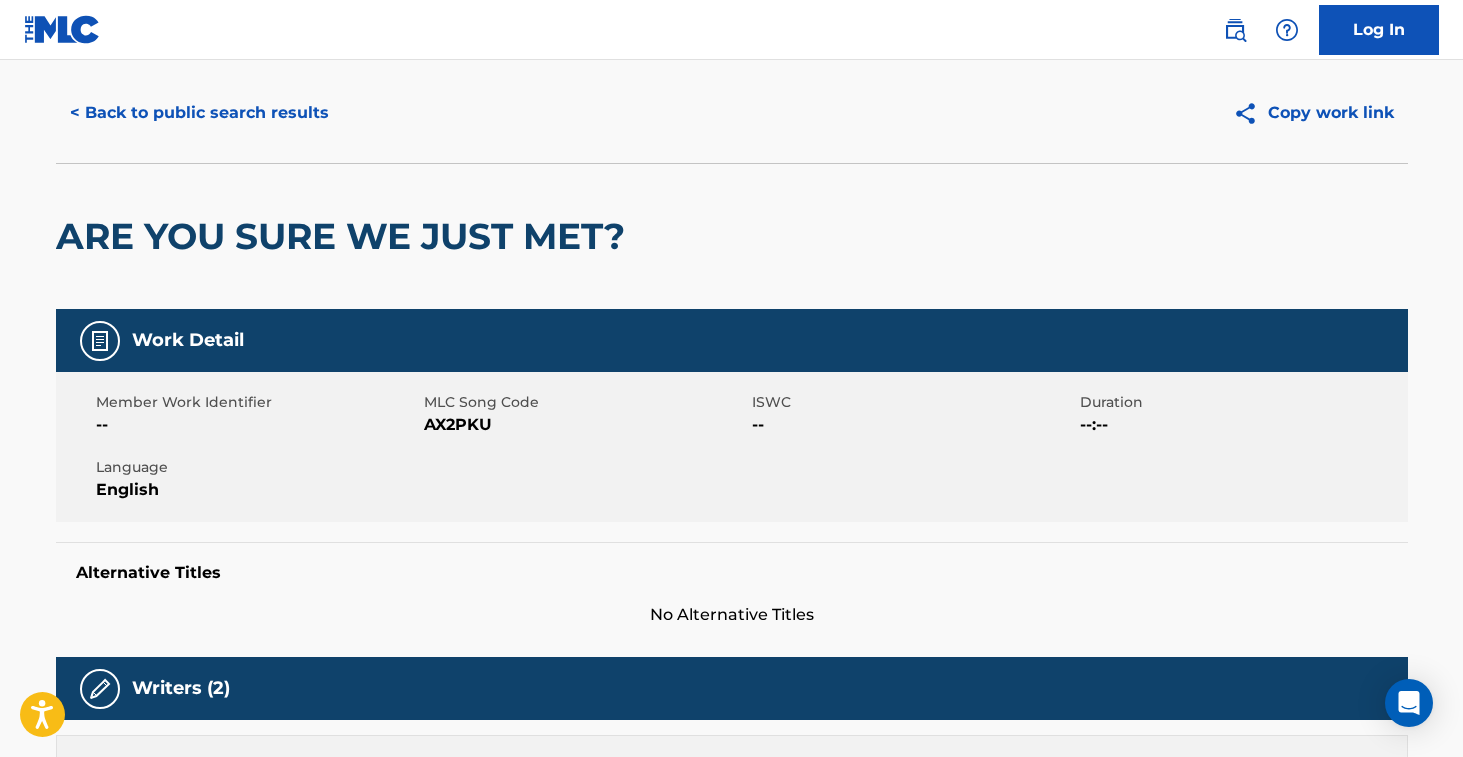 scroll, scrollTop: 157, scrollLeft: 0, axis: vertical 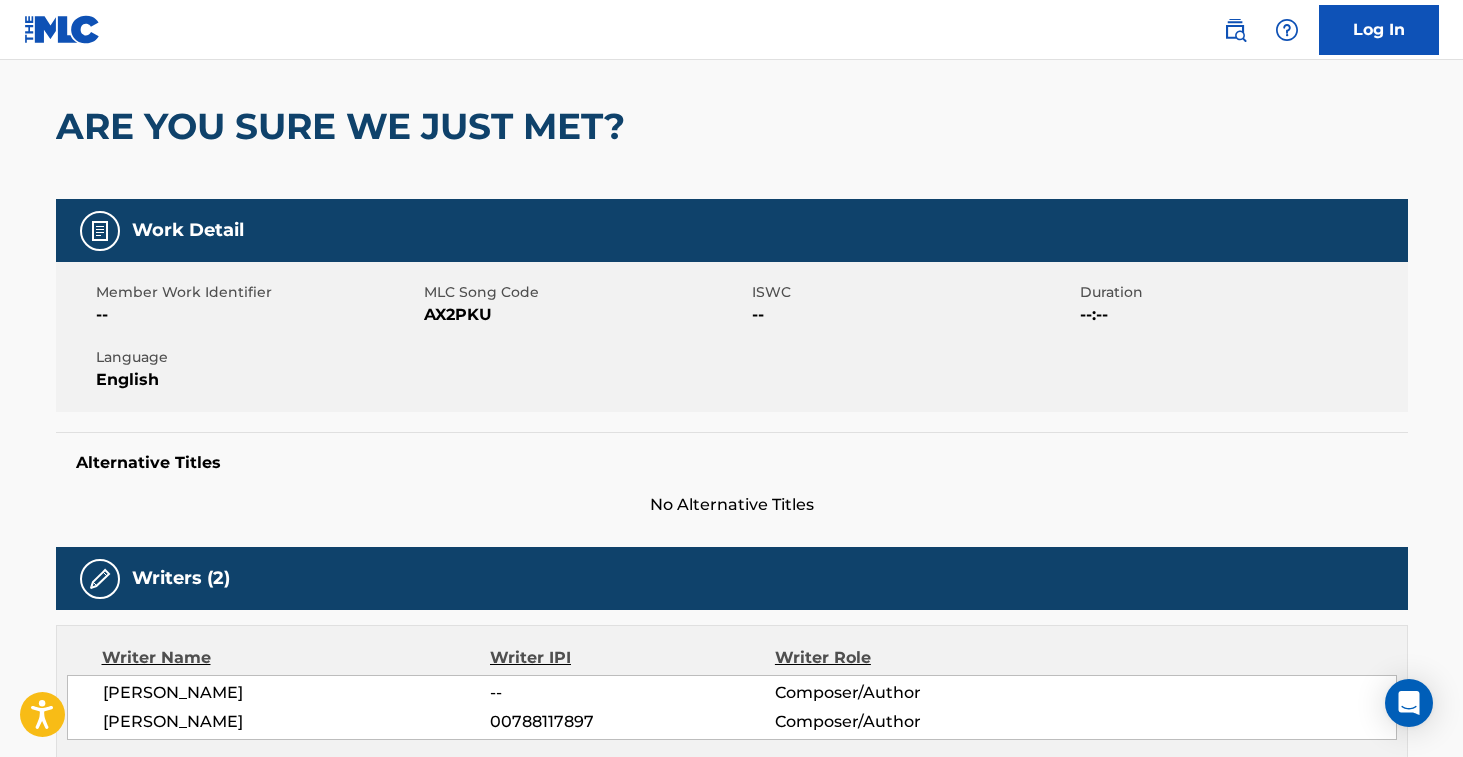 drag, startPoint x: 454, startPoint y: 305, endPoint x: 469, endPoint y: 343, distance: 40.853397 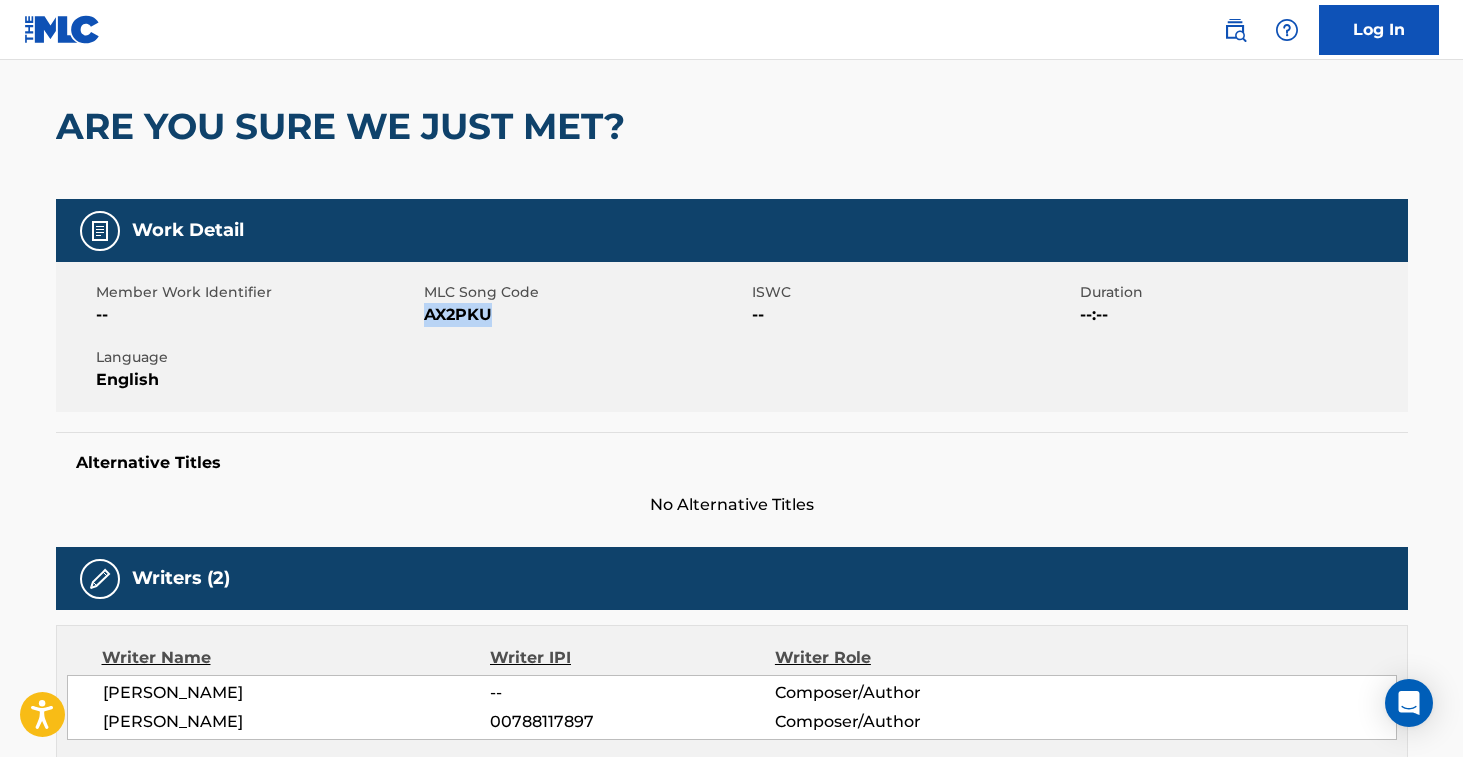 click on "AX2PKU" at bounding box center (585, 315) 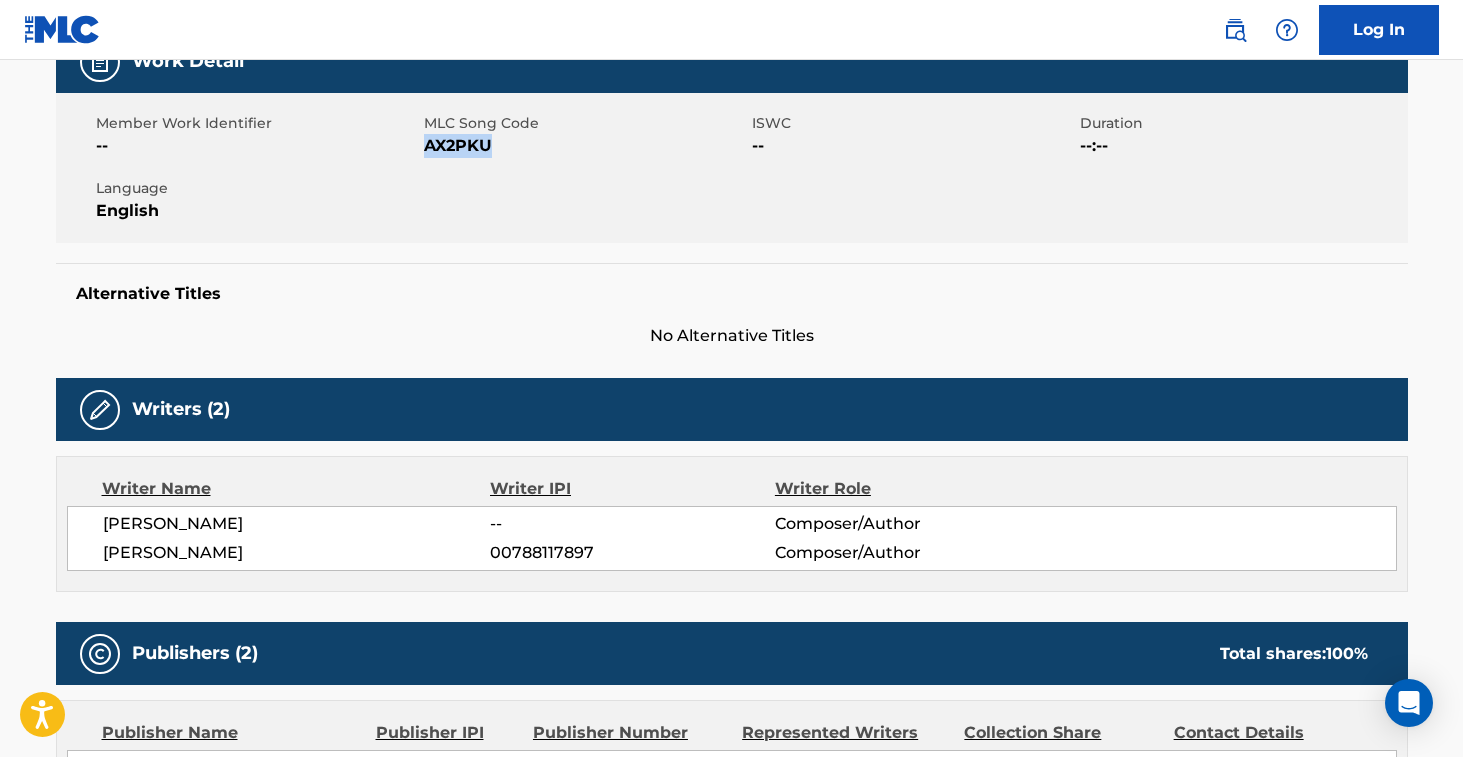 scroll, scrollTop: 0, scrollLeft: 0, axis: both 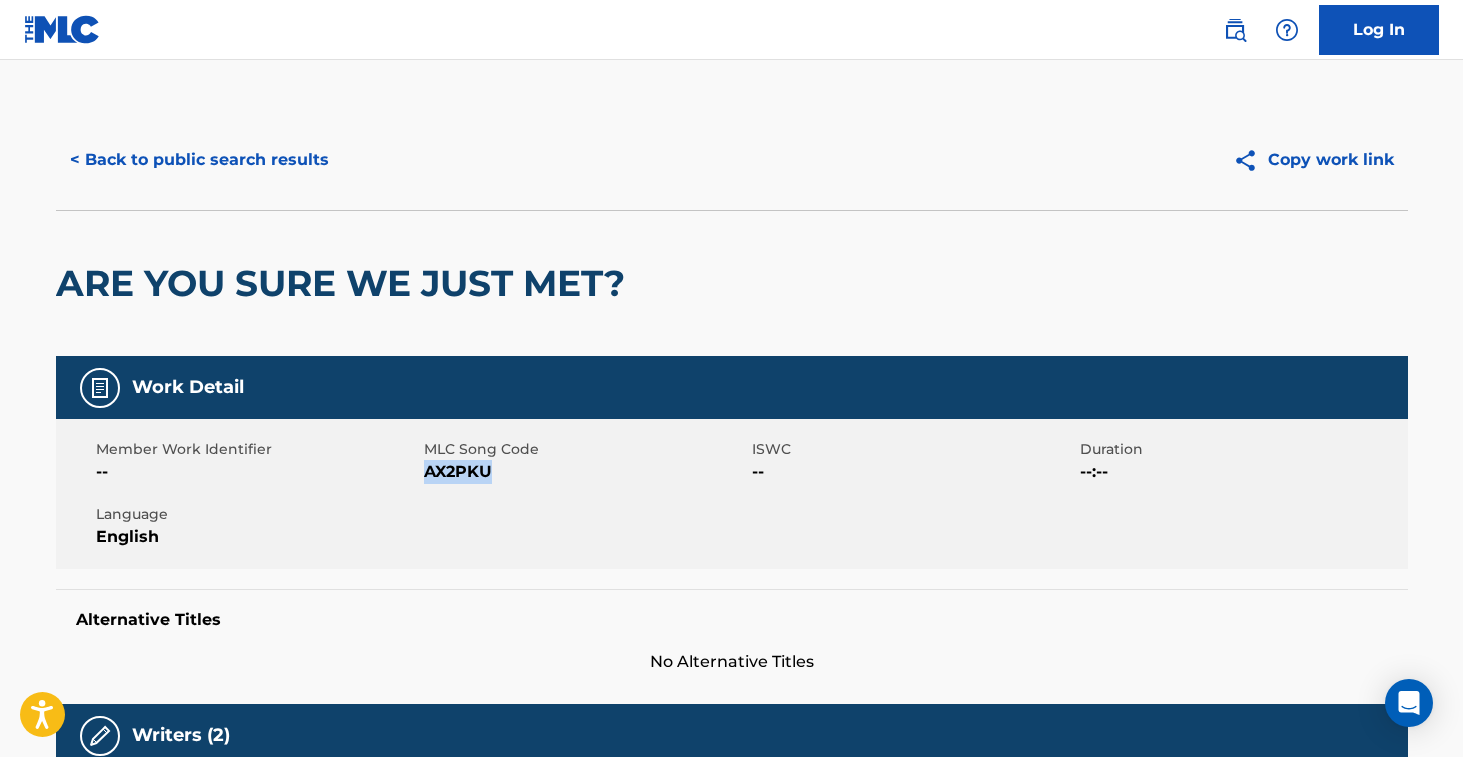 click on "< Back to public search results" at bounding box center [199, 160] 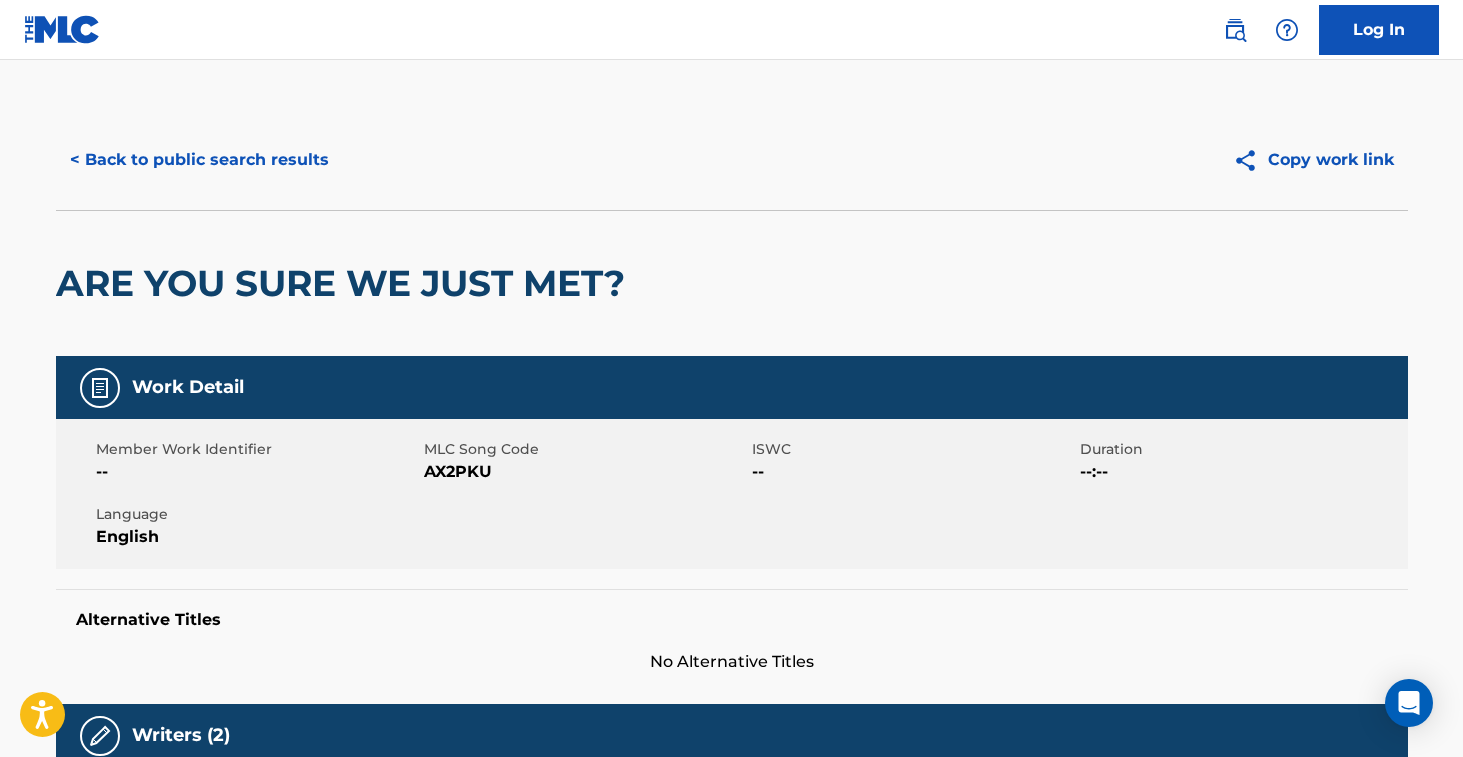 scroll, scrollTop: 217, scrollLeft: 0, axis: vertical 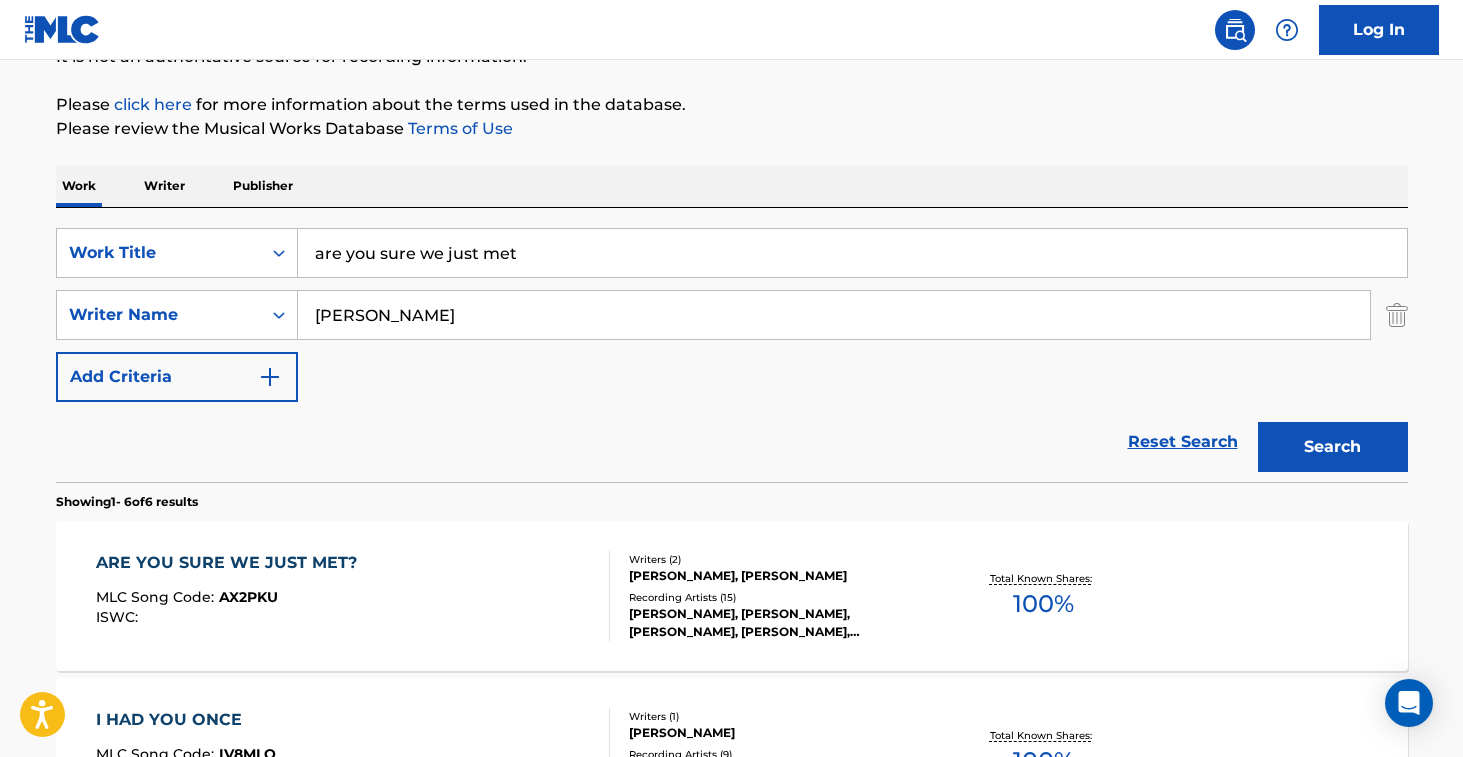 click on "are you sure we just met" at bounding box center (852, 253) 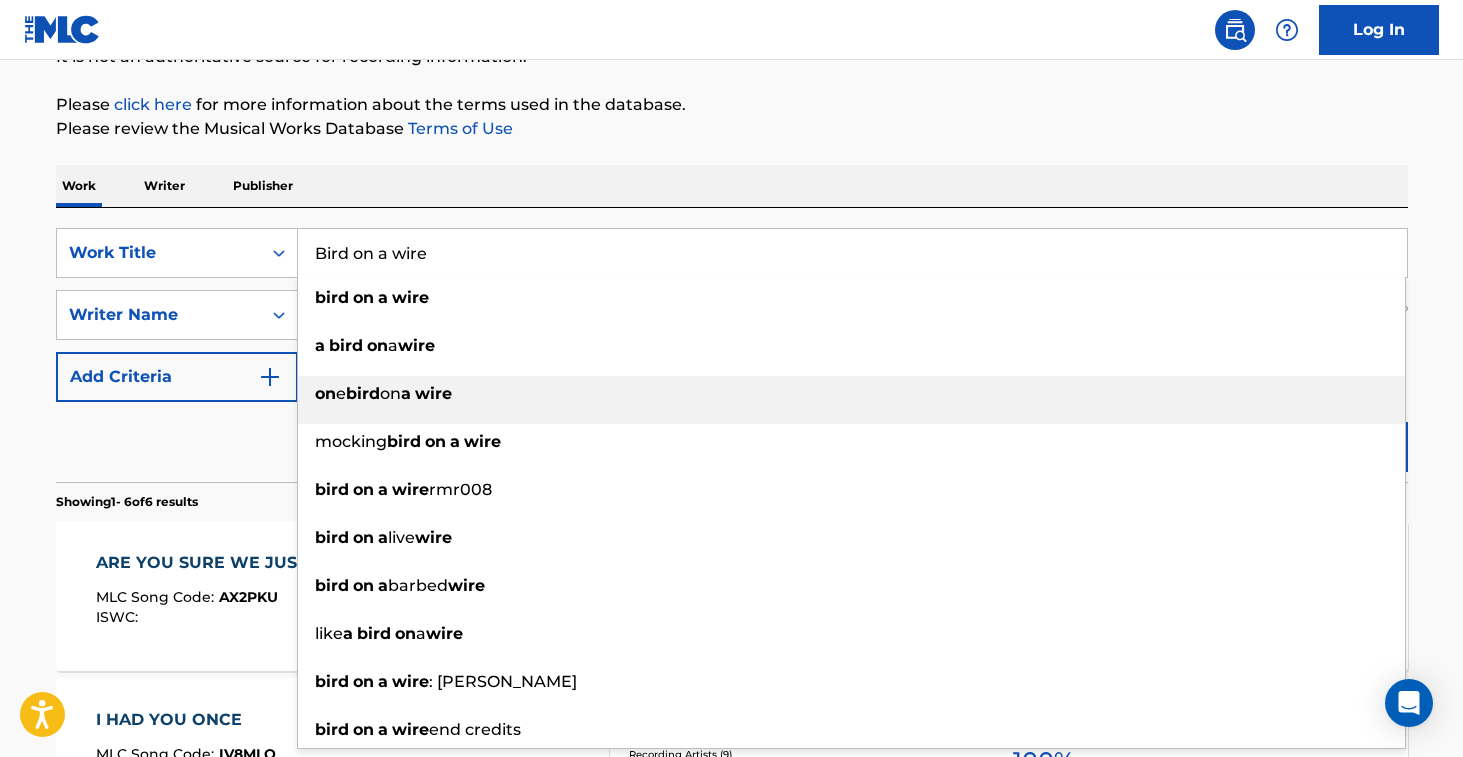 drag, startPoint x: 766, startPoint y: 384, endPoint x: 929, endPoint y: 409, distance: 164.90604 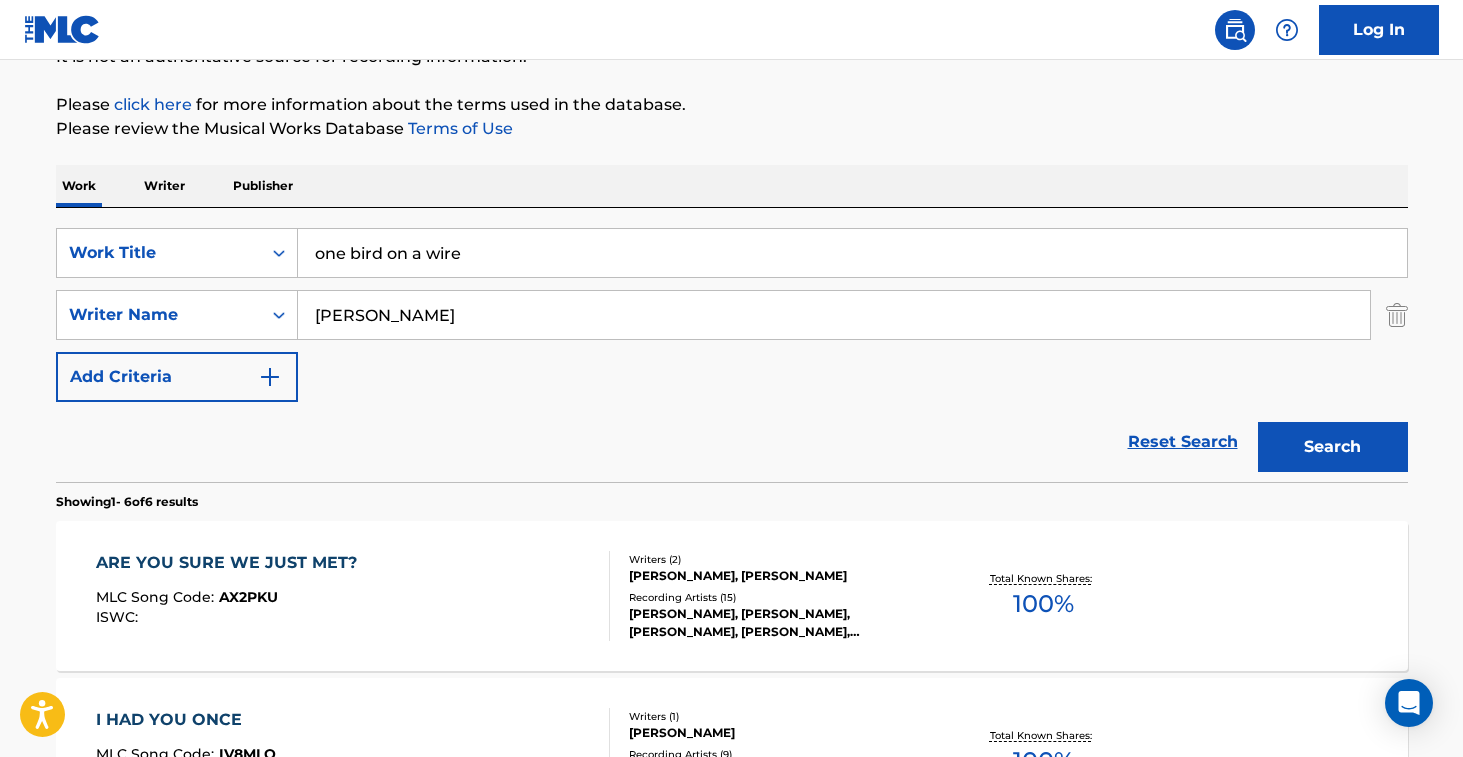 drag, startPoint x: 525, startPoint y: 245, endPoint x: 243, endPoint y: 185, distance: 288.31232 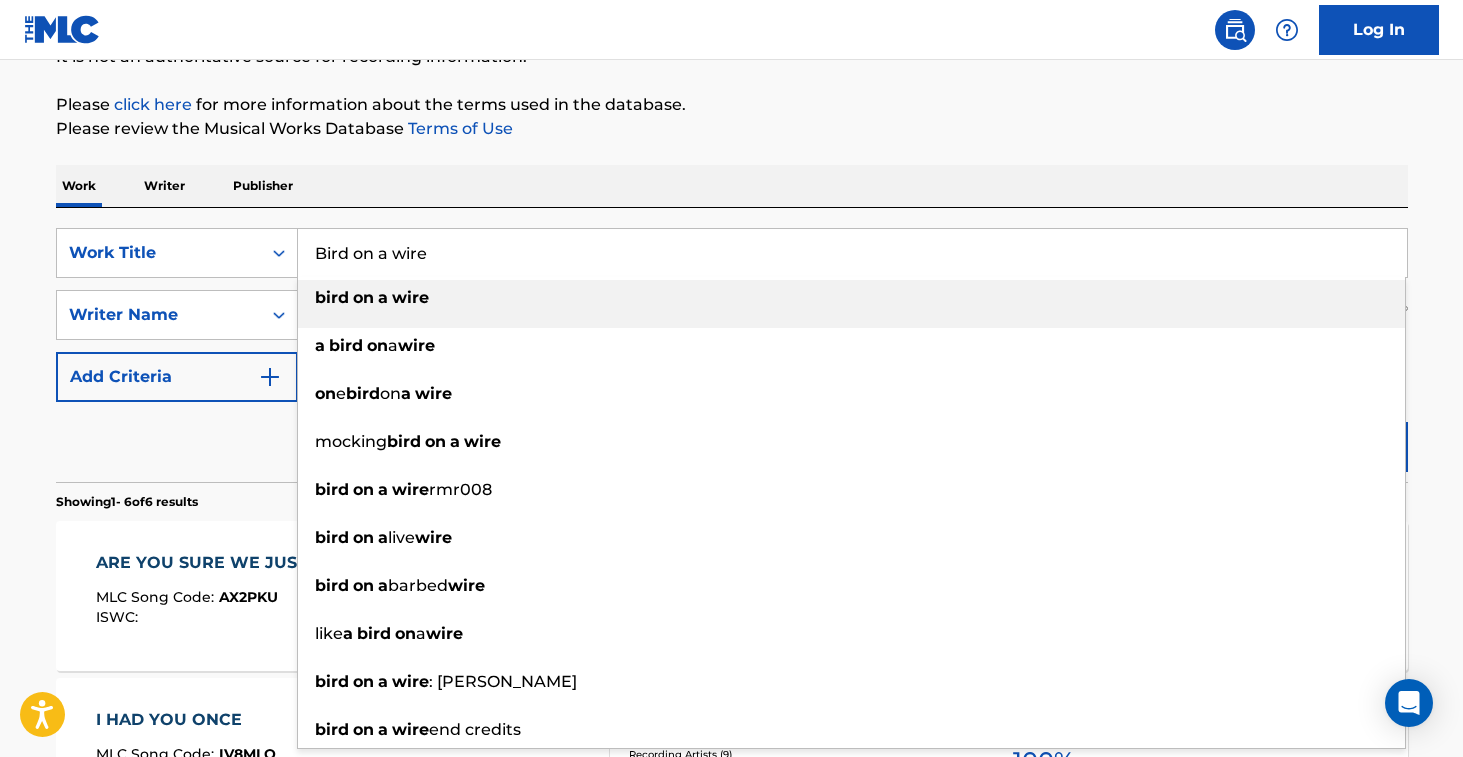 type on "Bird on a wire" 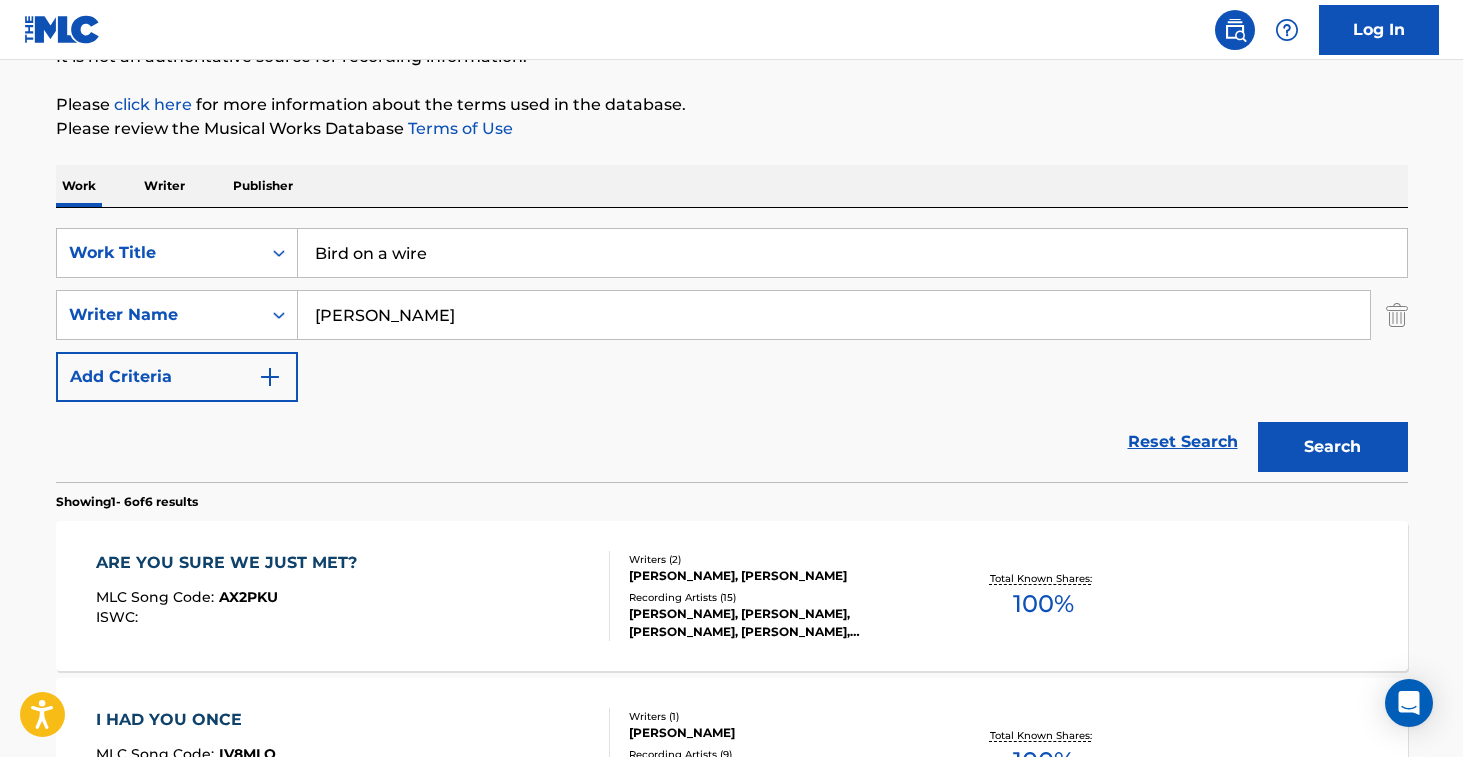 click on "Search" at bounding box center (1333, 447) 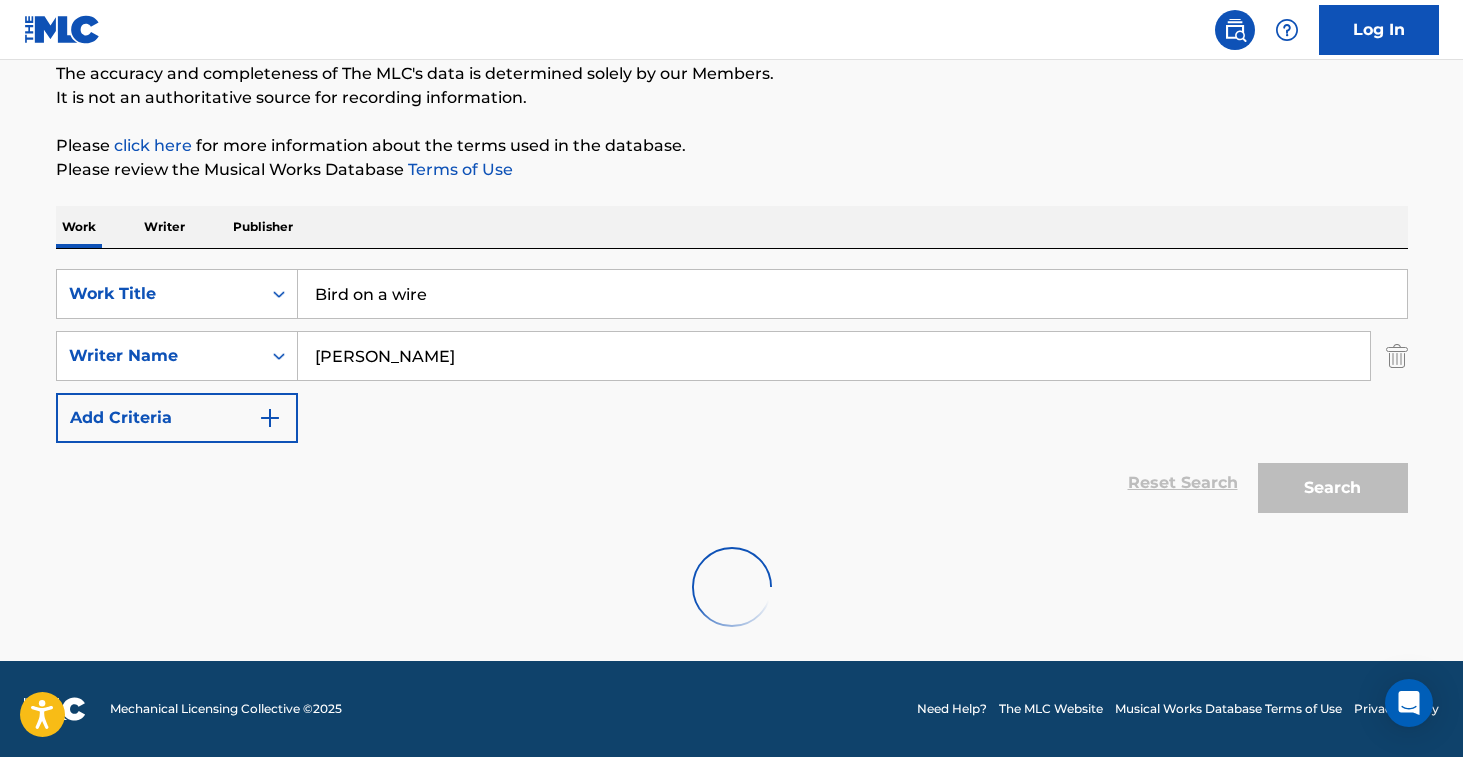scroll, scrollTop: 217, scrollLeft: 0, axis: vertical 